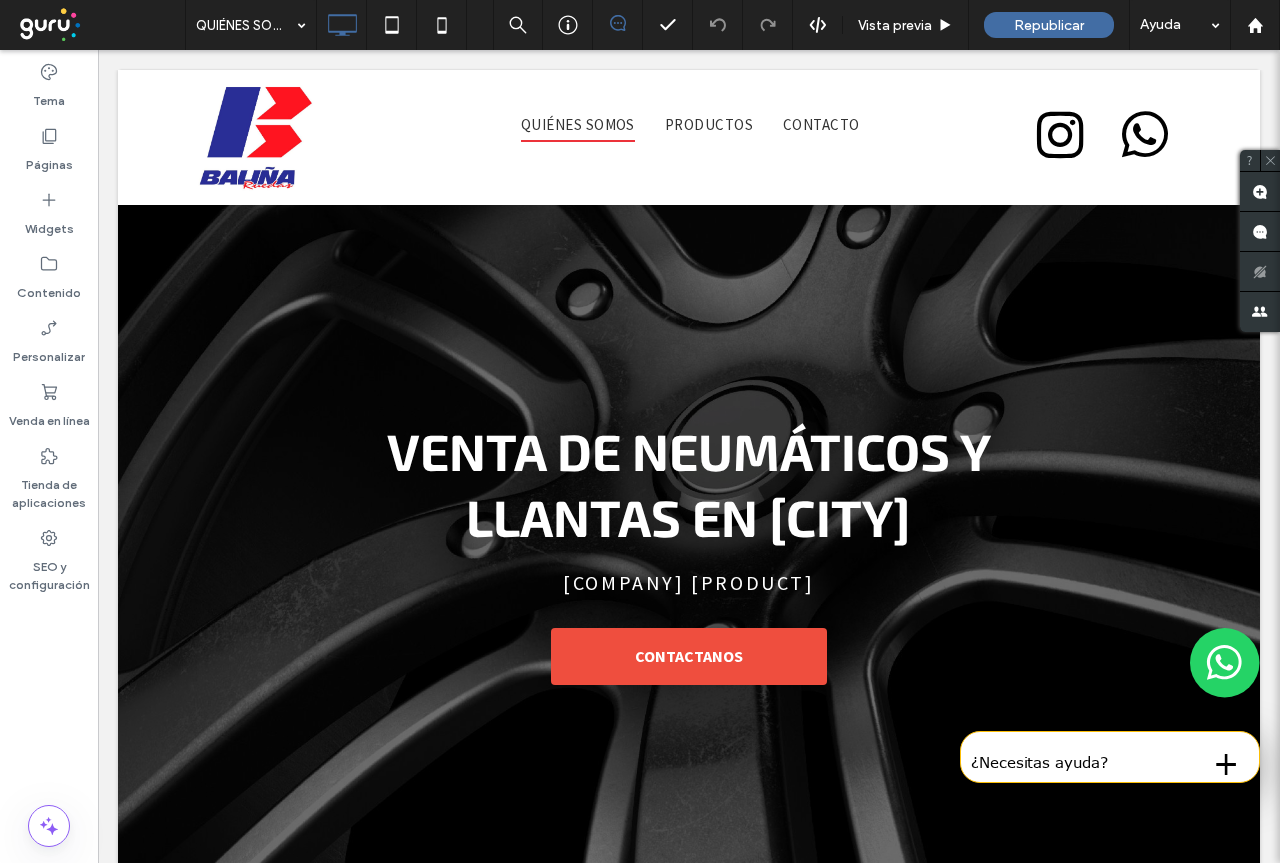 scroll, scrollTop: 0, scrollLeft: 0, axis: both 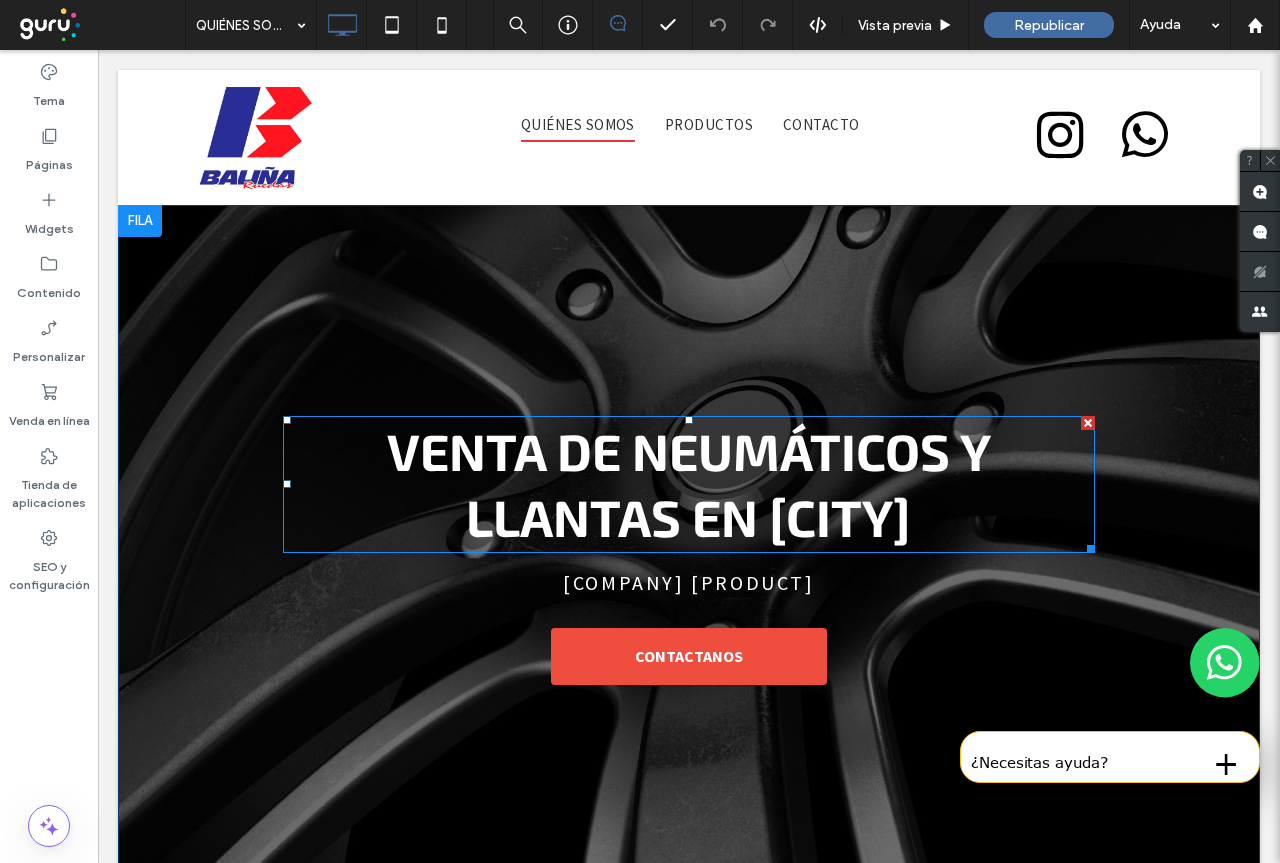 click on "venta de neumáticos y llantas EN MAR DEL PLATA" at bounding box center (689, 483) 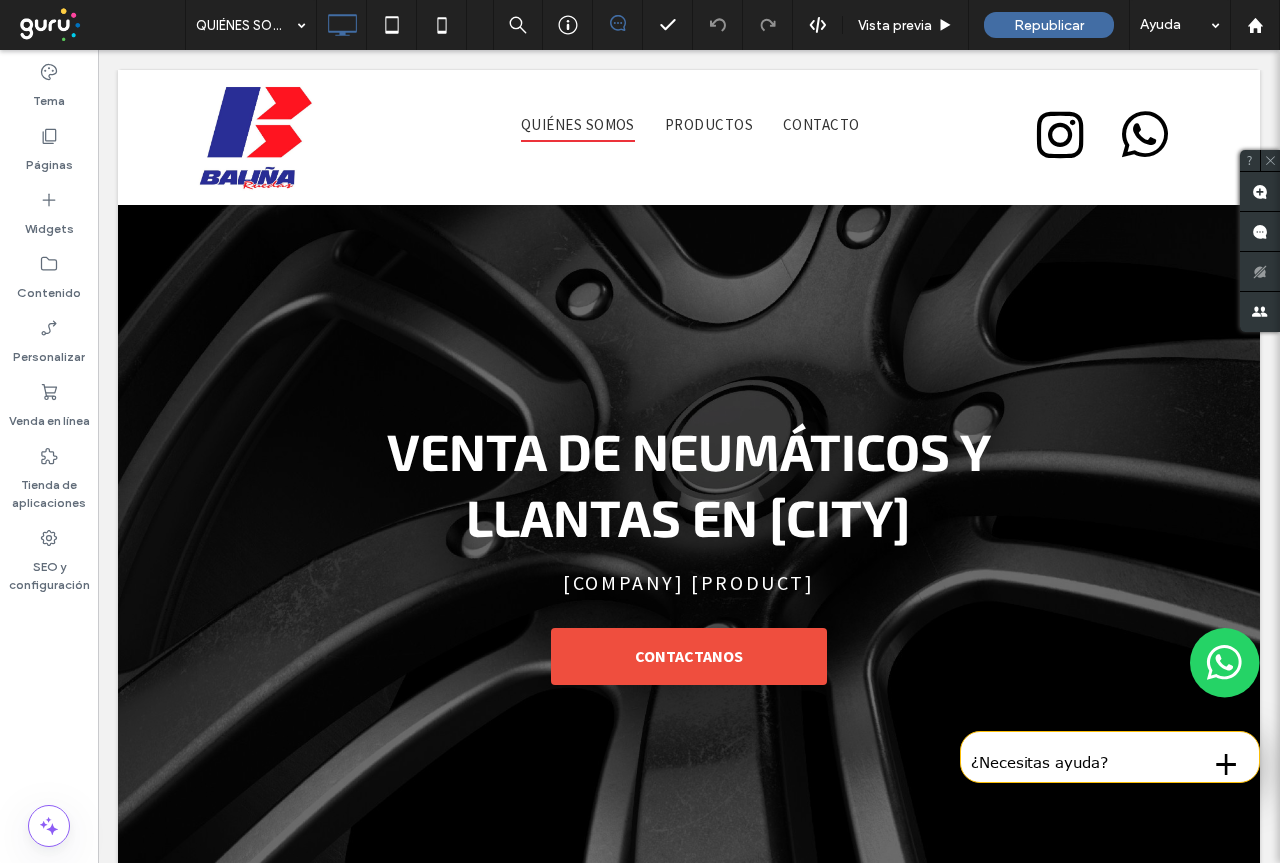 drag, startPoint x: 634, startPoint y: 509, endPoint x: 649, endPoint y: 511, distance: 15.132746 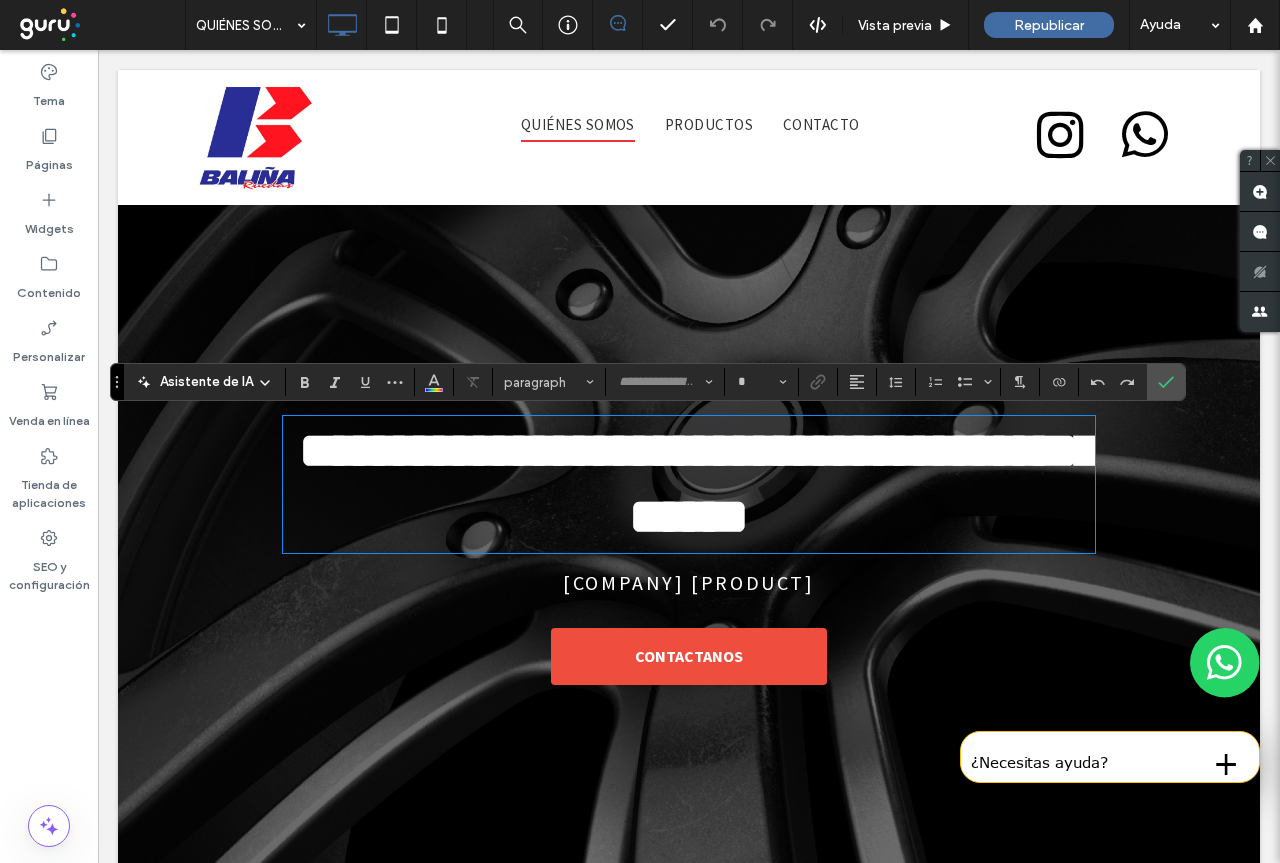 type on "*****" 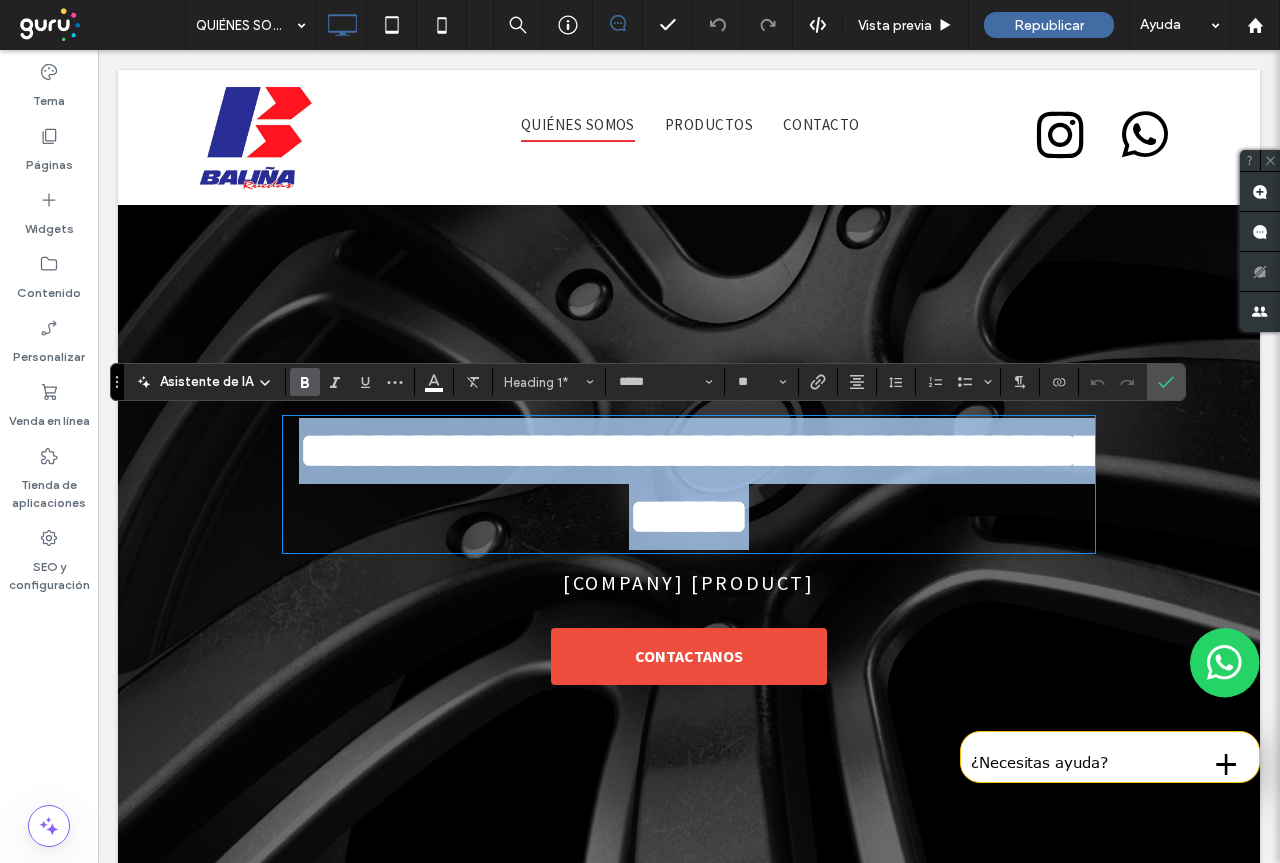 click on "**********" at bounding box center [699, 483] 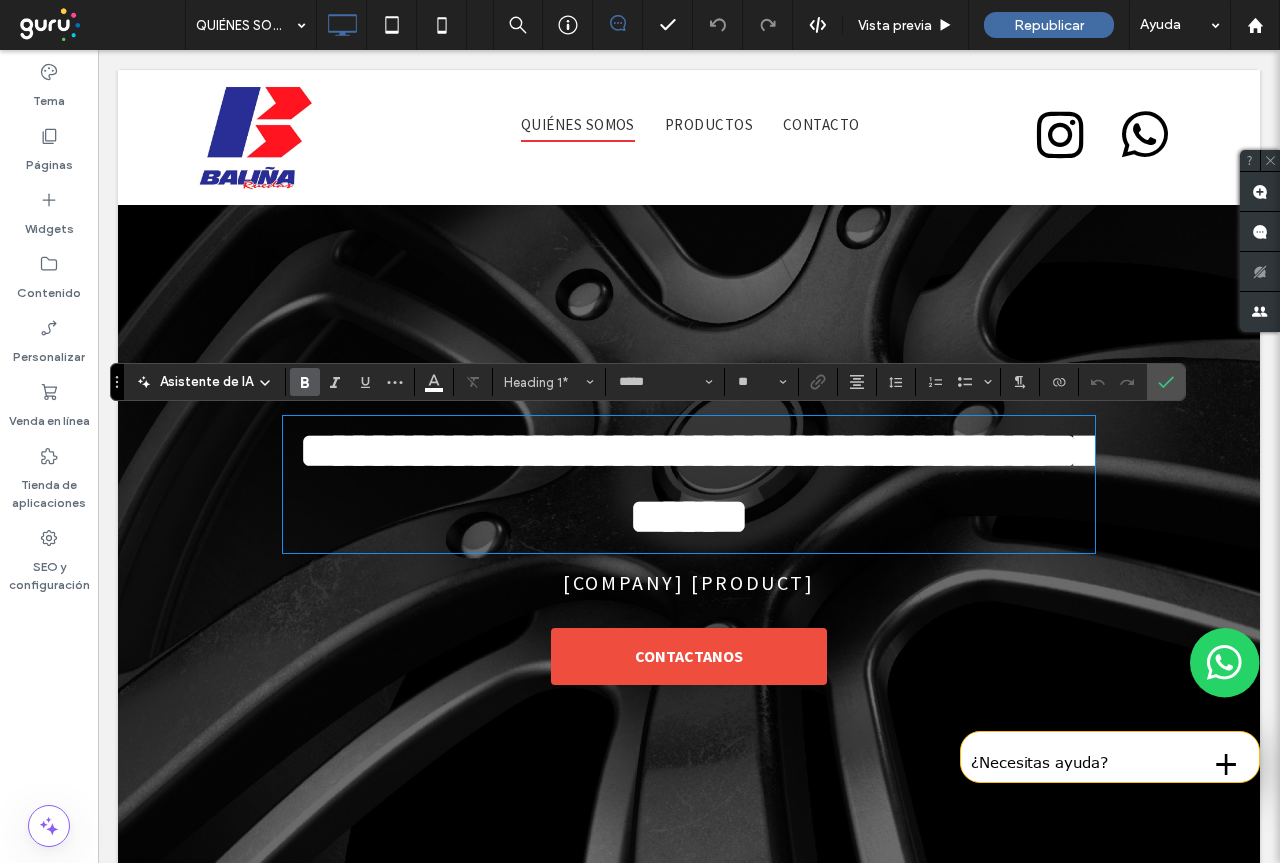 click on "**********" at bounding box center (699, 483) 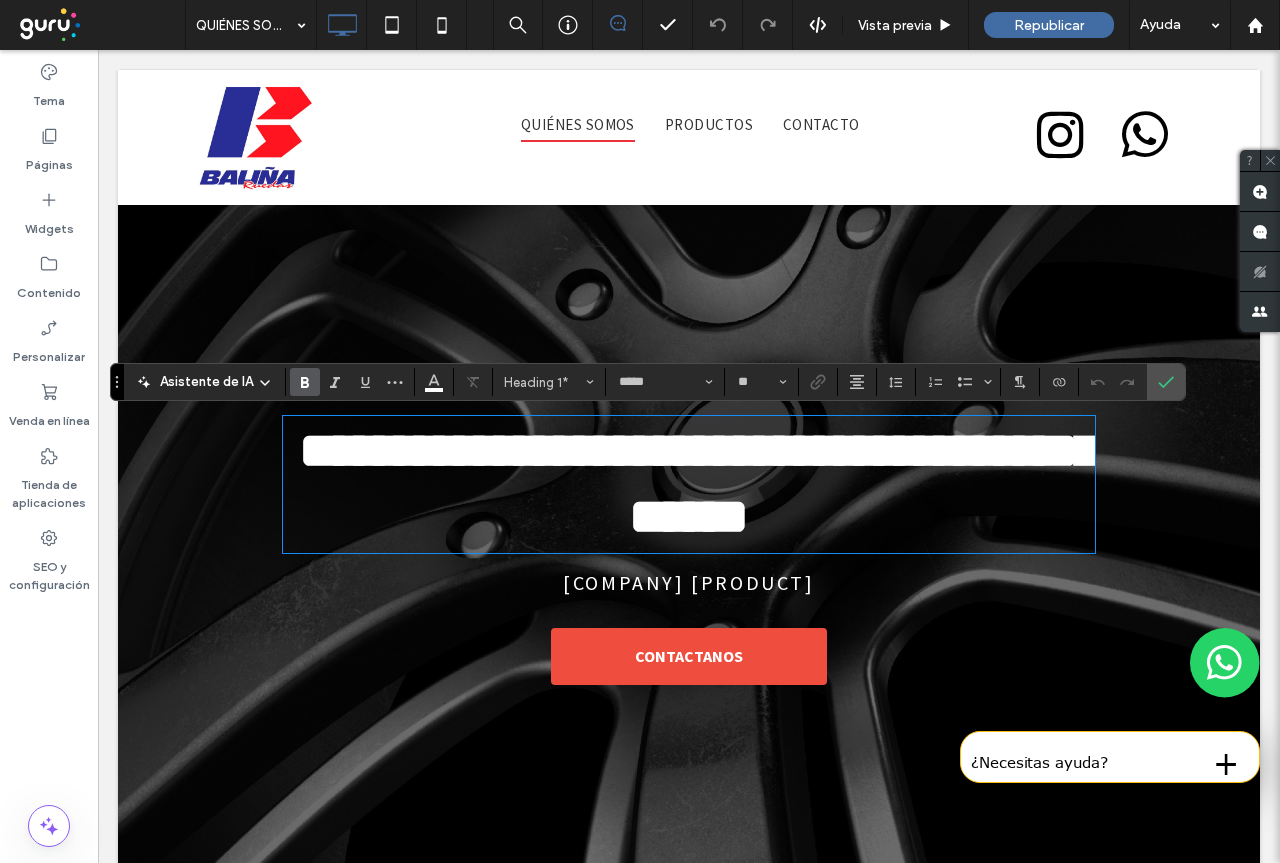 click on "**********" at bounding box center [689, 484] 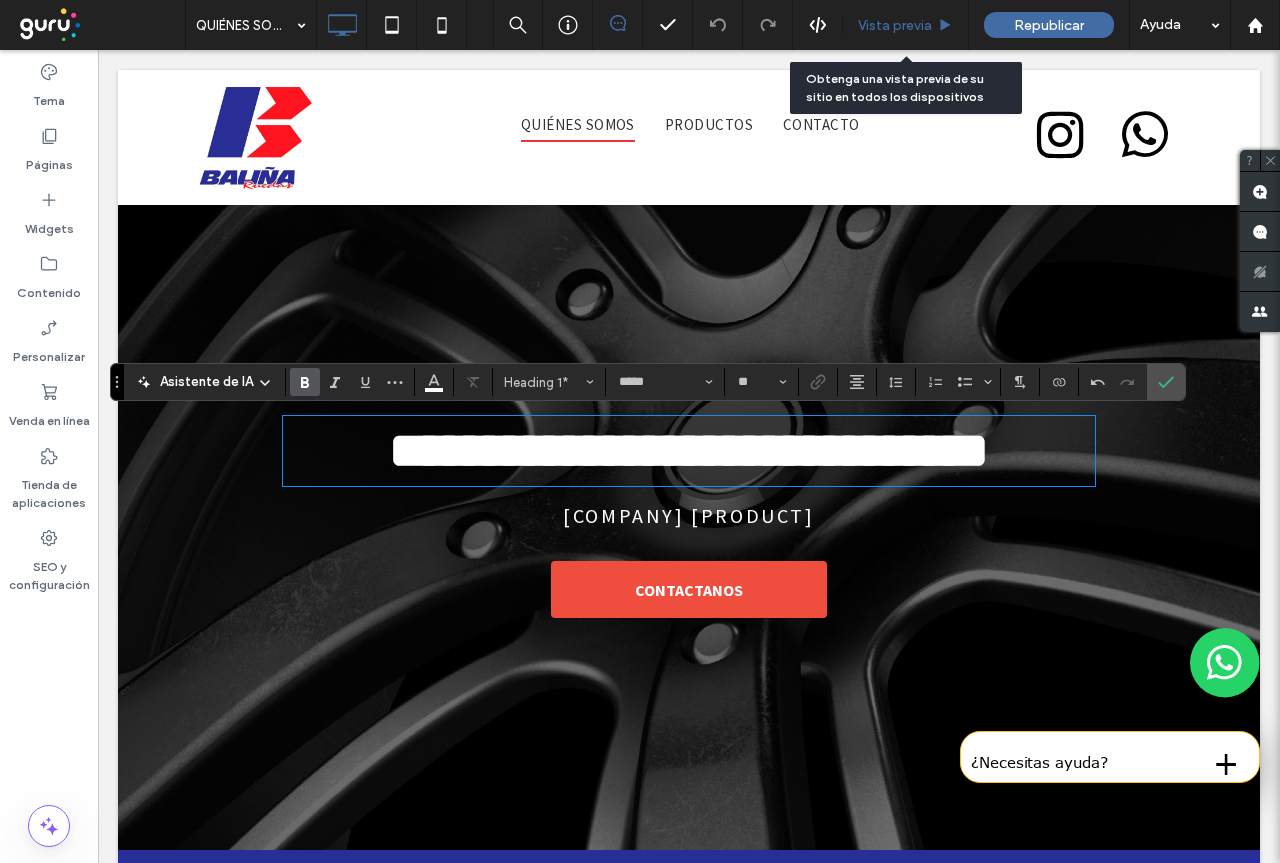 click on "Vista previa" at bounding box center [895, 25] 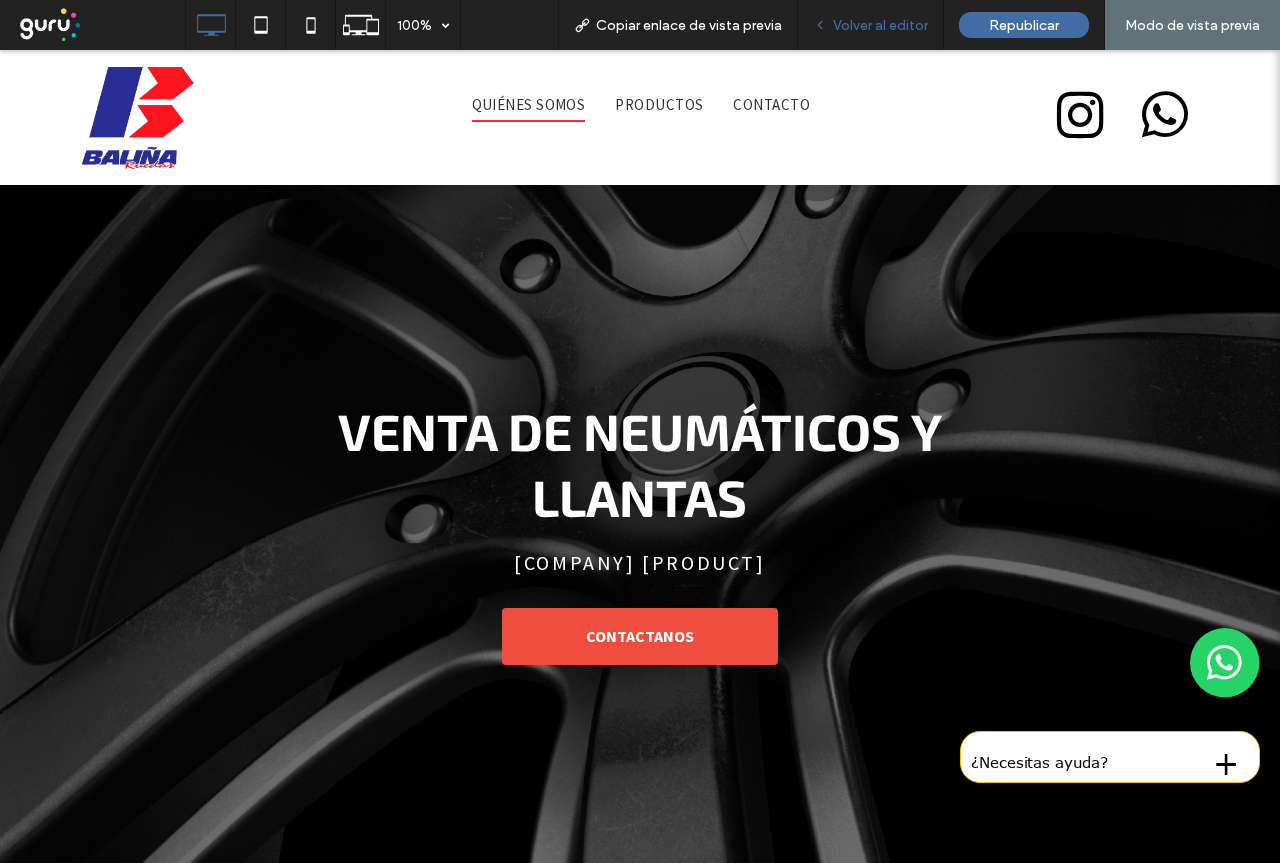 click on "Volver al editor" at bounding box center (880, 25) 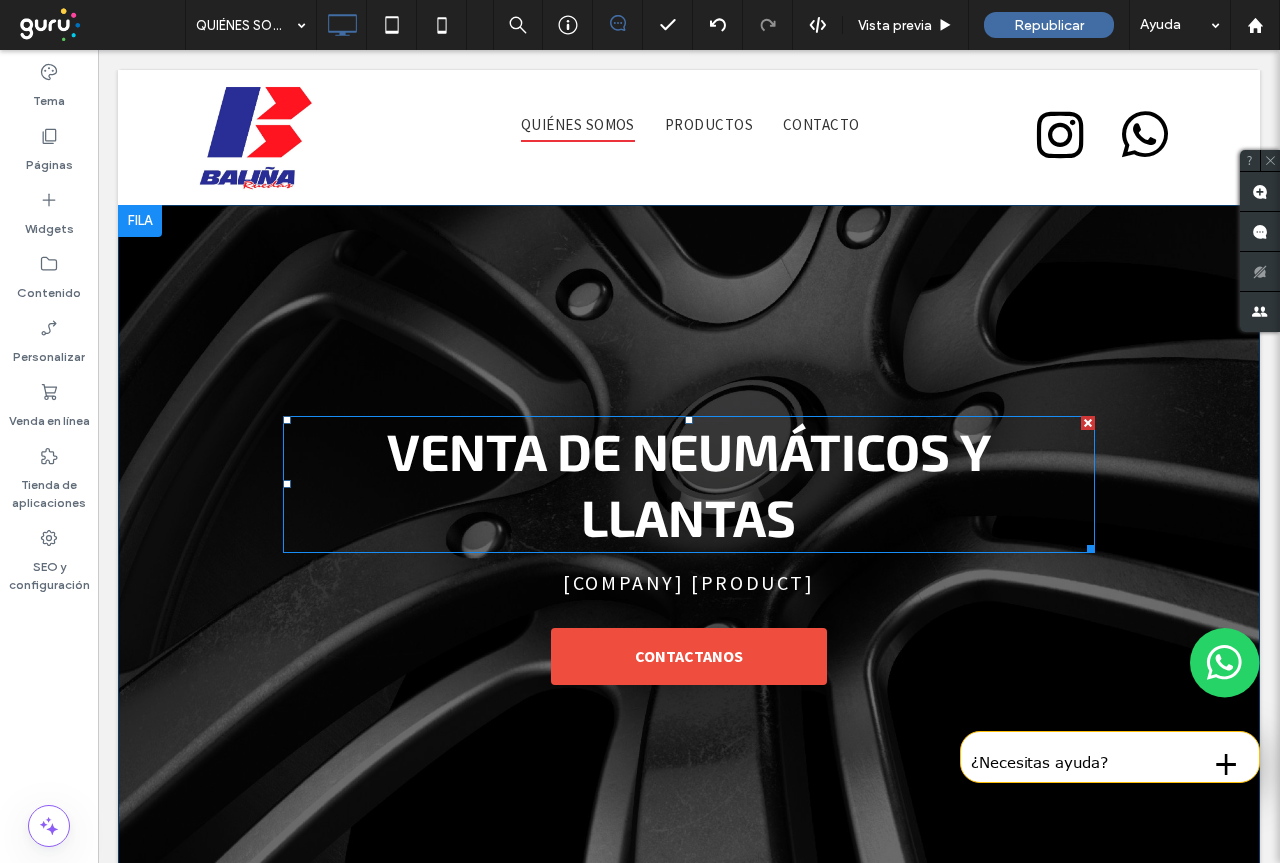 click on "venta de neumáticos y llantas" at bounding box center (689, 484) 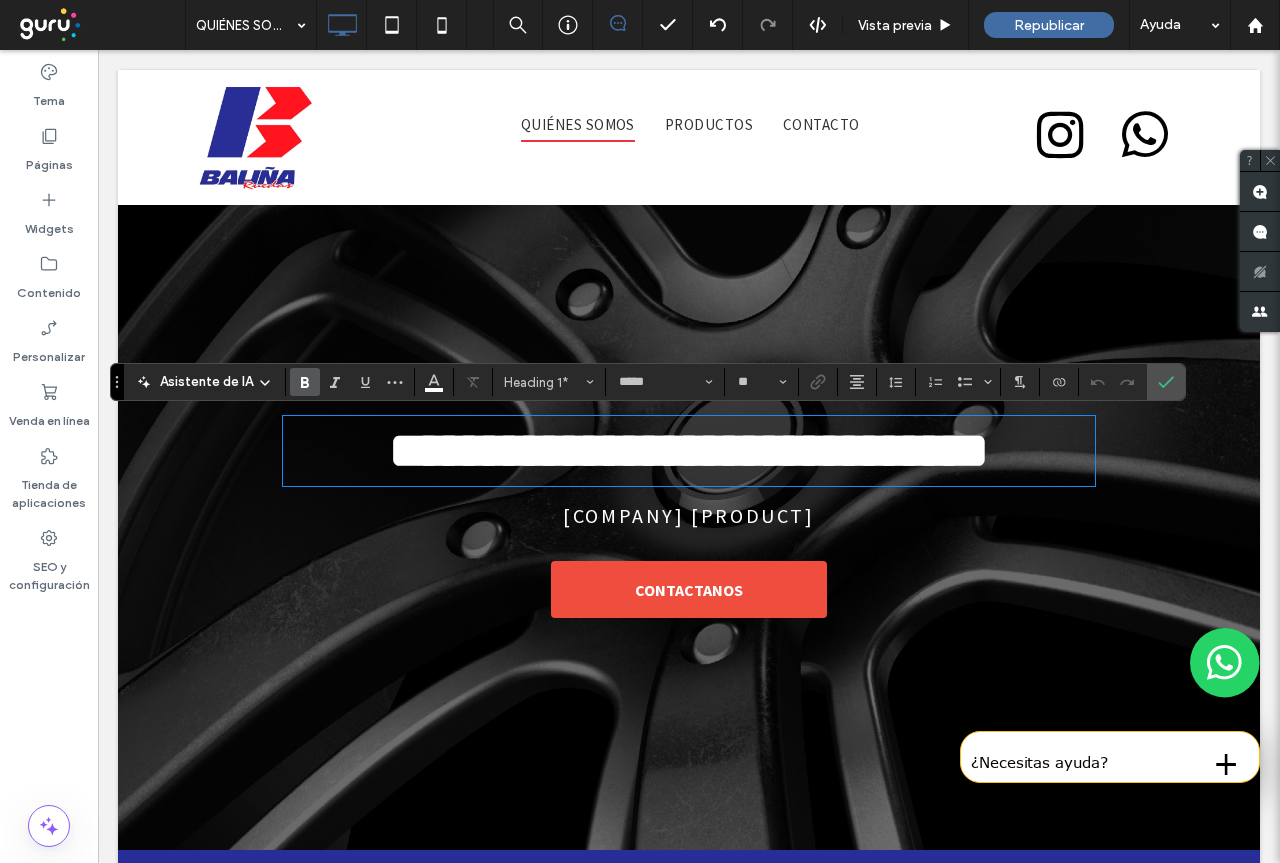 type 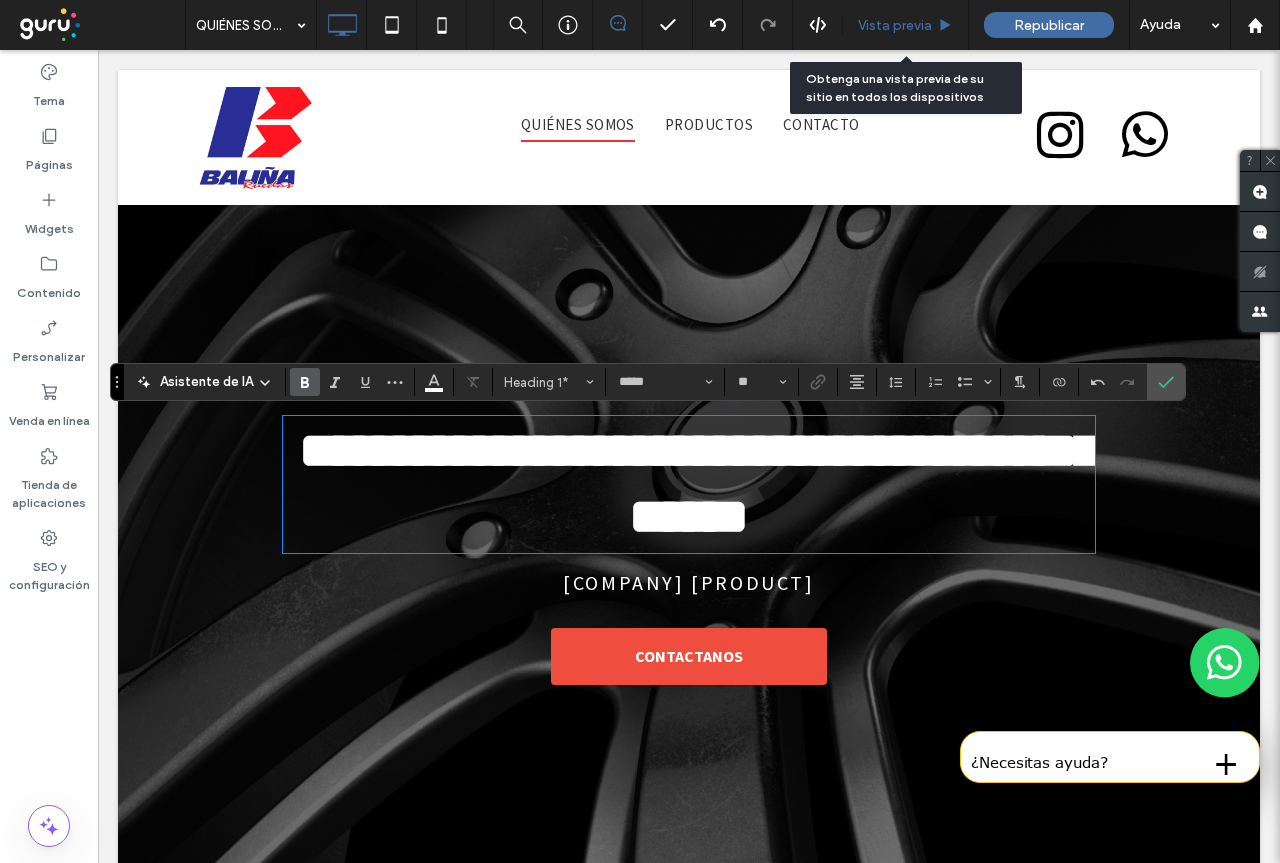 click on "Vista previa" at bounding box center [895, 25] 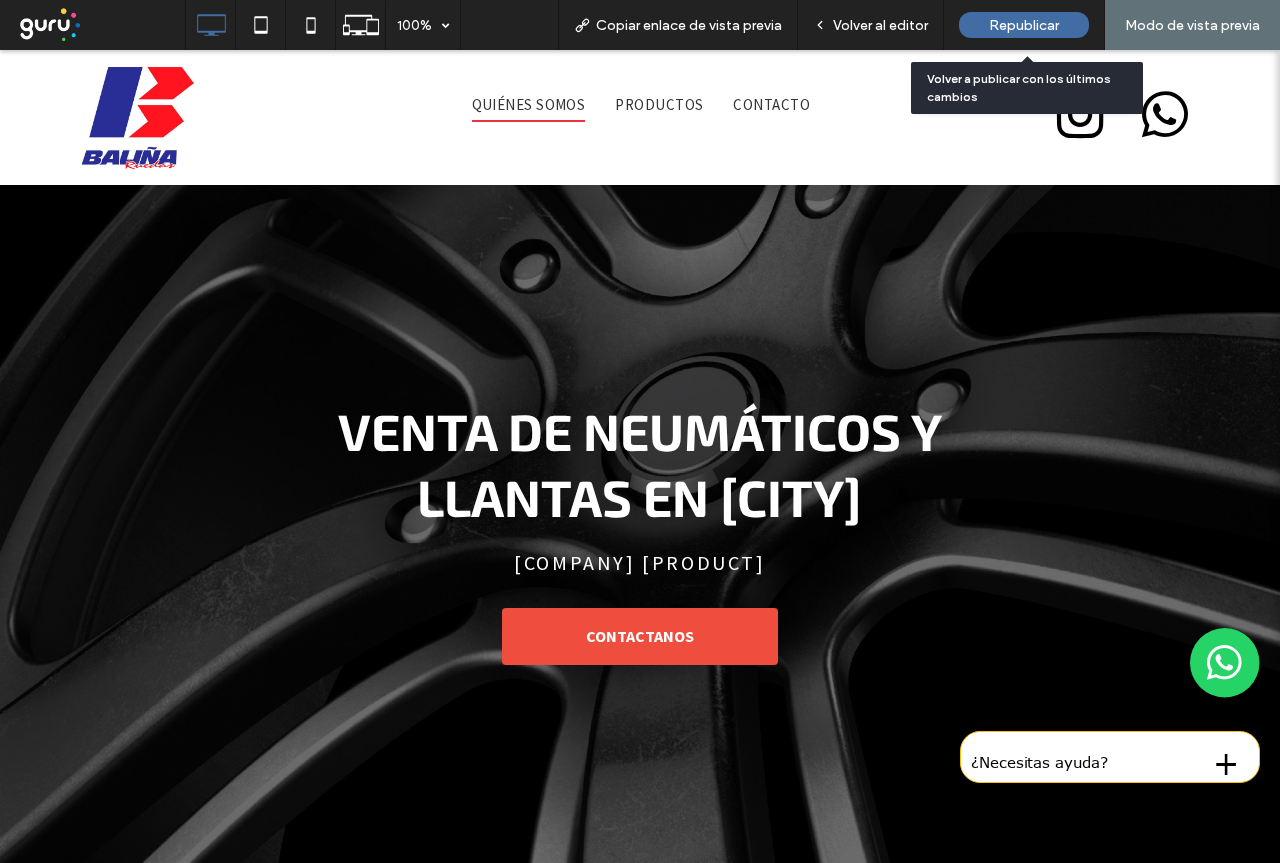 click on "Republicar" at bounding box center [1024, 25] 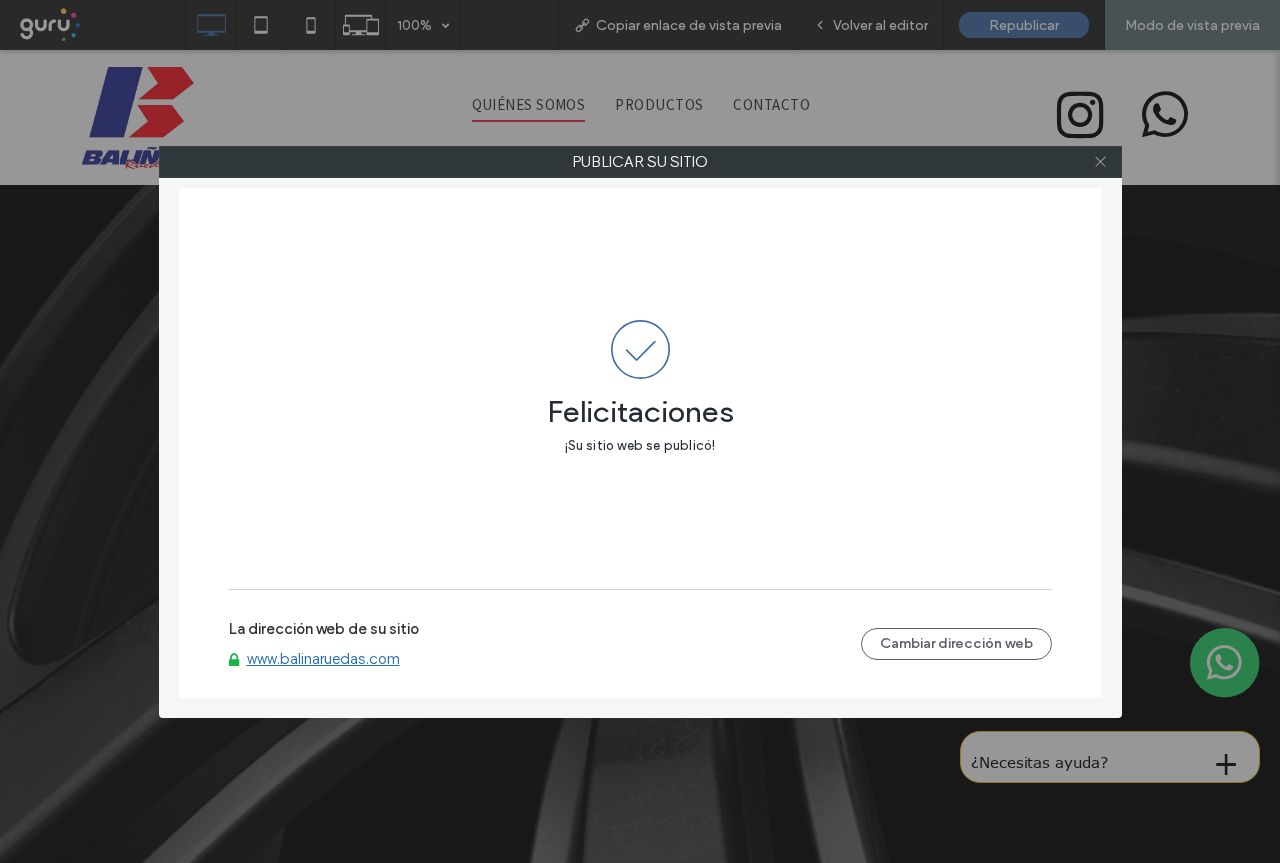 click 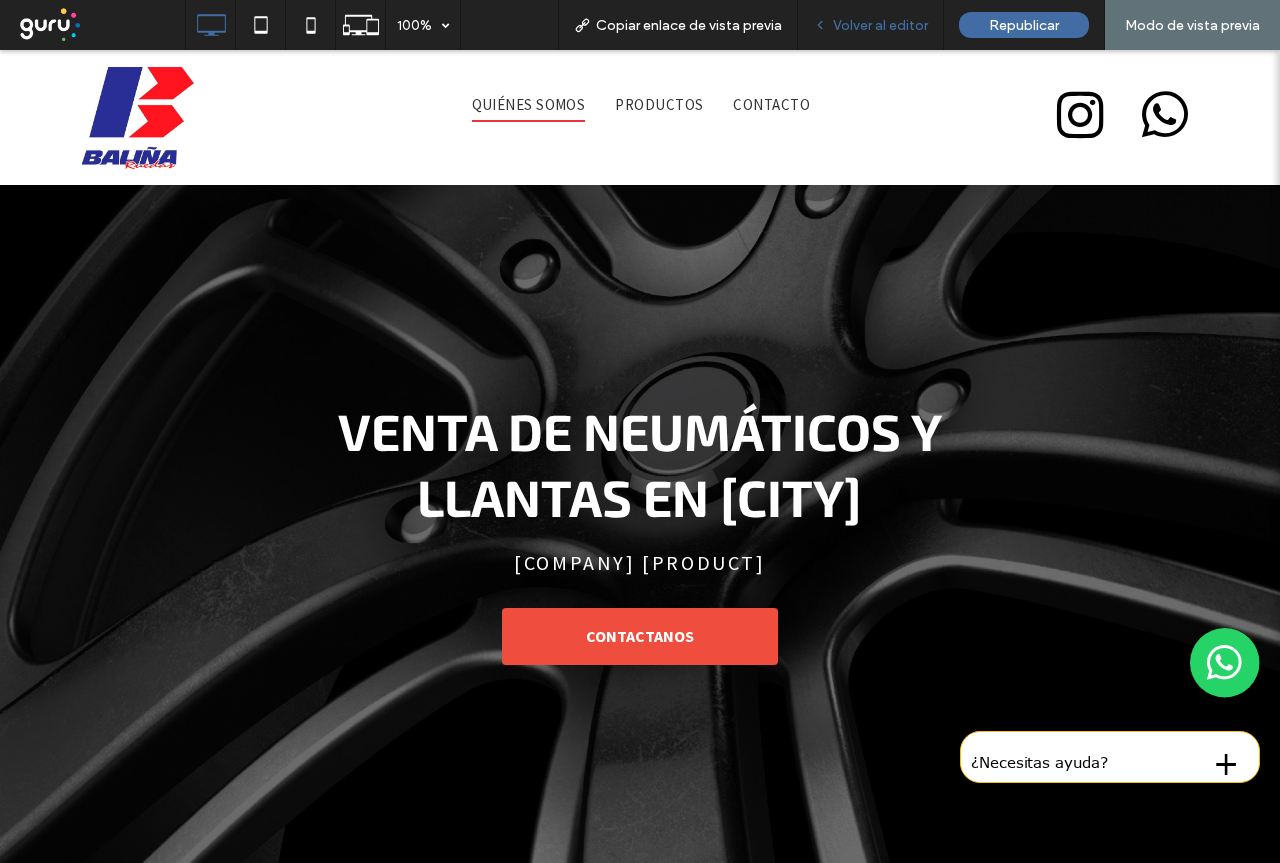click on "Volver al editor" at bounding box center [880, 25] 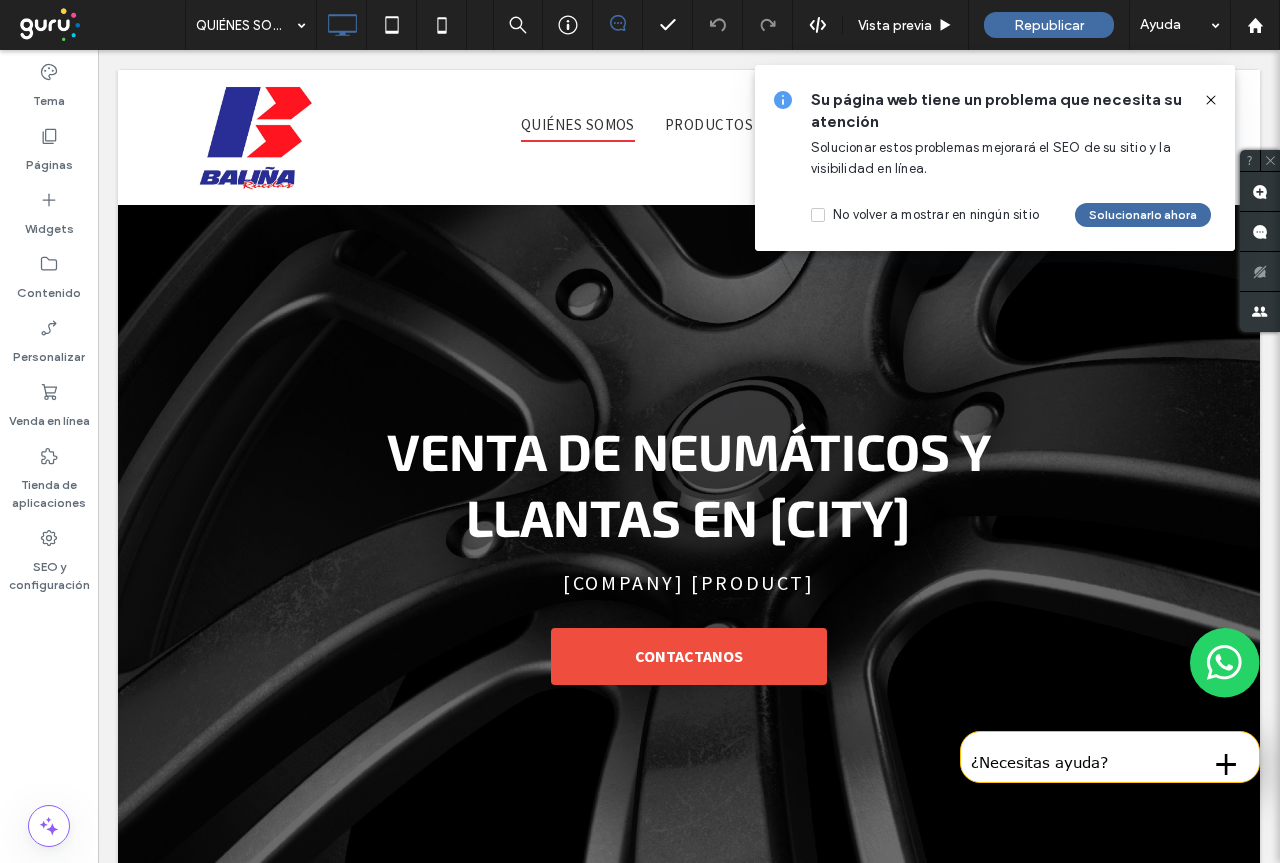 click 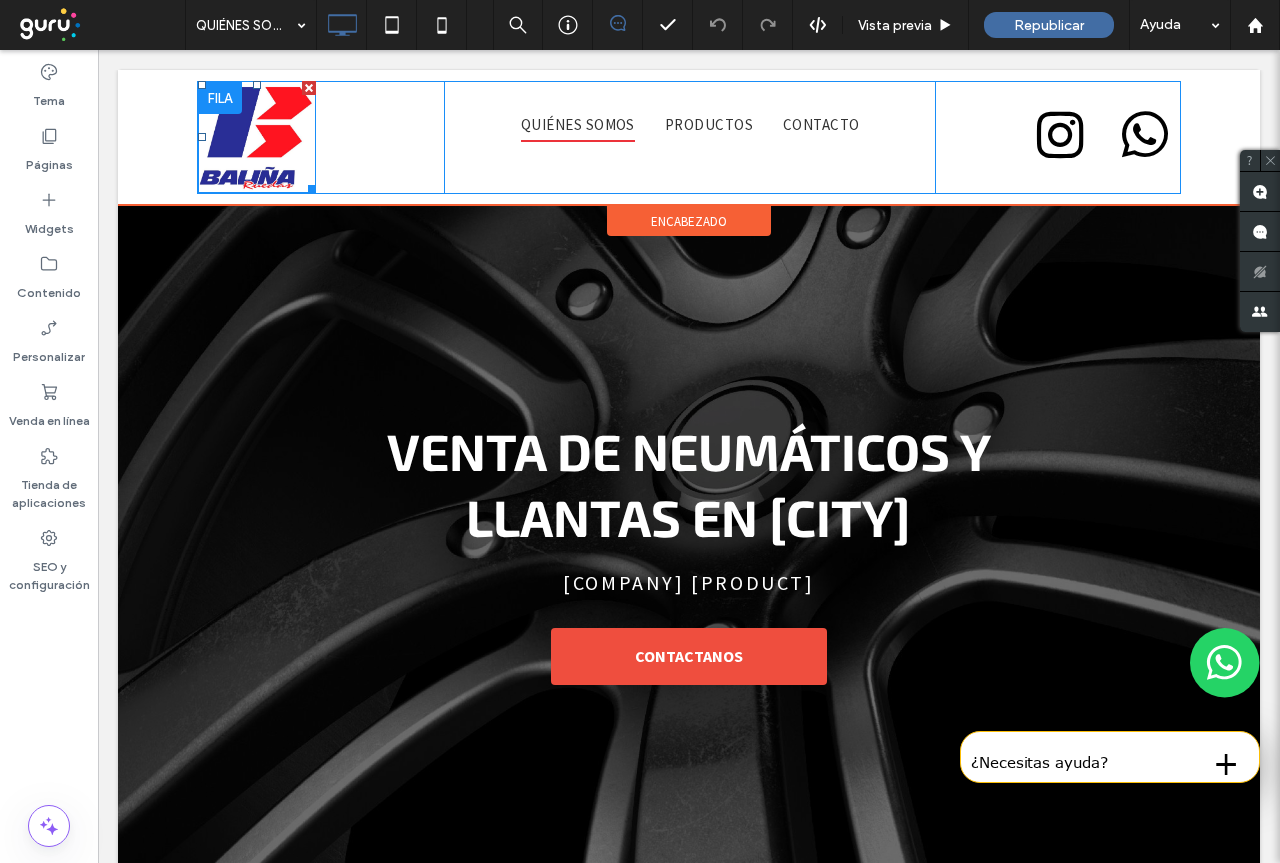 click at bounding box center [257, 137] 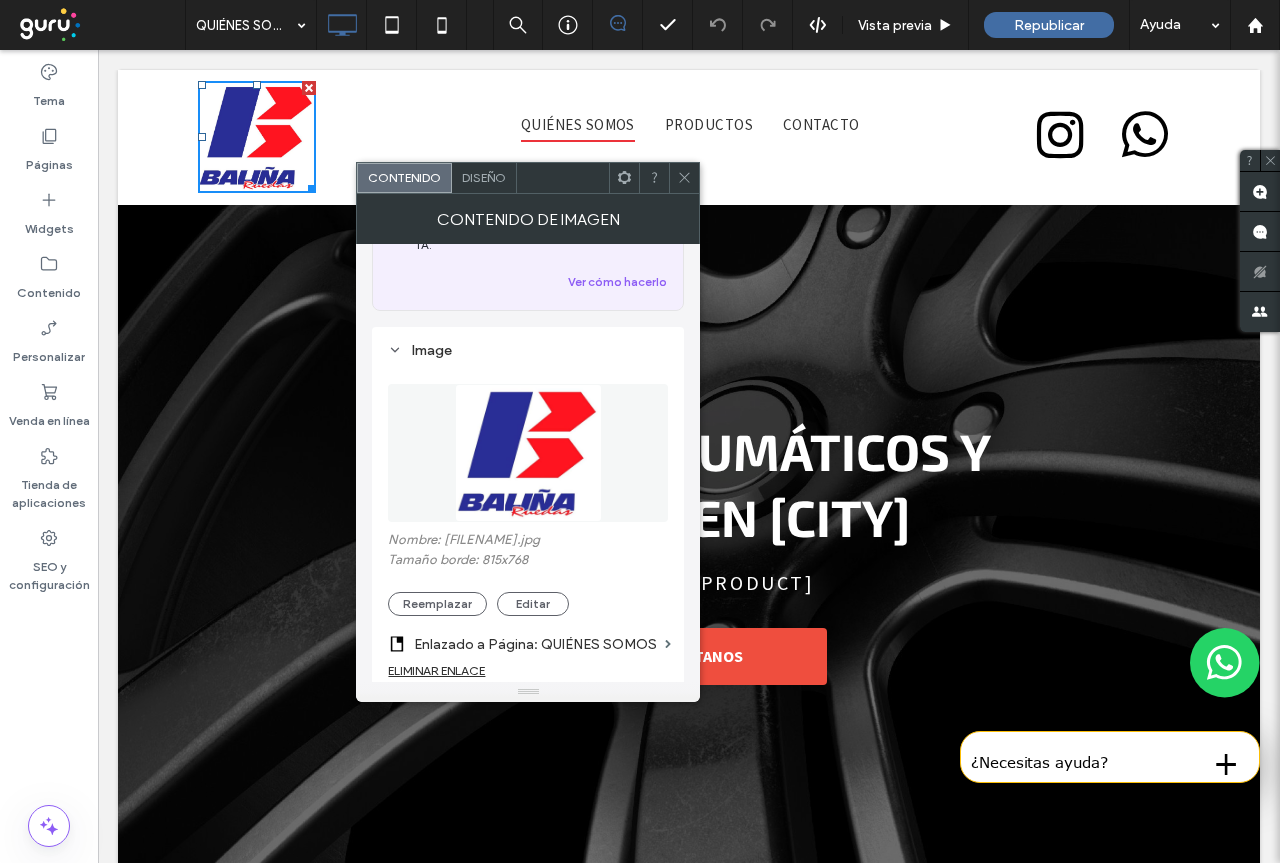 scroll, scrollTop: 200, scrollLeft: 0, axis: vertical 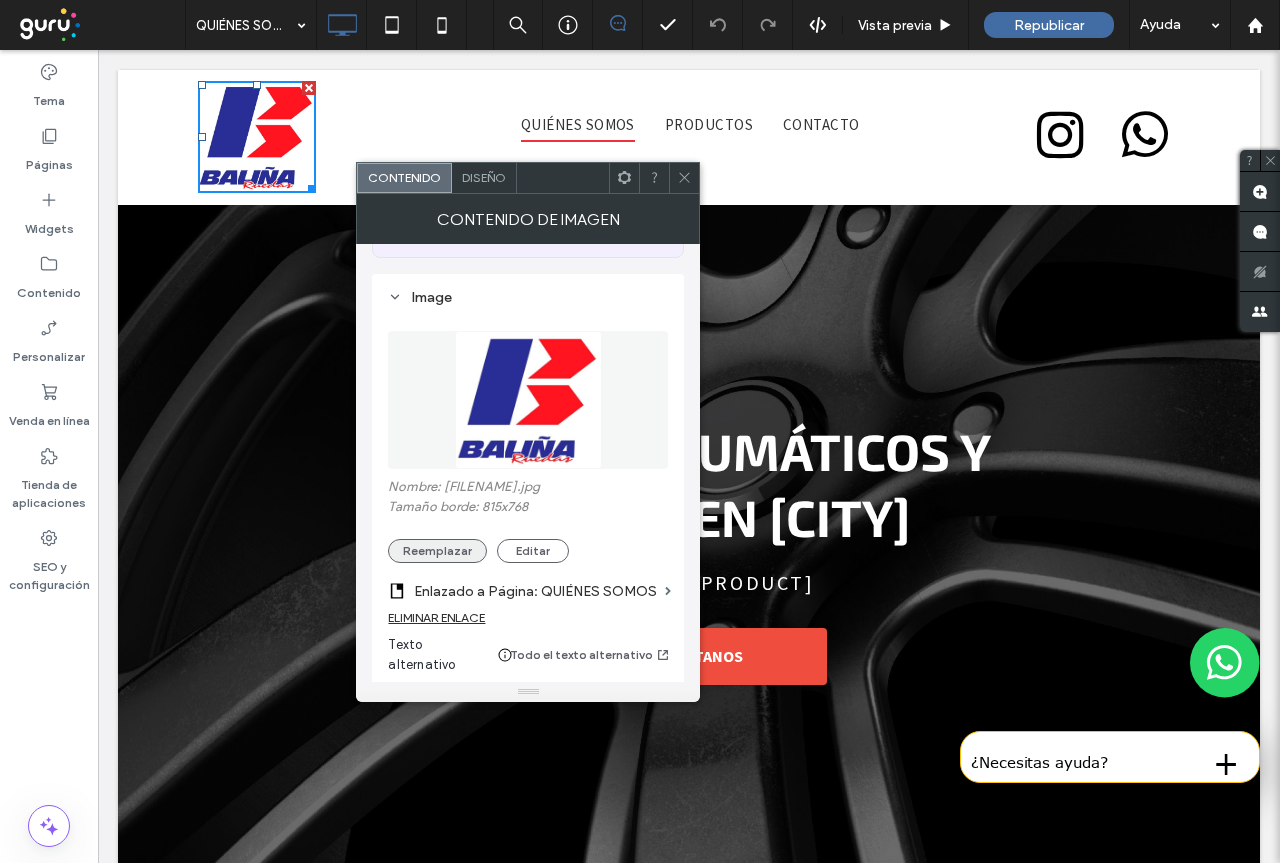 click on "Reemplazar" at bounding box center (437, 551) 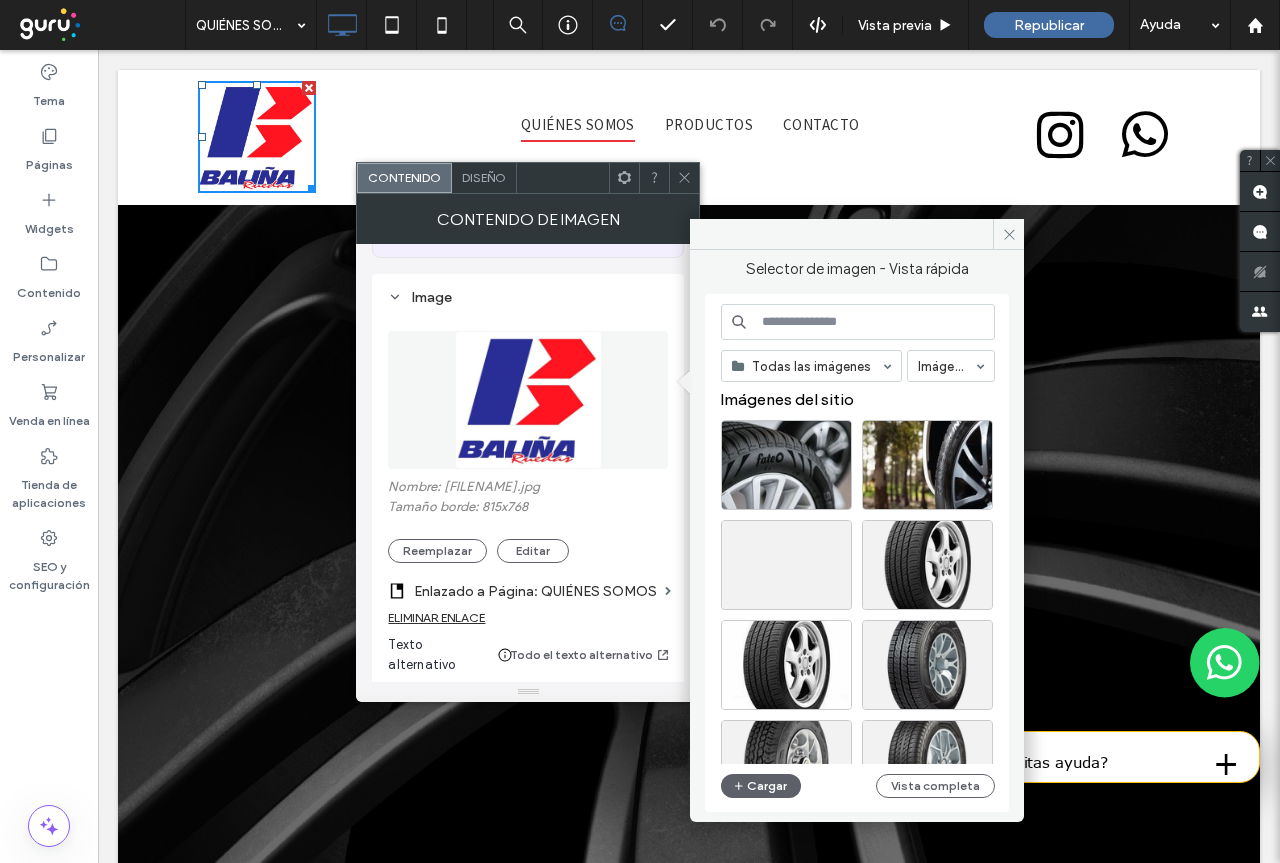 scroll, scrollTop: 0, scrollLeft: 0, axis: both 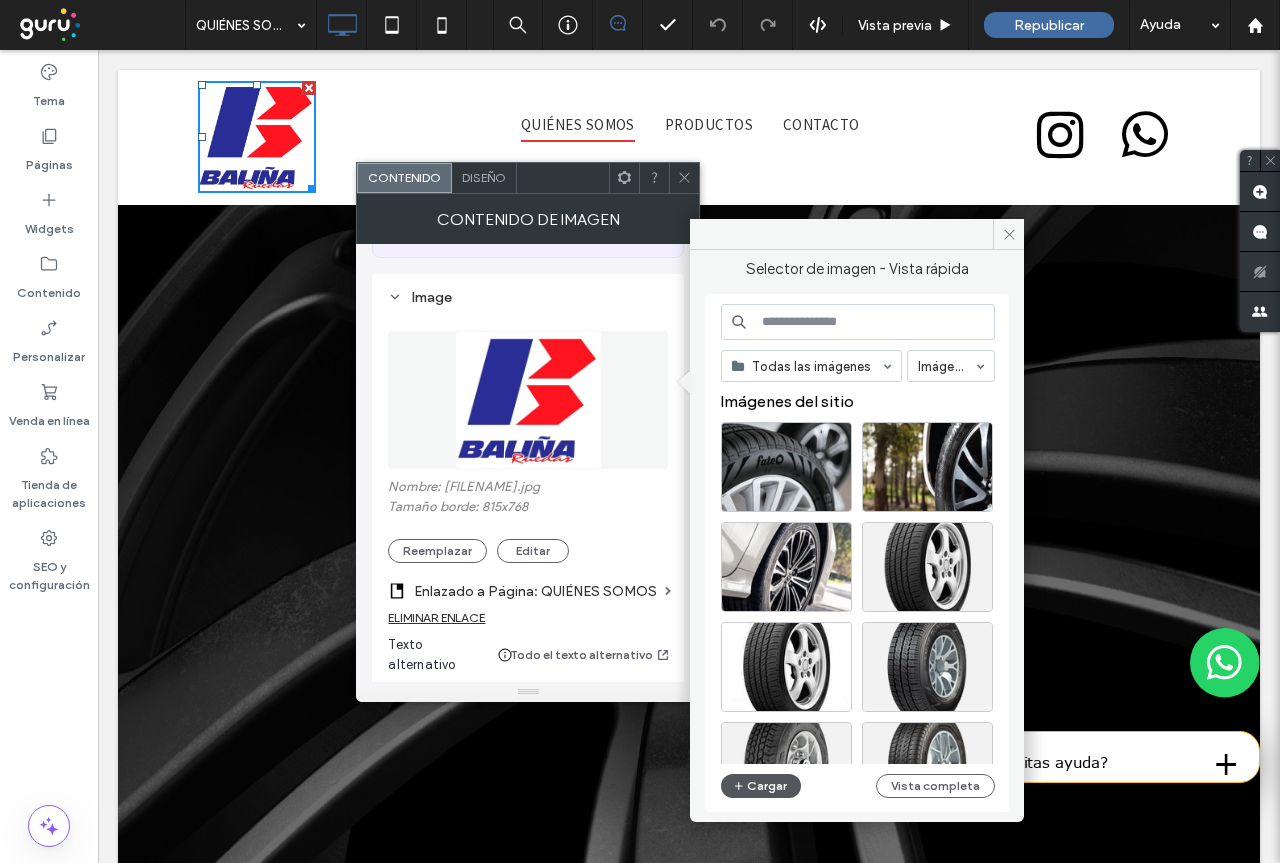 click on "Cargar" at bounding box center [761, 786] 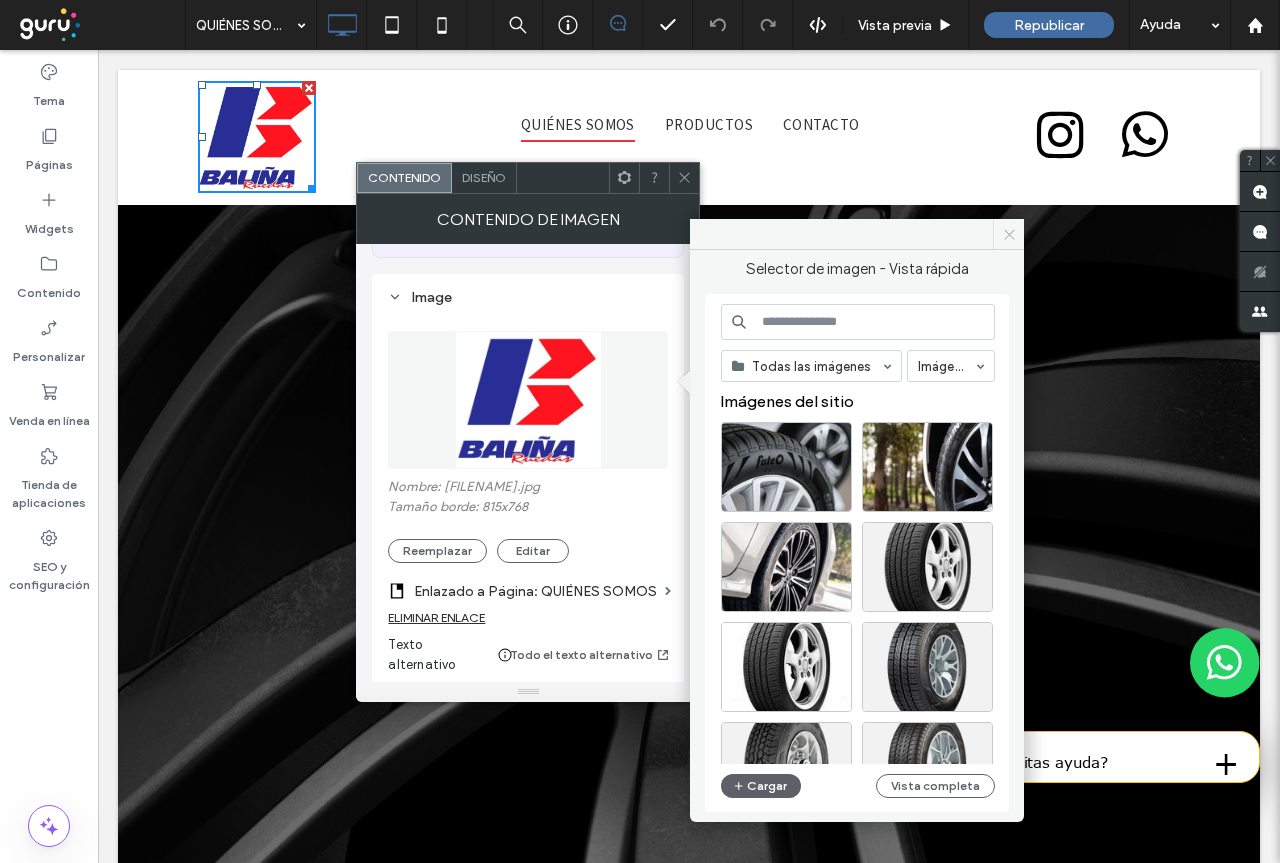 click 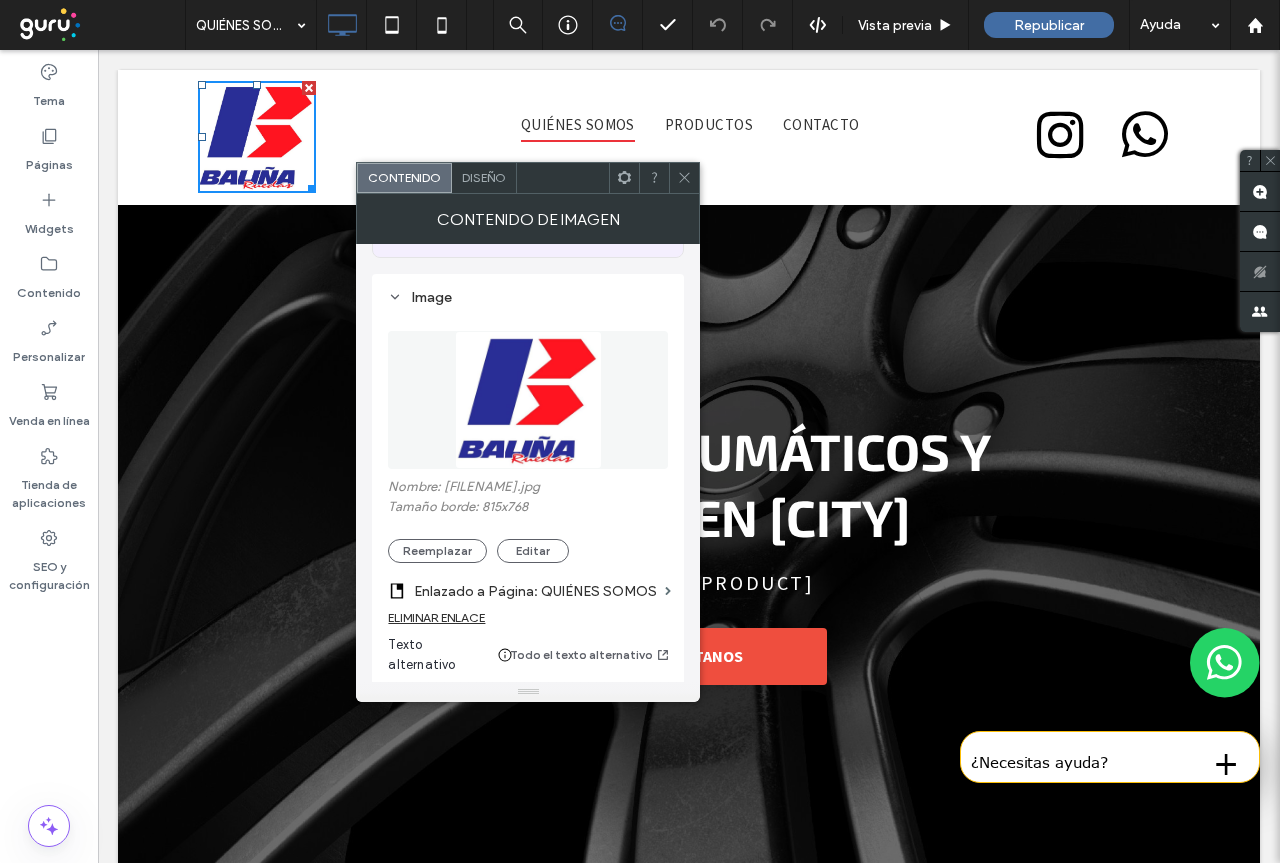 click 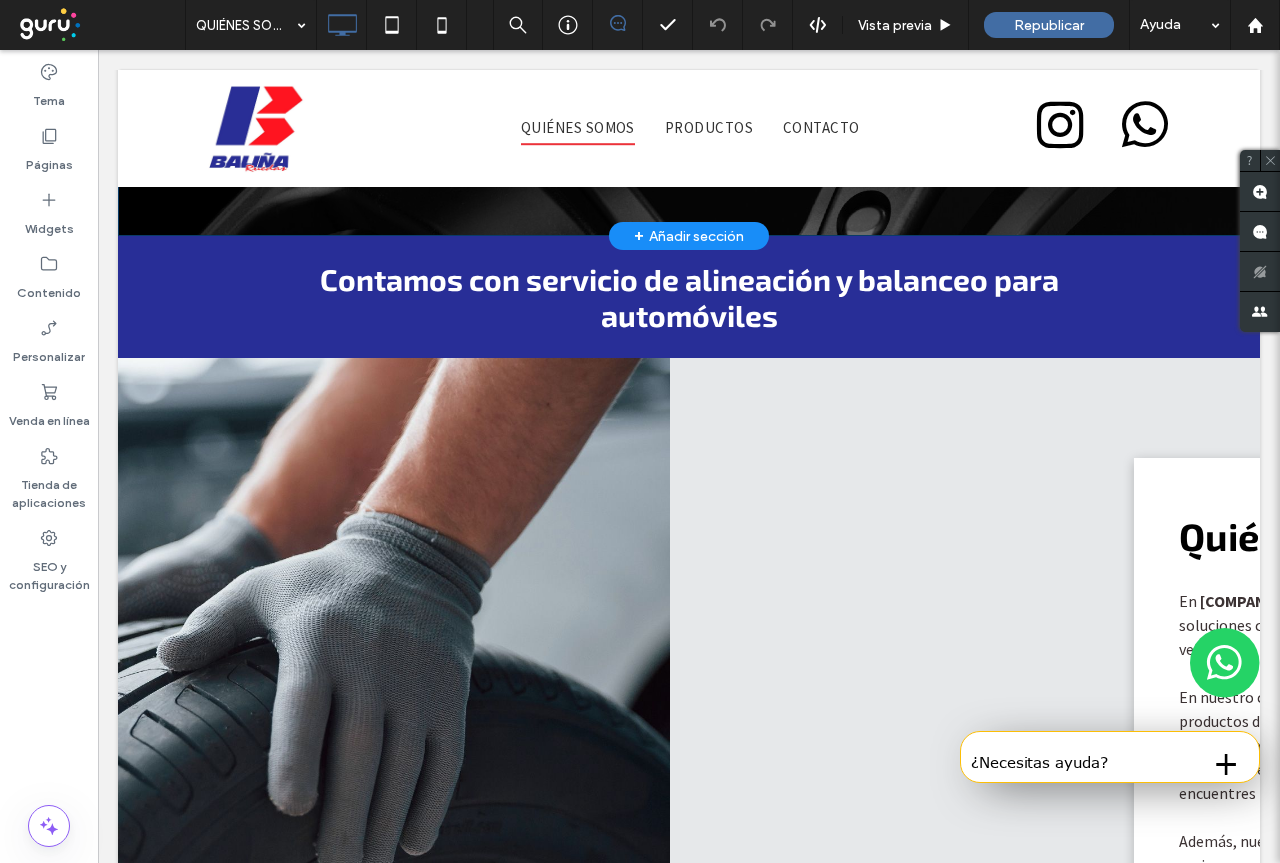 scroll, scrollTop: 700, scrollLeft: 0, axis: vertical 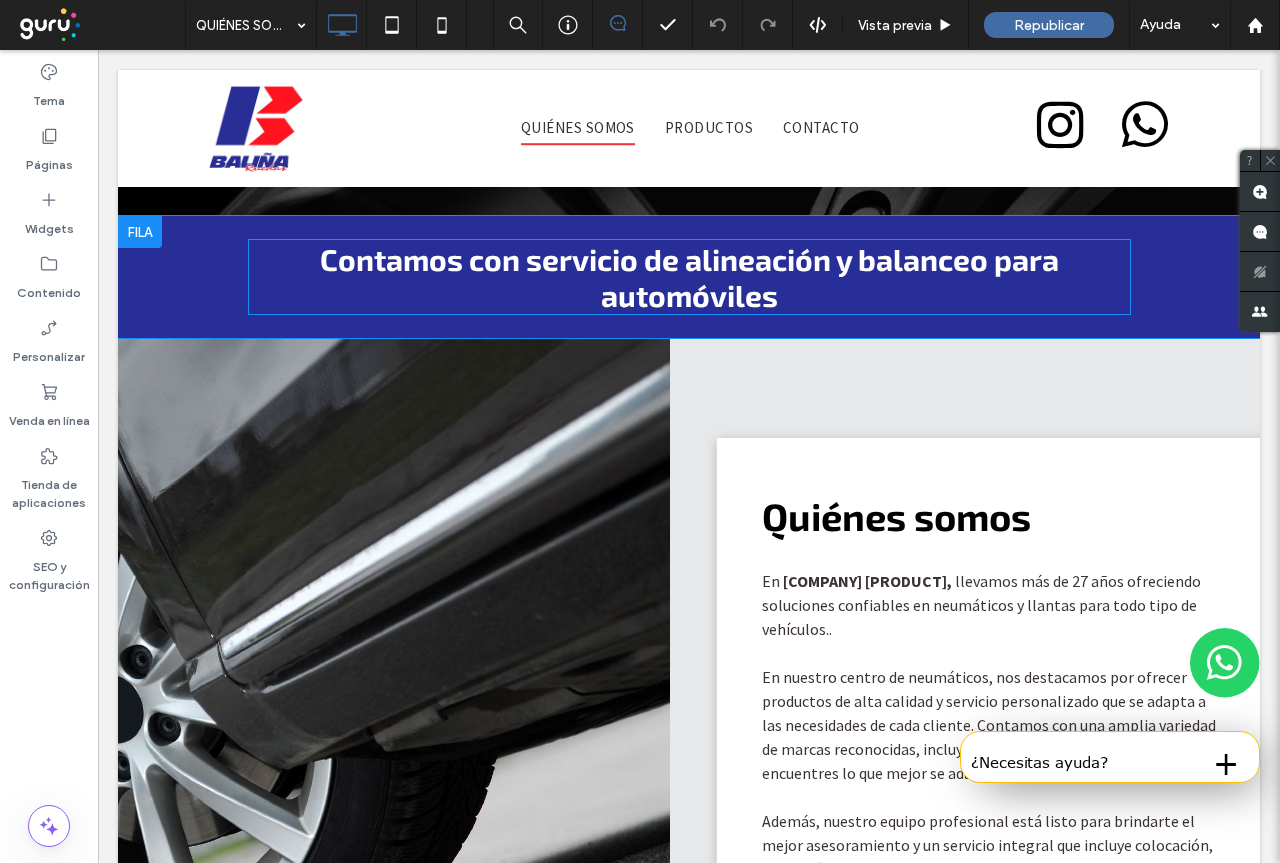 click on "Contamos con servicio de alineación y balanceo para automóviles" at bounding box center (689, 277) 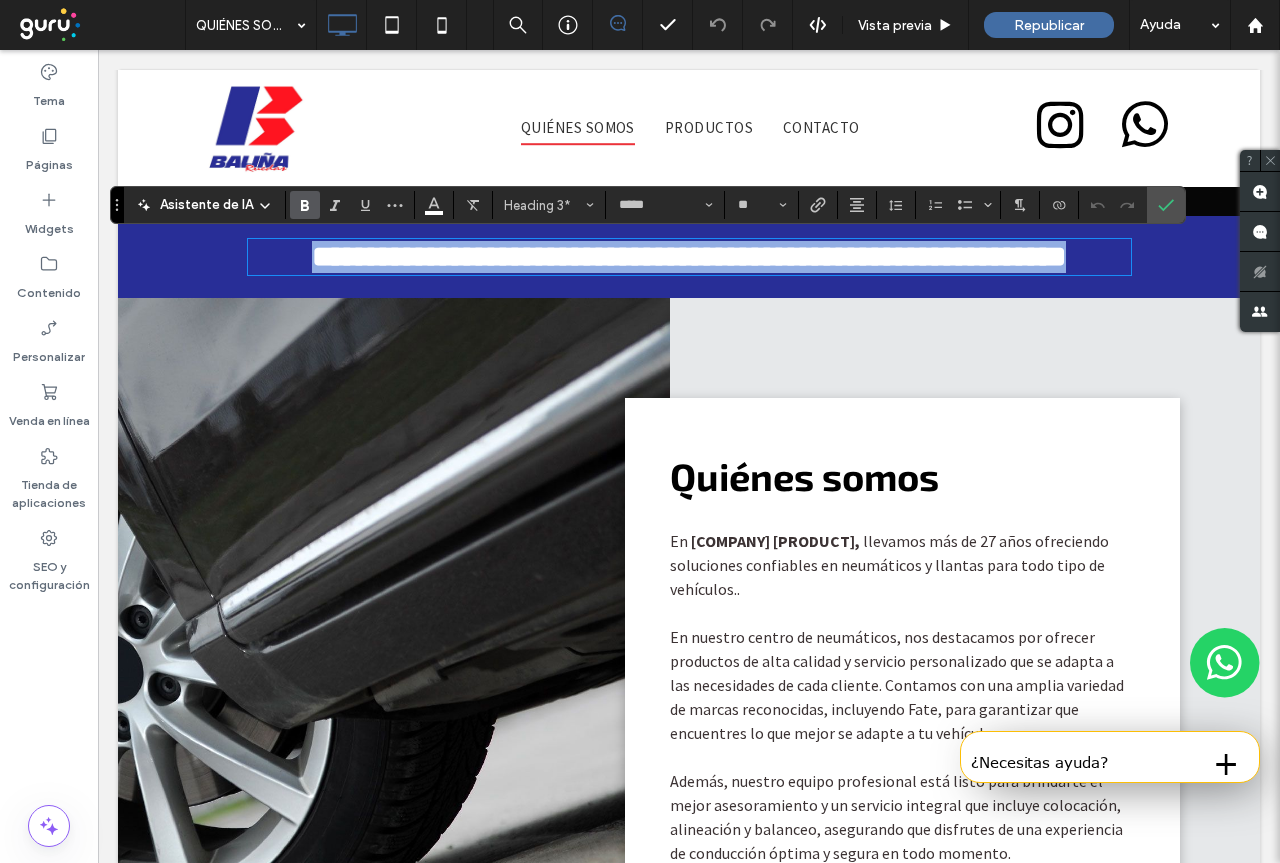 scroll, scrollTop: 900, scrollLeft: 0, axis: vertical 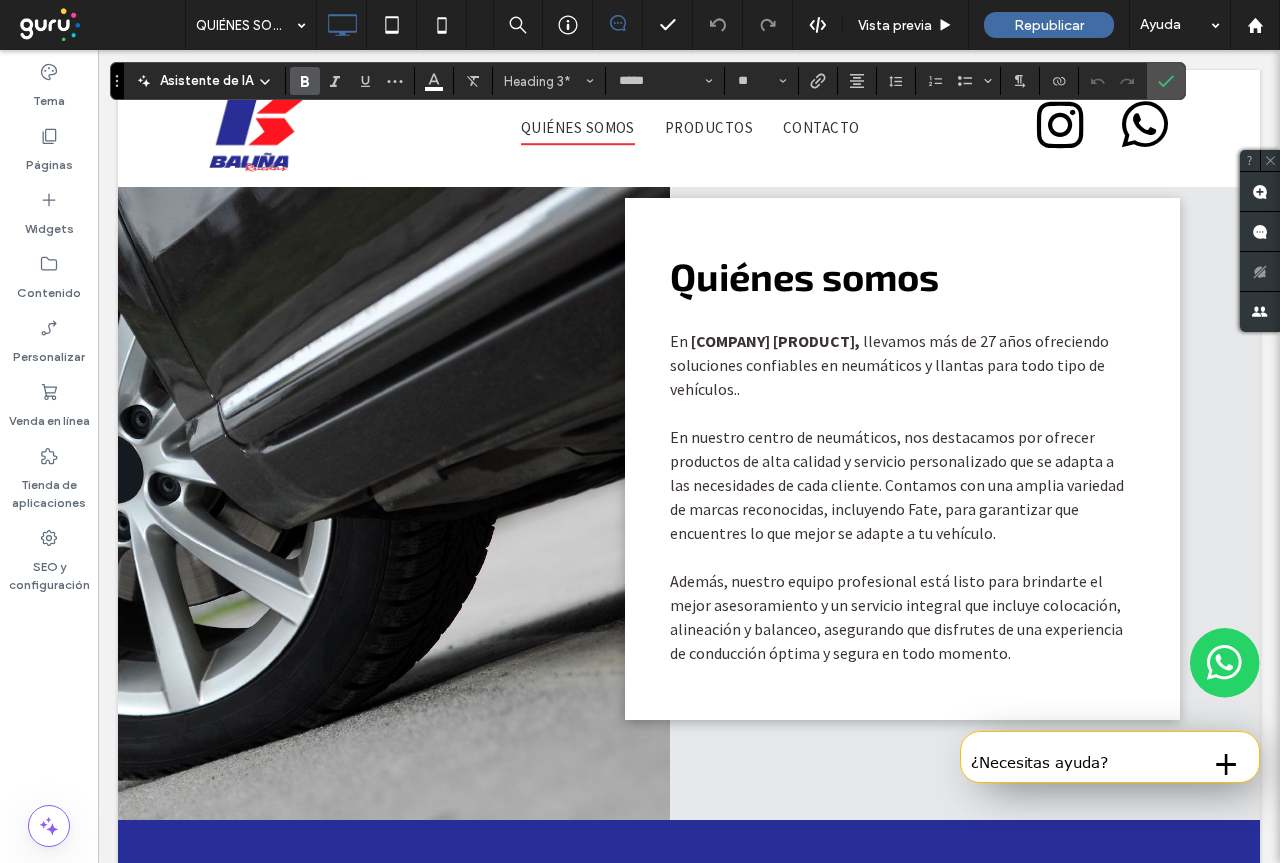 click on "En nuestro centro de neumáticos, nos destacamos por ofrecer productos de alta calidad y servicio personalizado que se adapta a las necesidades de cada cliente. Contamos con una amplia variedad de marcas reconocidas, incluyendo Fate, para garantizar que encuentres lo que mejor se adapte a tu vehículo." at bounding box center [897, 485] 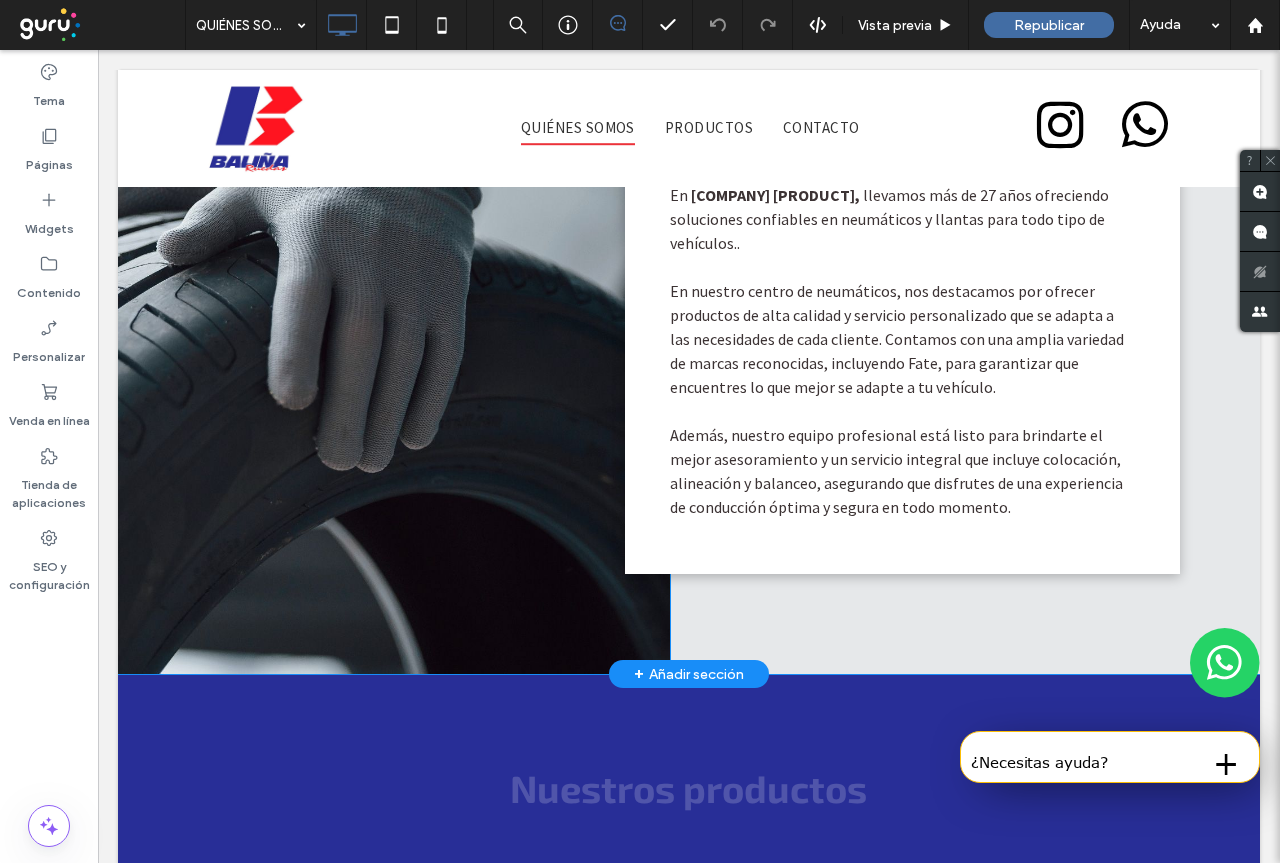 scroll, scrollTop: 1100, scrollLeft: 0, axis: vertical 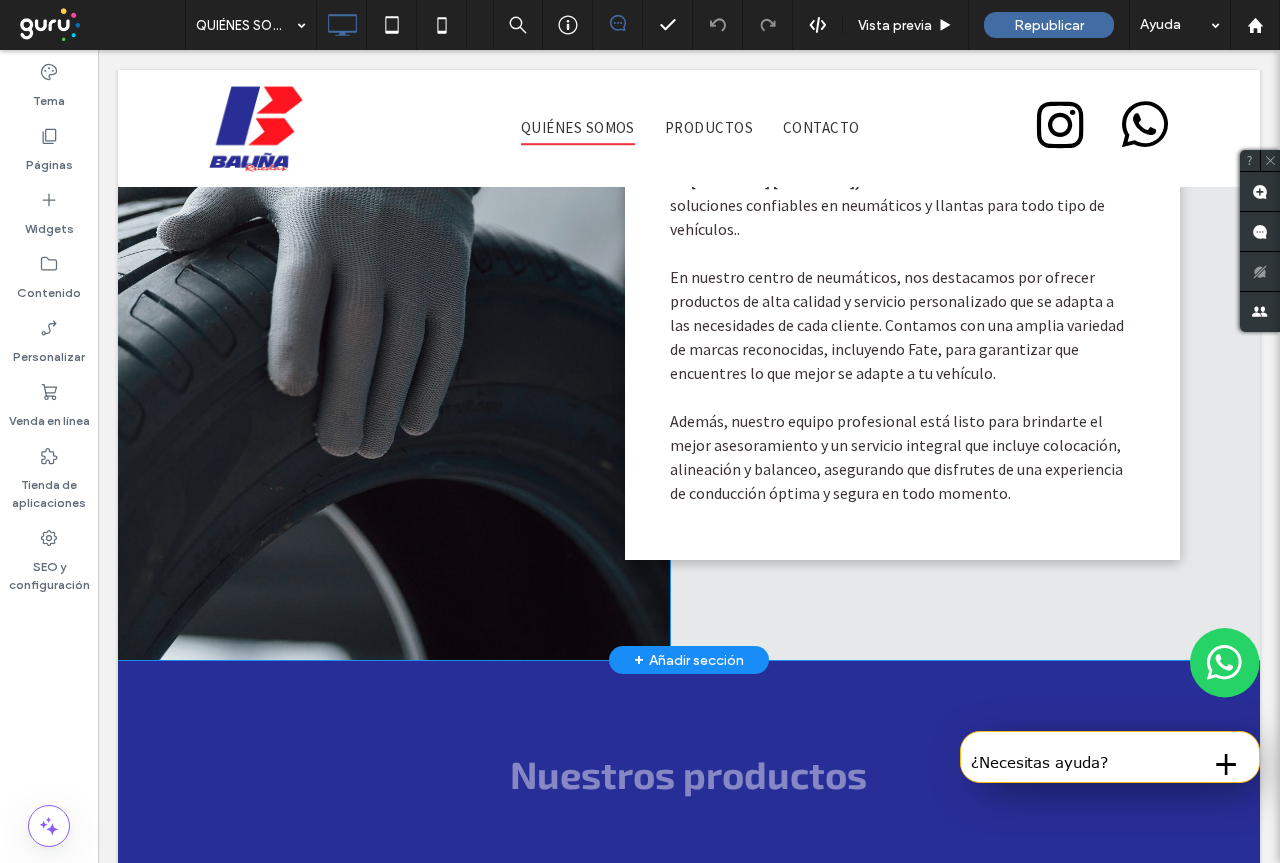 click at bounding box center (394, 299) 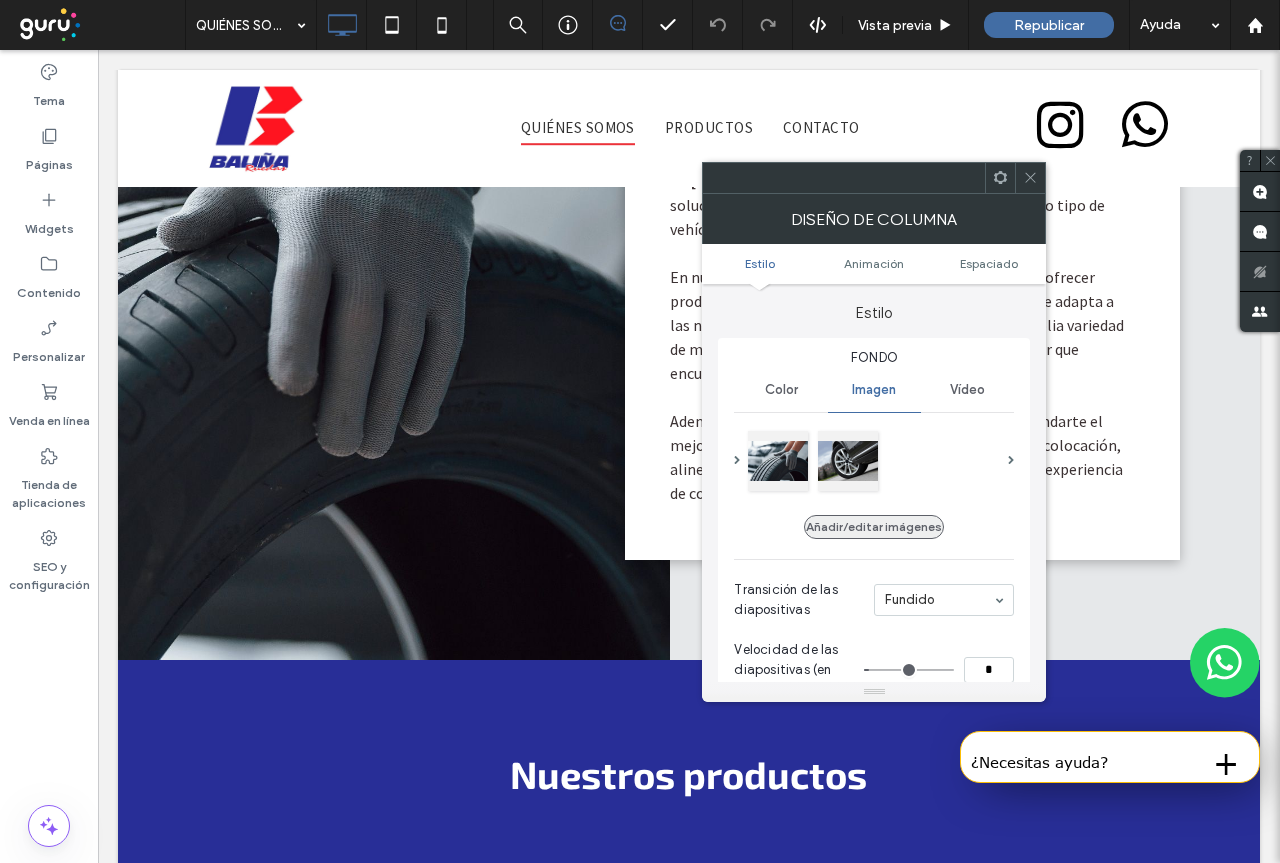 click on "Añadir/editar imágenes" at bounding box center [874, 527] 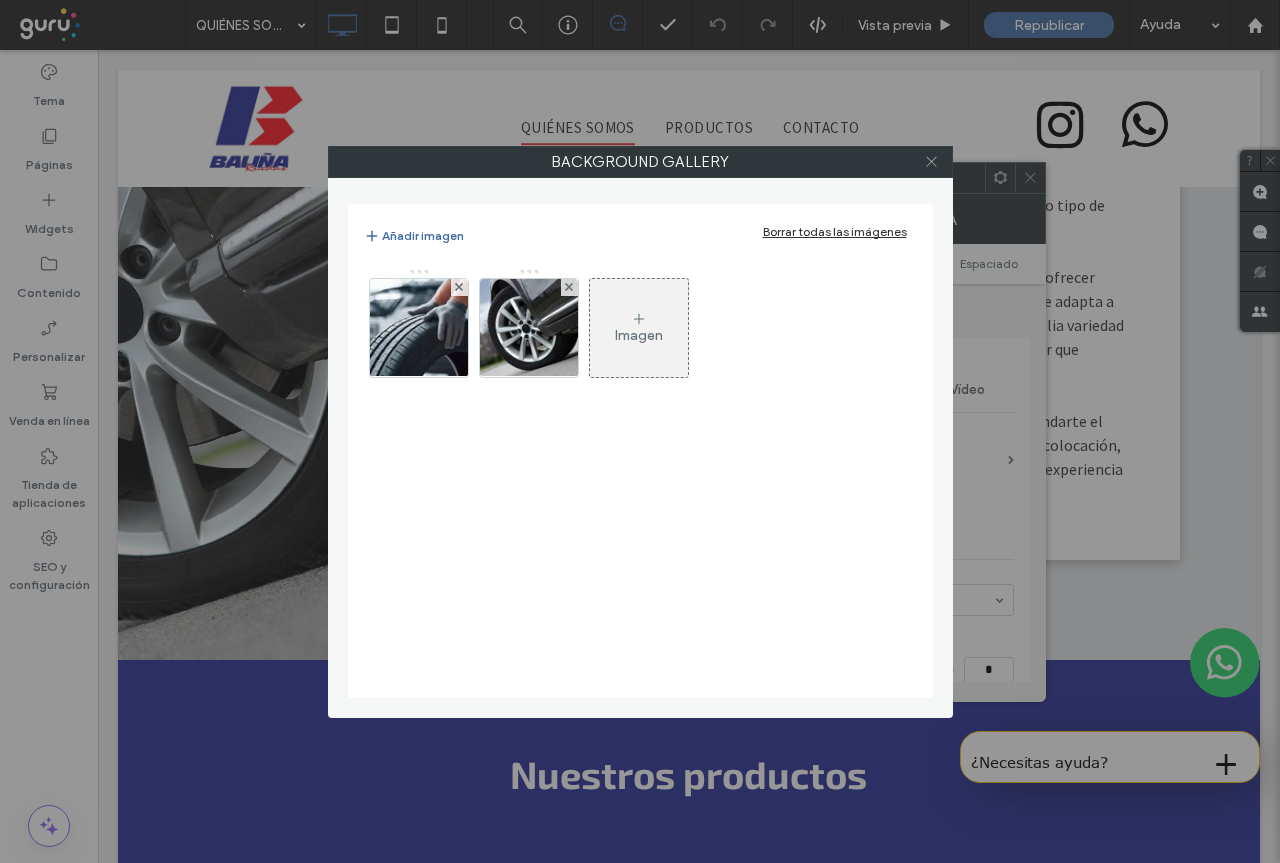 click 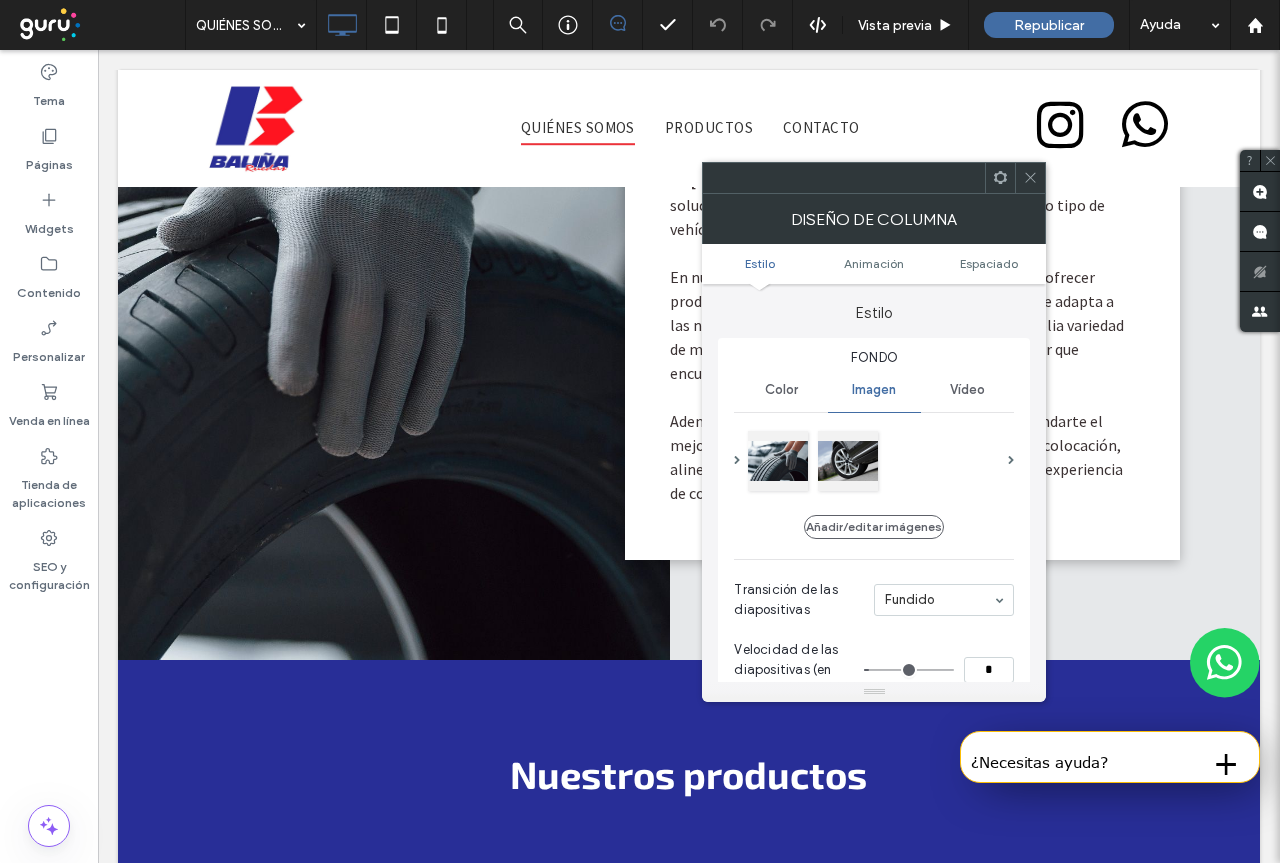 click 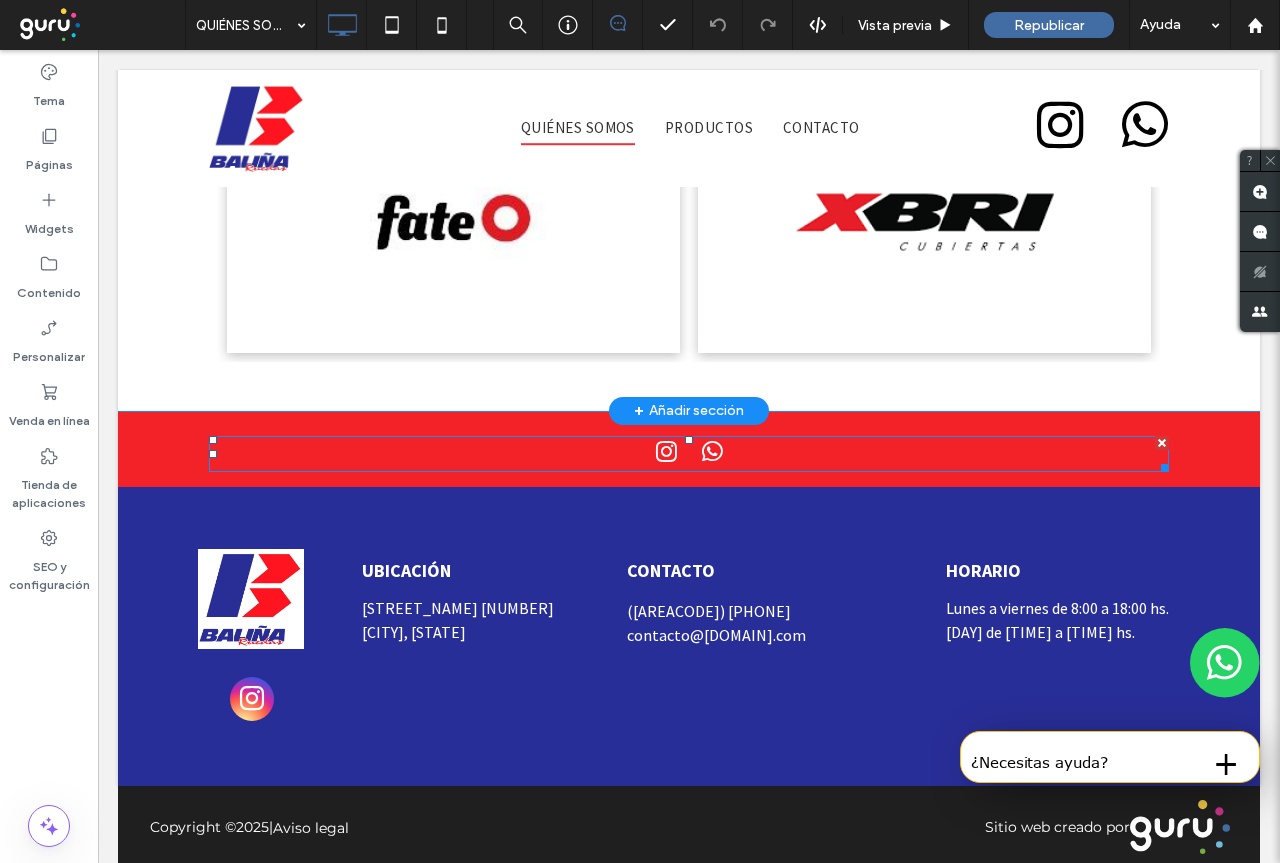 scroll, scrollTop: 3635, scrollLeft: 0, axis: vertical 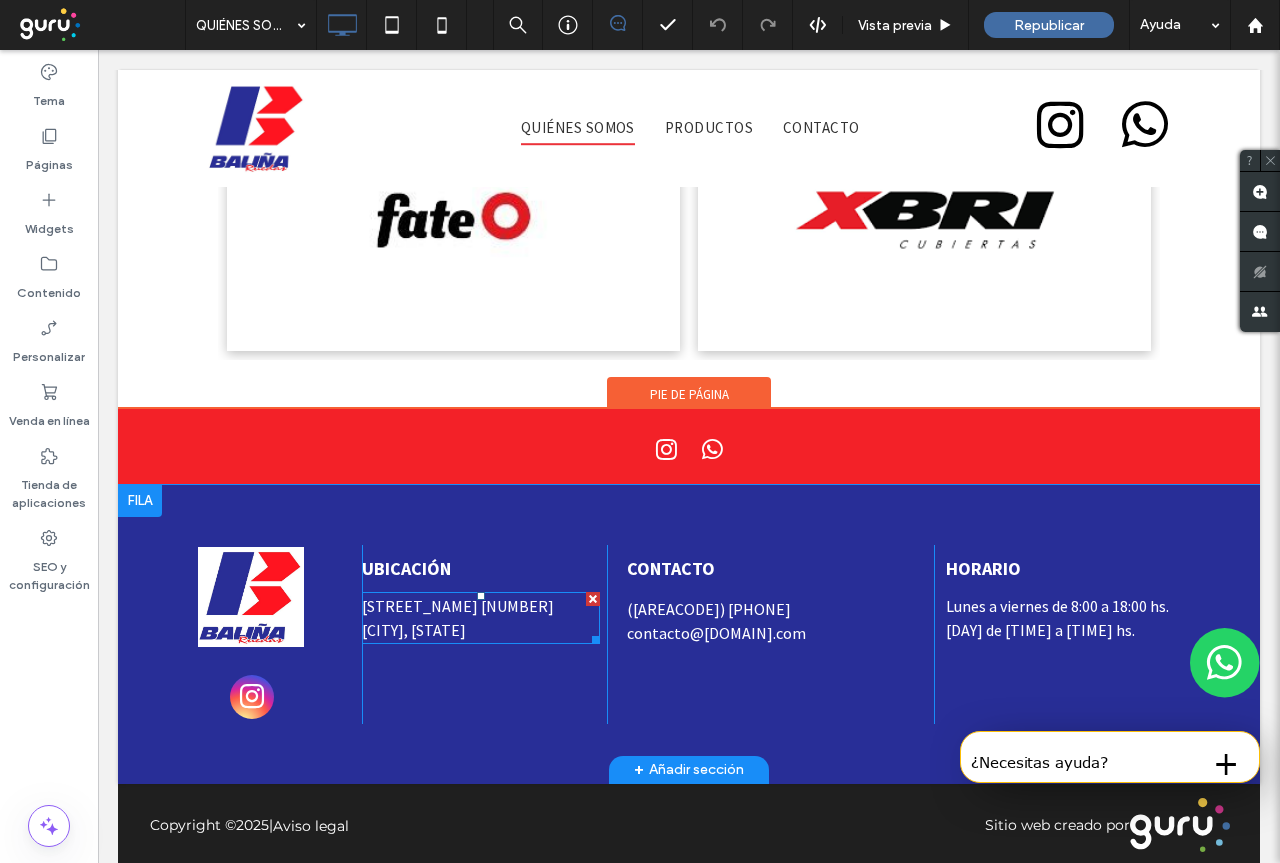 click on "Av. Juan B. Justo 1980" at bounding box center (458, 606) 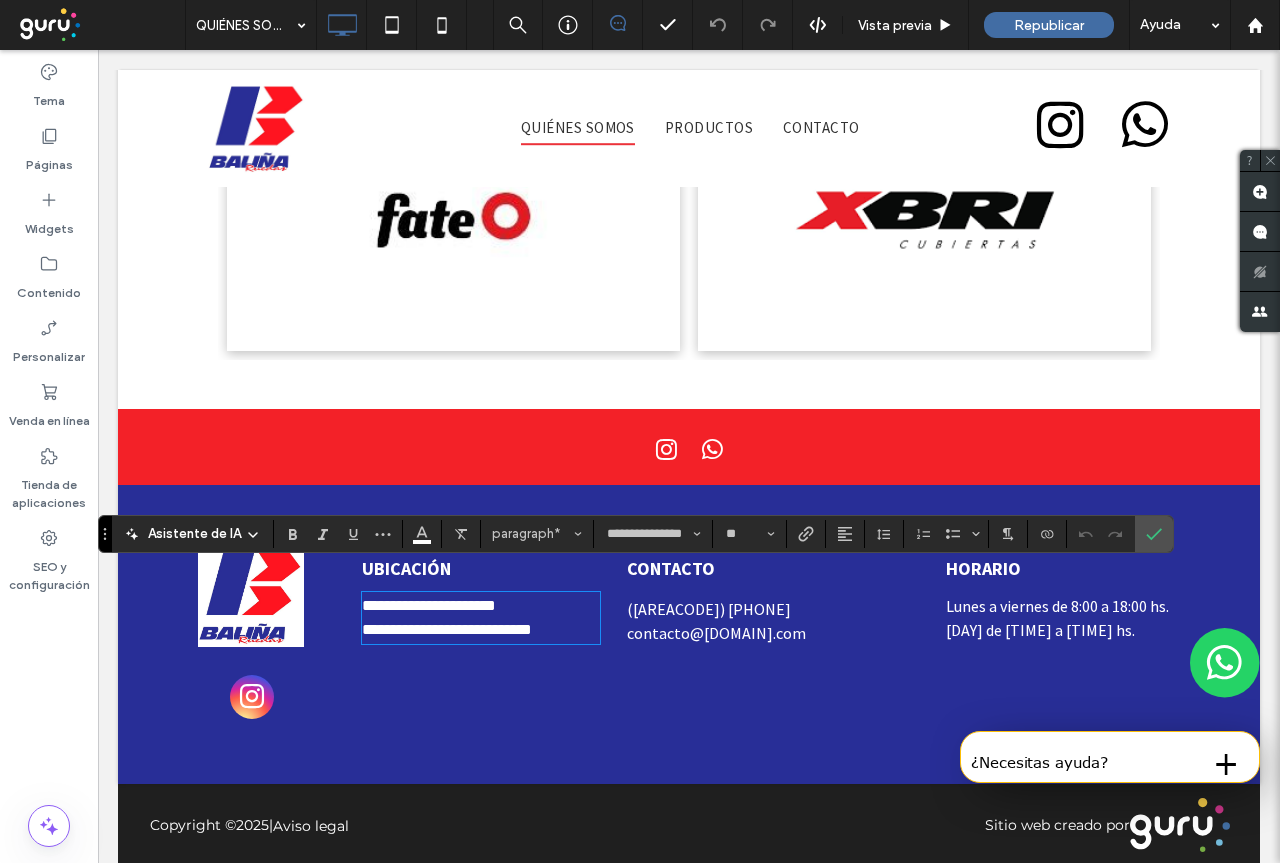 click on "contacto@balinaruedas.com" at bounding box center (778, 633) 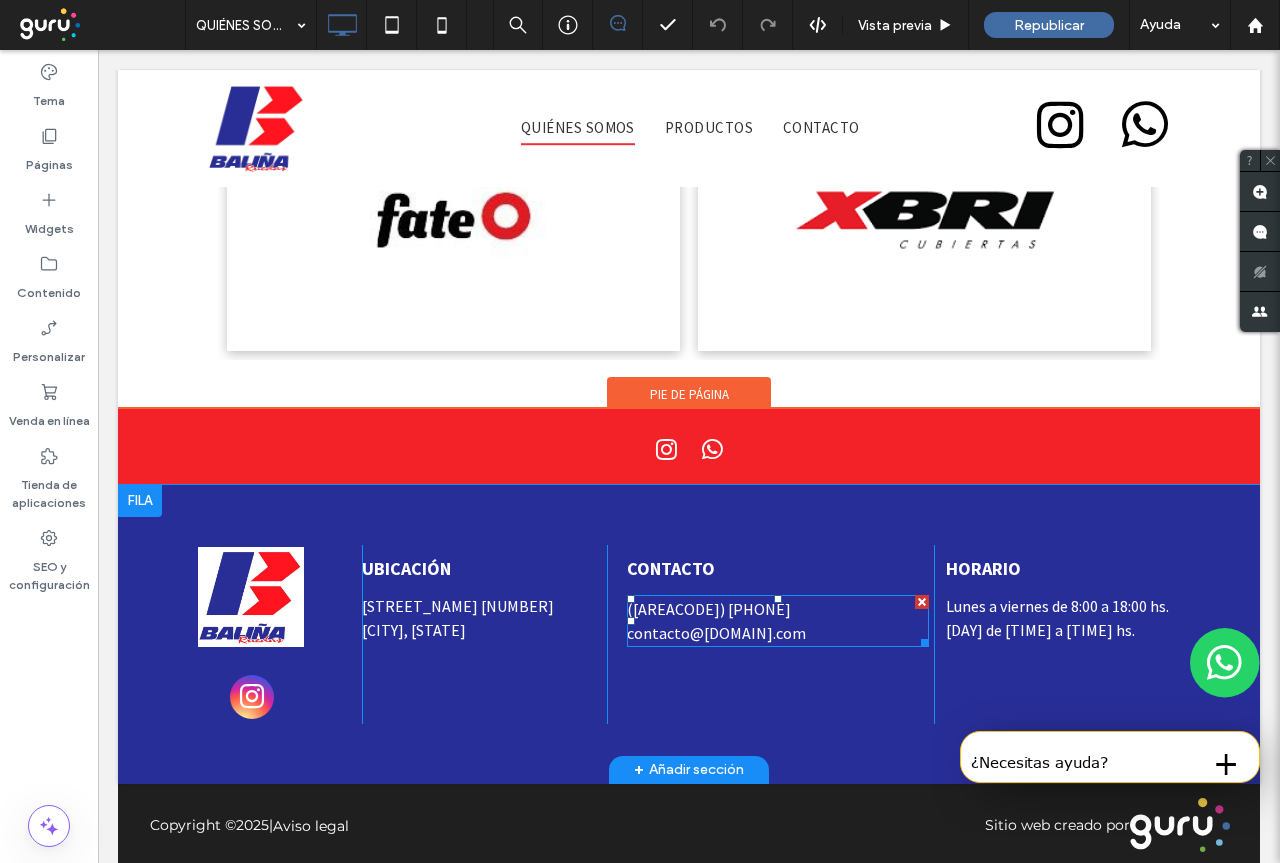 click on "contacto@balinaruedas.com" at bounding box center (778, 633) 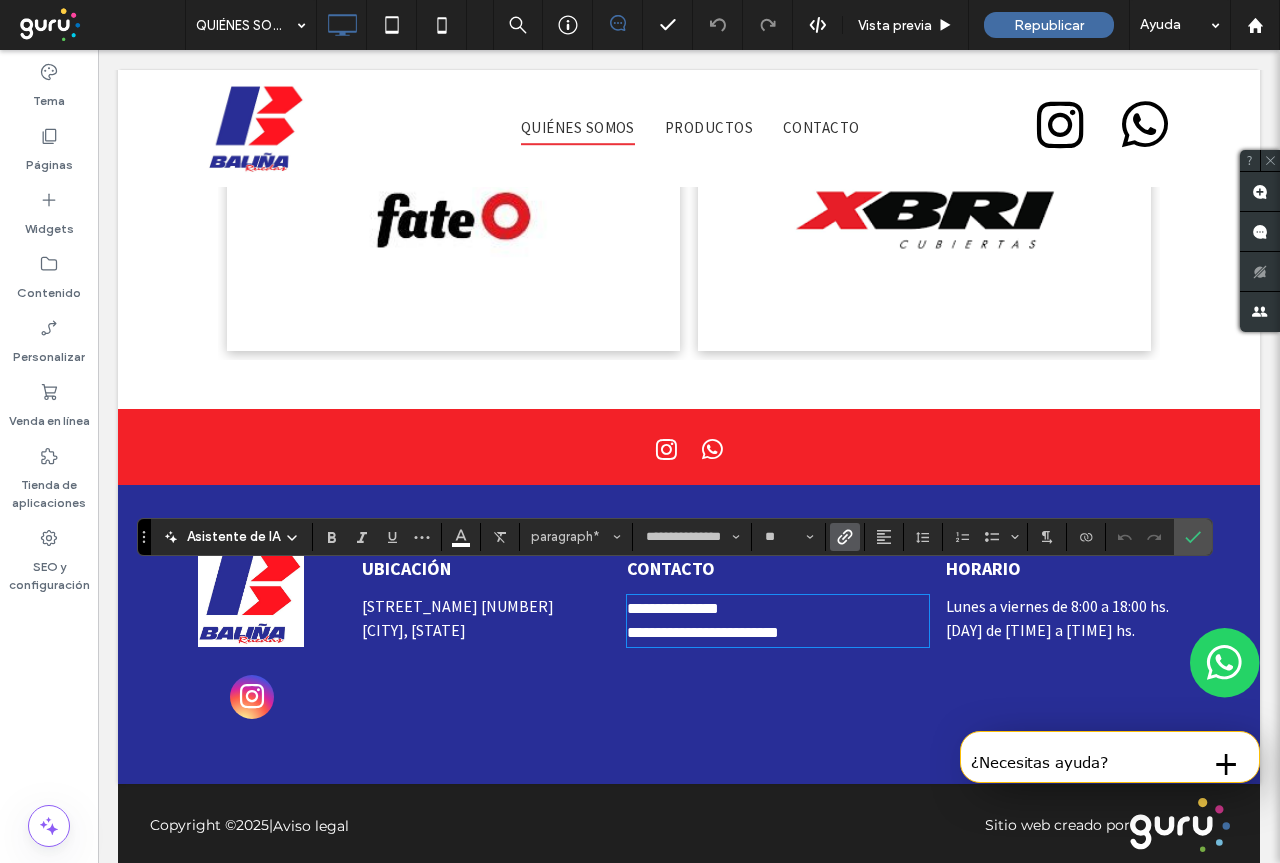 click on "**********" at bounding box center [778, 633] 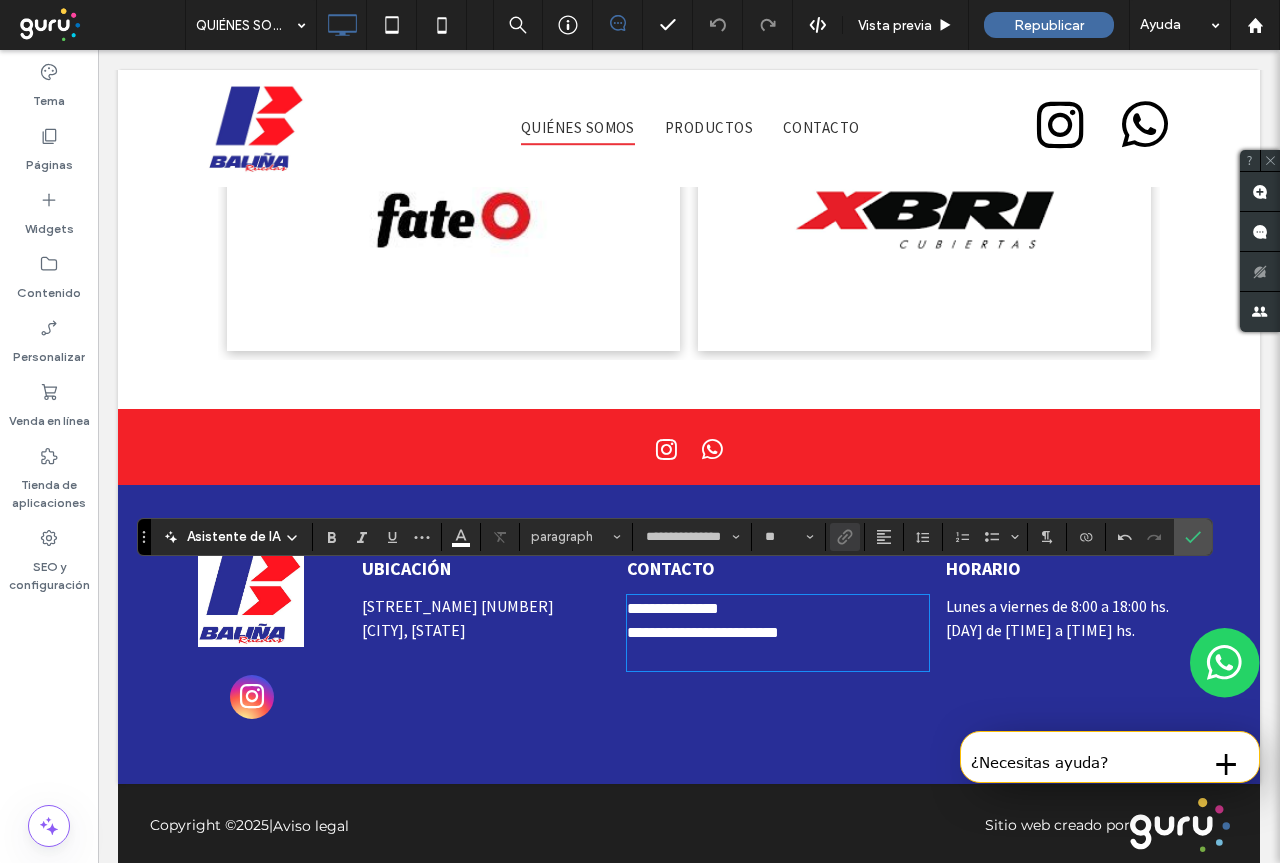 type 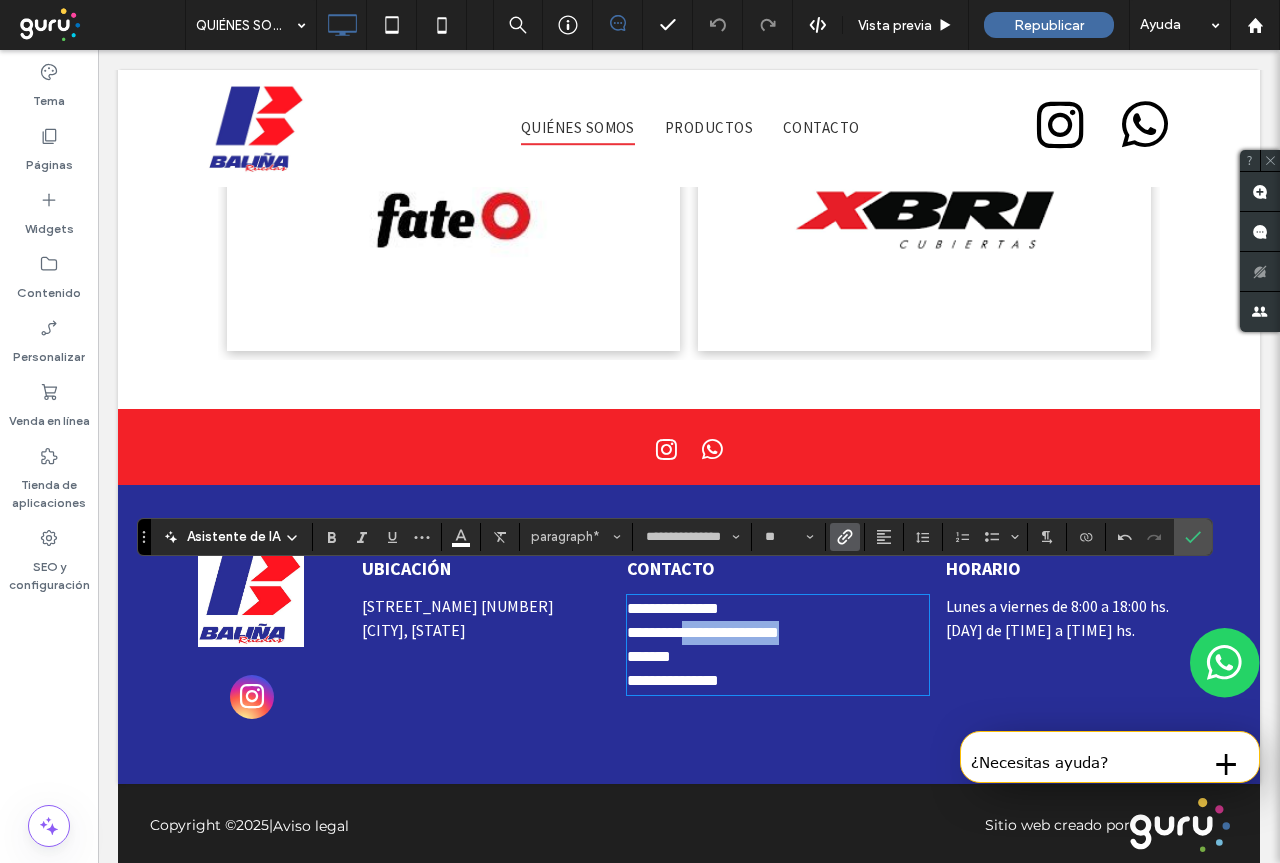 drag, startPoint x: 692, startPoint y: 607, endPoint x: 824, endPoint y: 604, distance: 132.03409 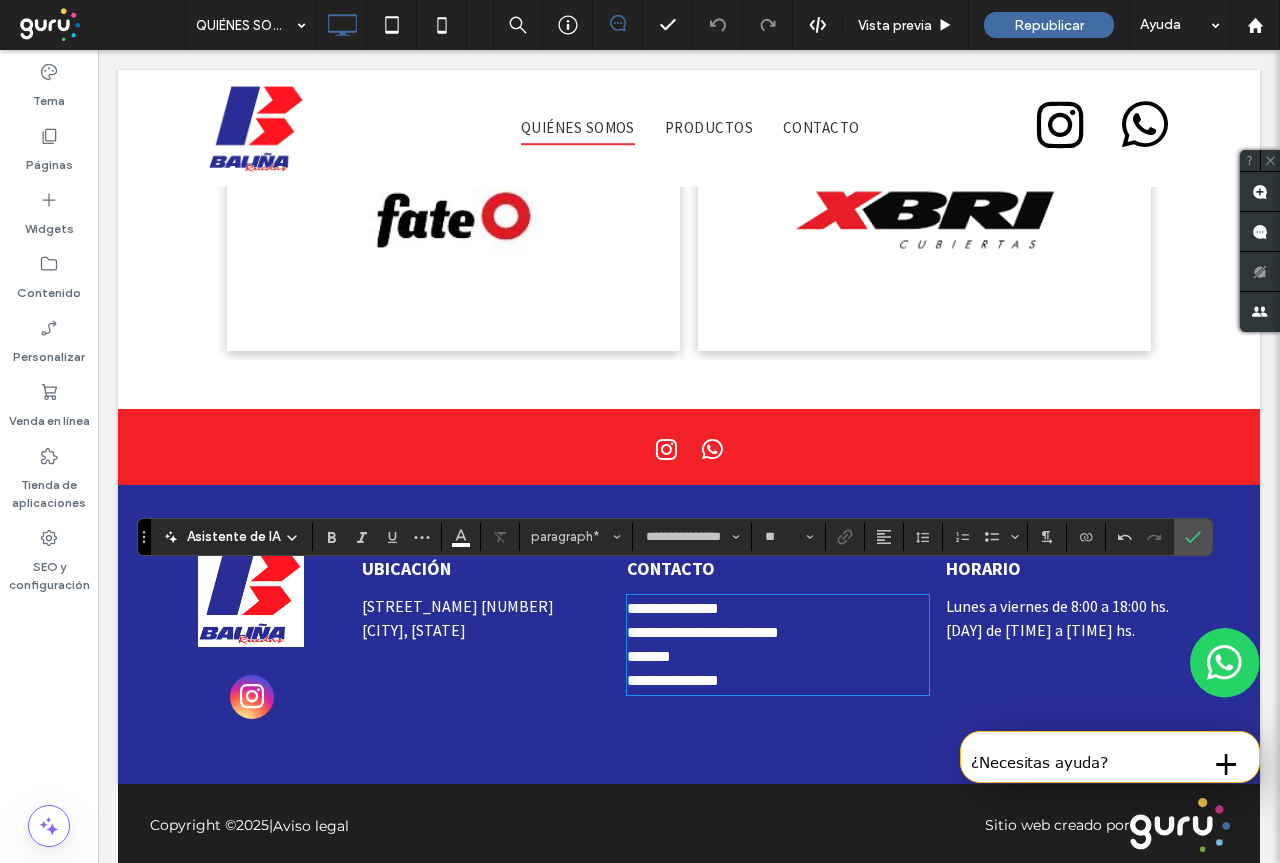 click on "*******" at bounding box center [778, 657] 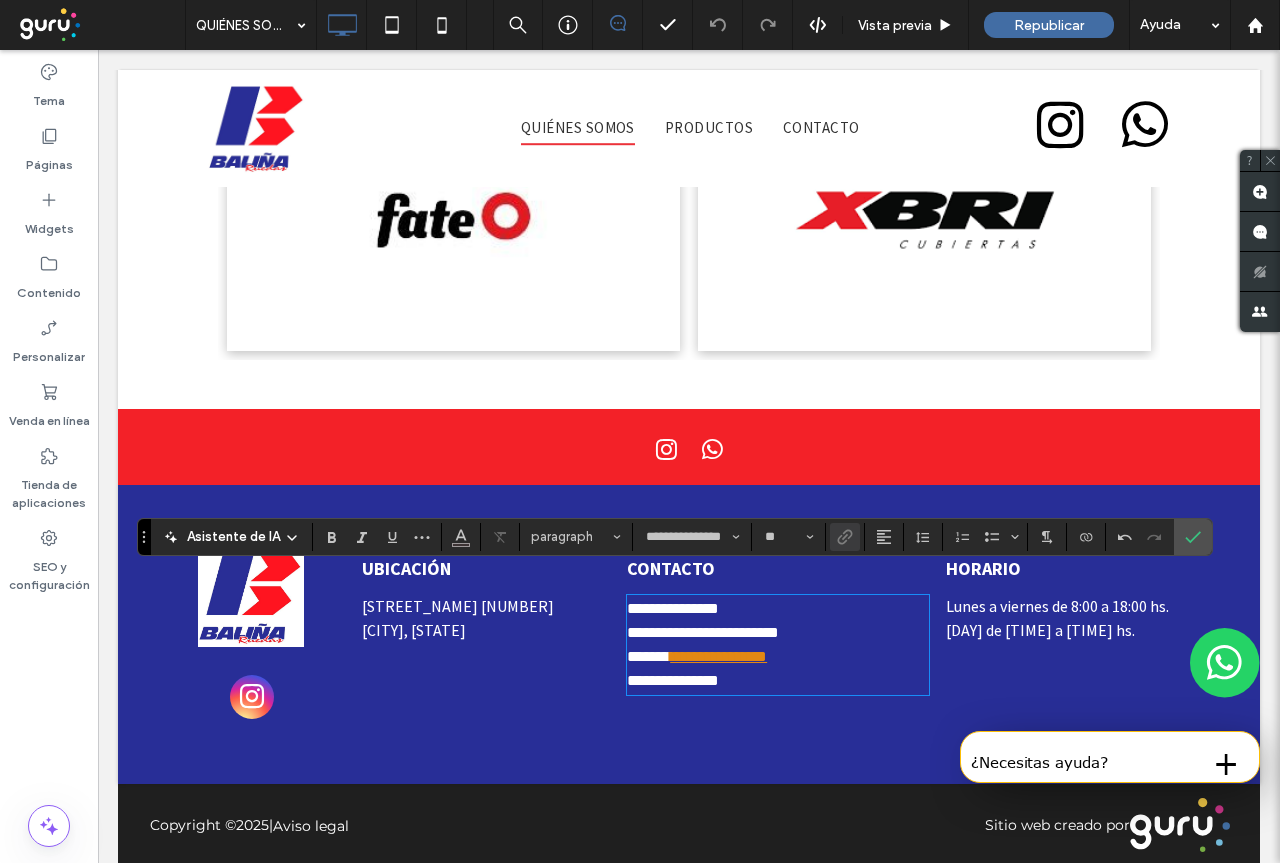 click on "**********" at bounding box center [778, 681] 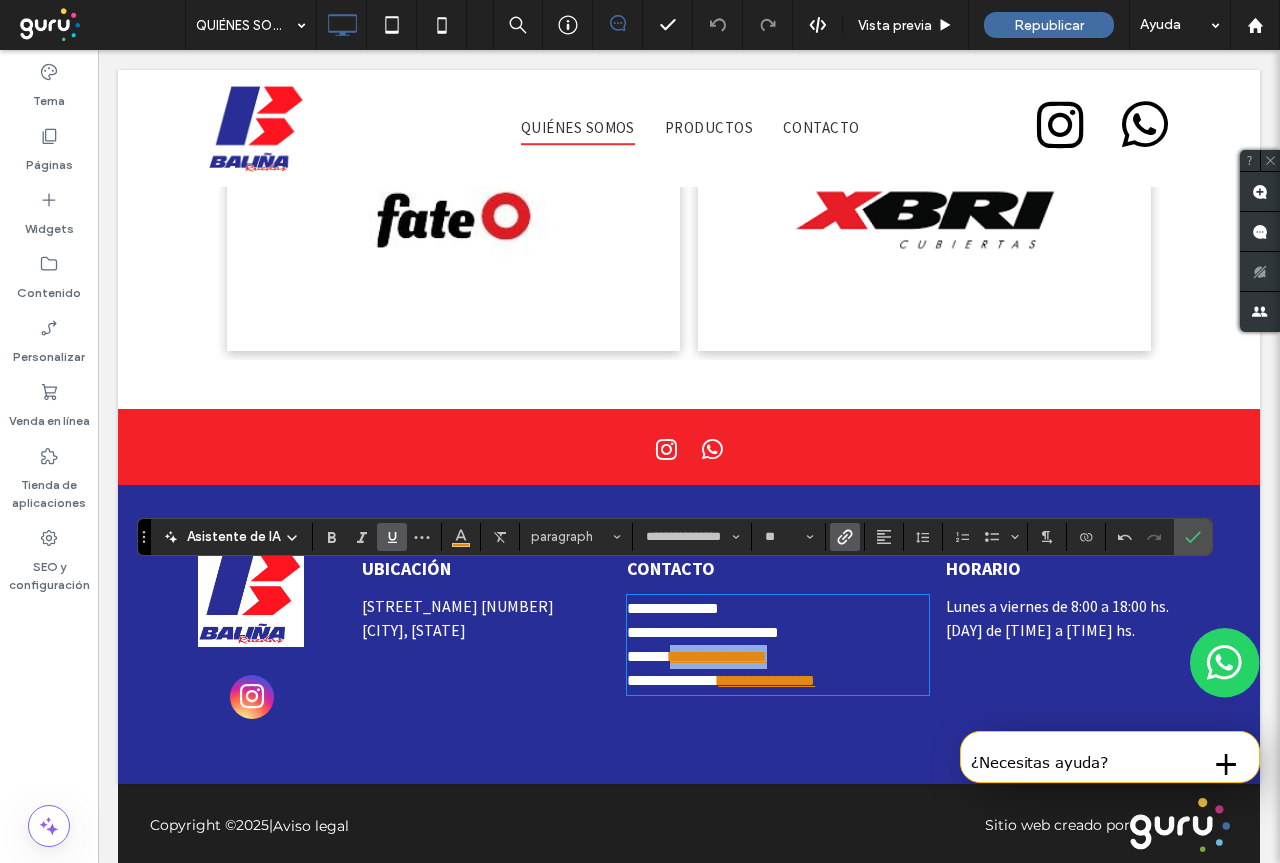 drag, startPoint x: 680, startPoint y: 635, endPoint x: 809, endPoint y: 633, distance: 129.0155 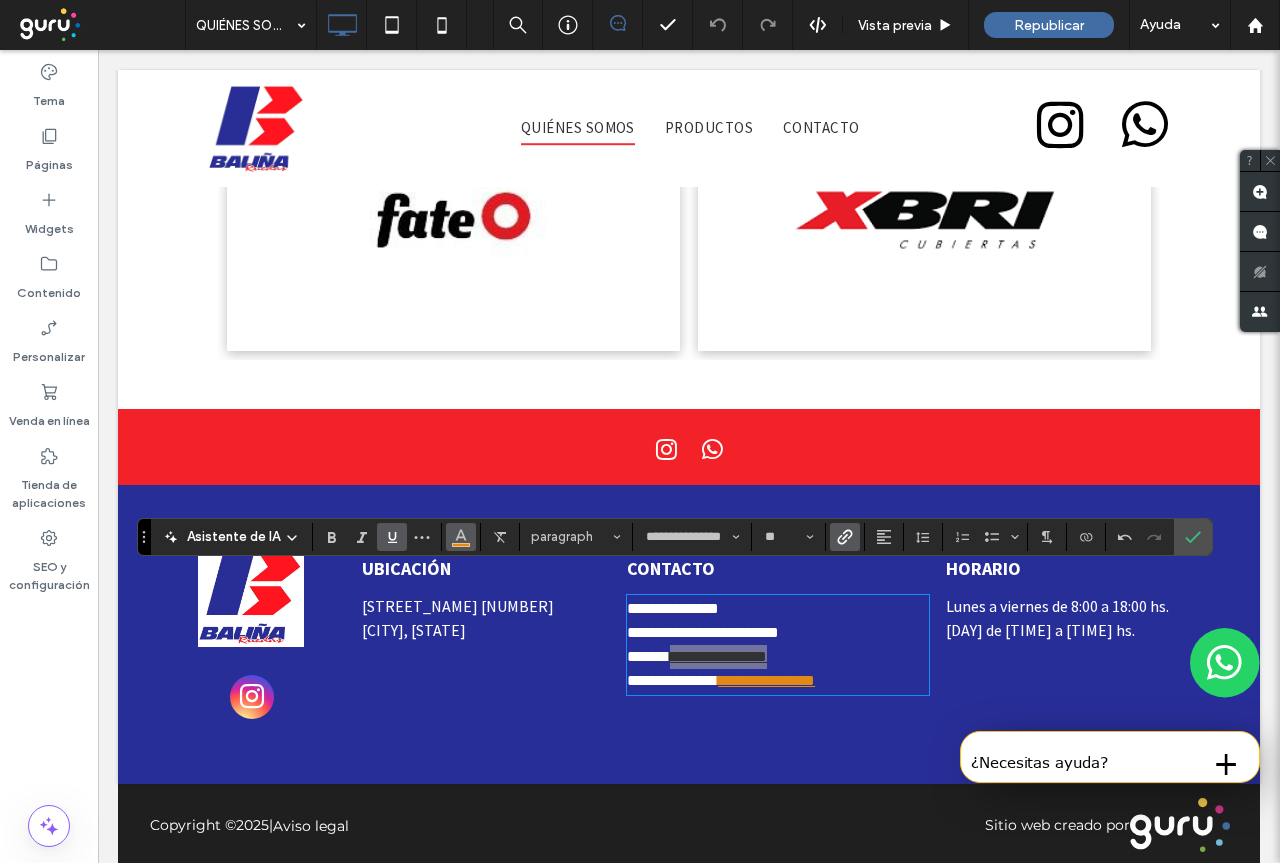 click 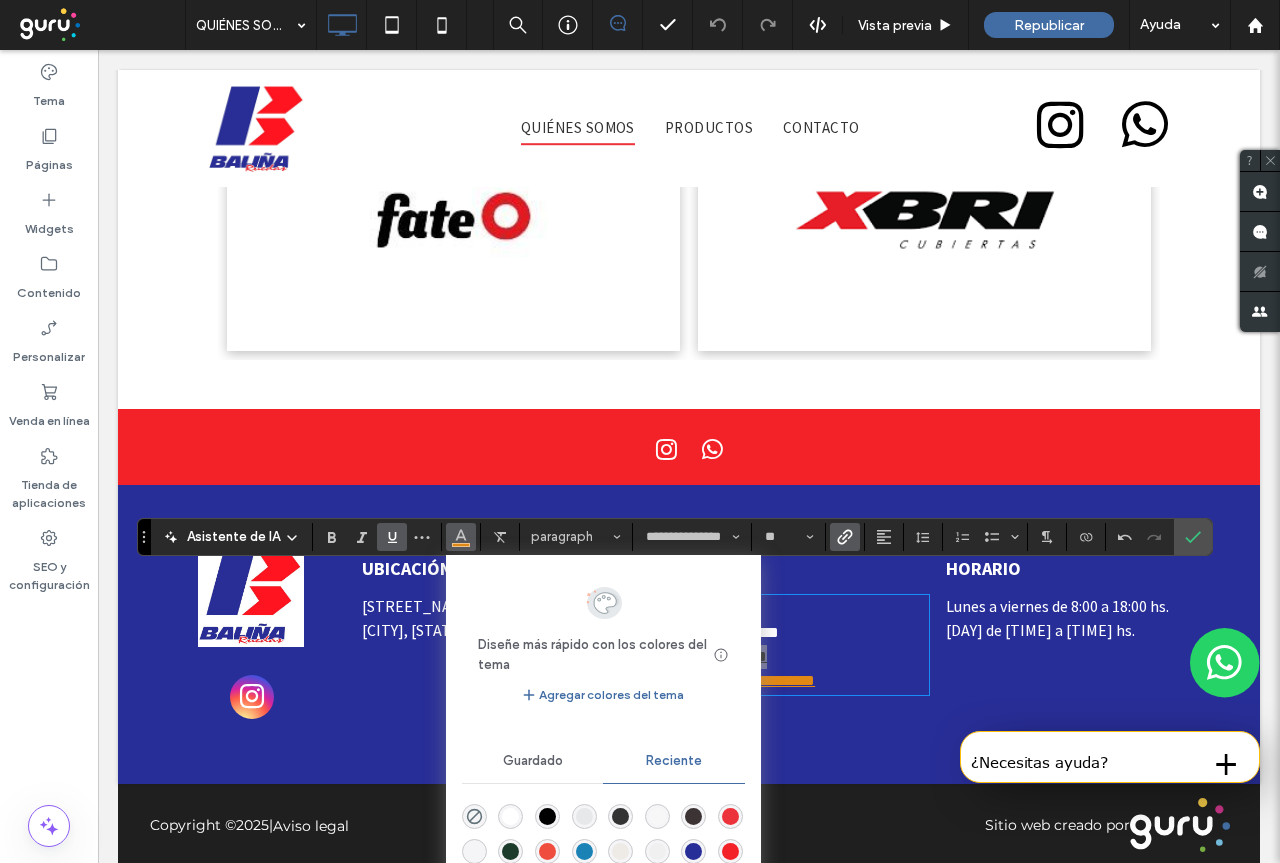 drag, startPoint x: 513, startPoint y: 814, endPoint x: 479, endPoint y: 737, distance: 84.17244 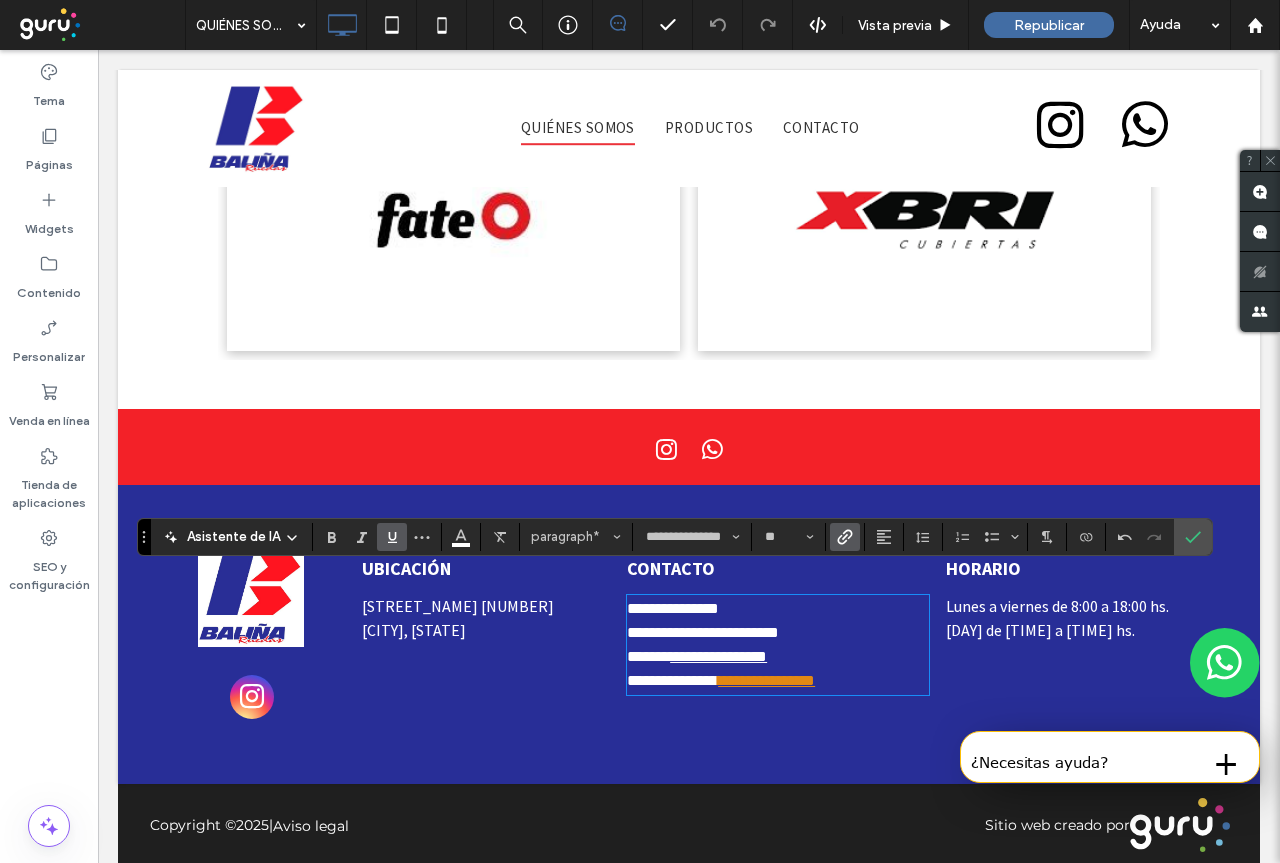 click on "**********" at bounding box center [766, 680] 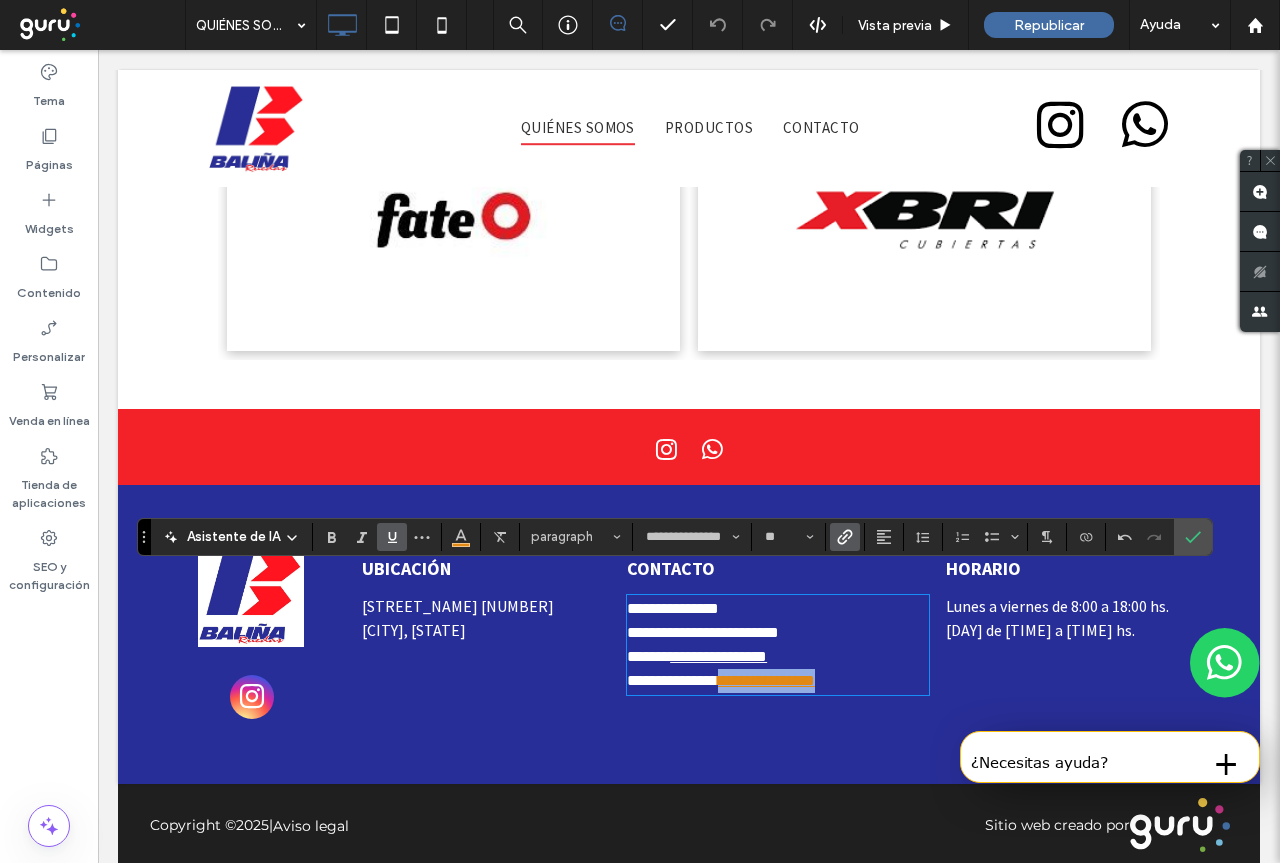 drag, startPoint x: 734, startPoint y: 656, endPoint x: 805, endPoint y: 656, distance: 71 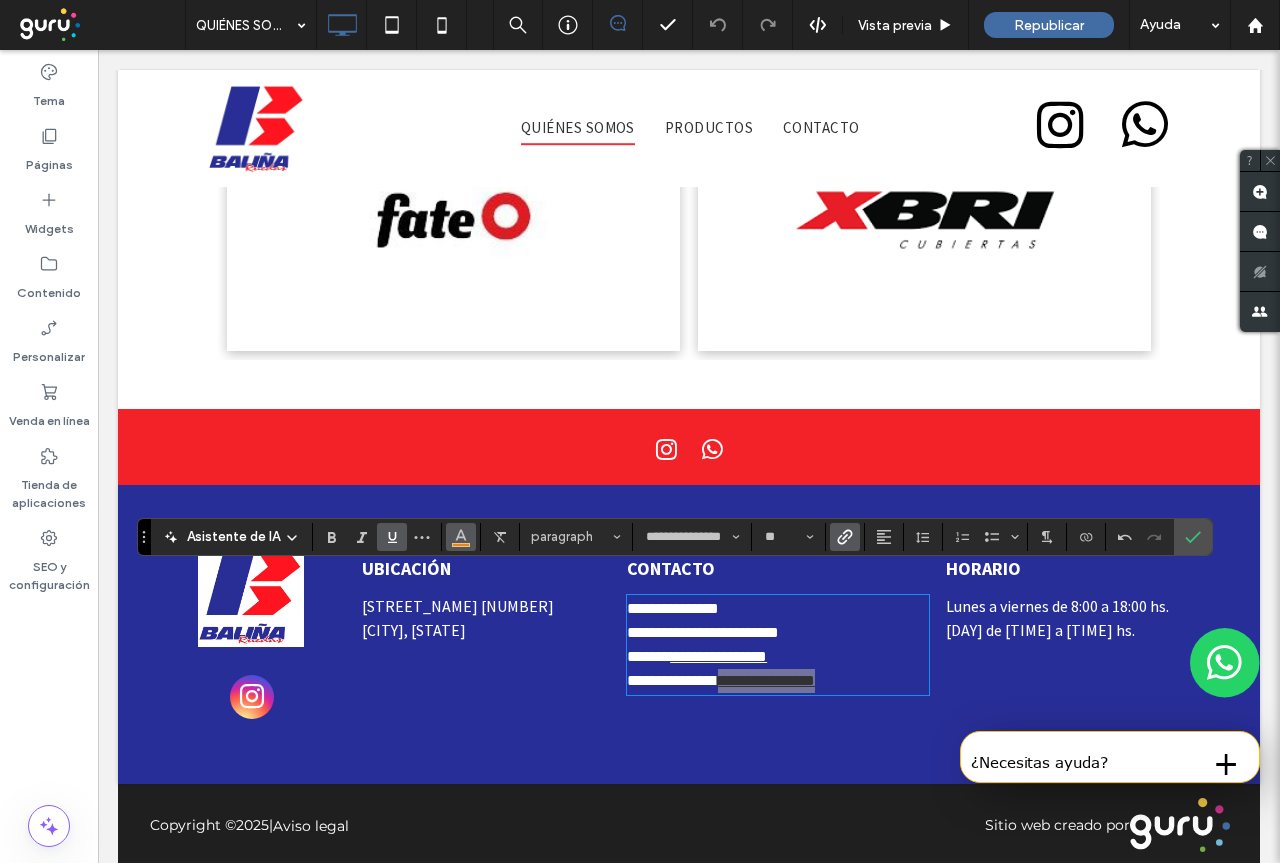 click 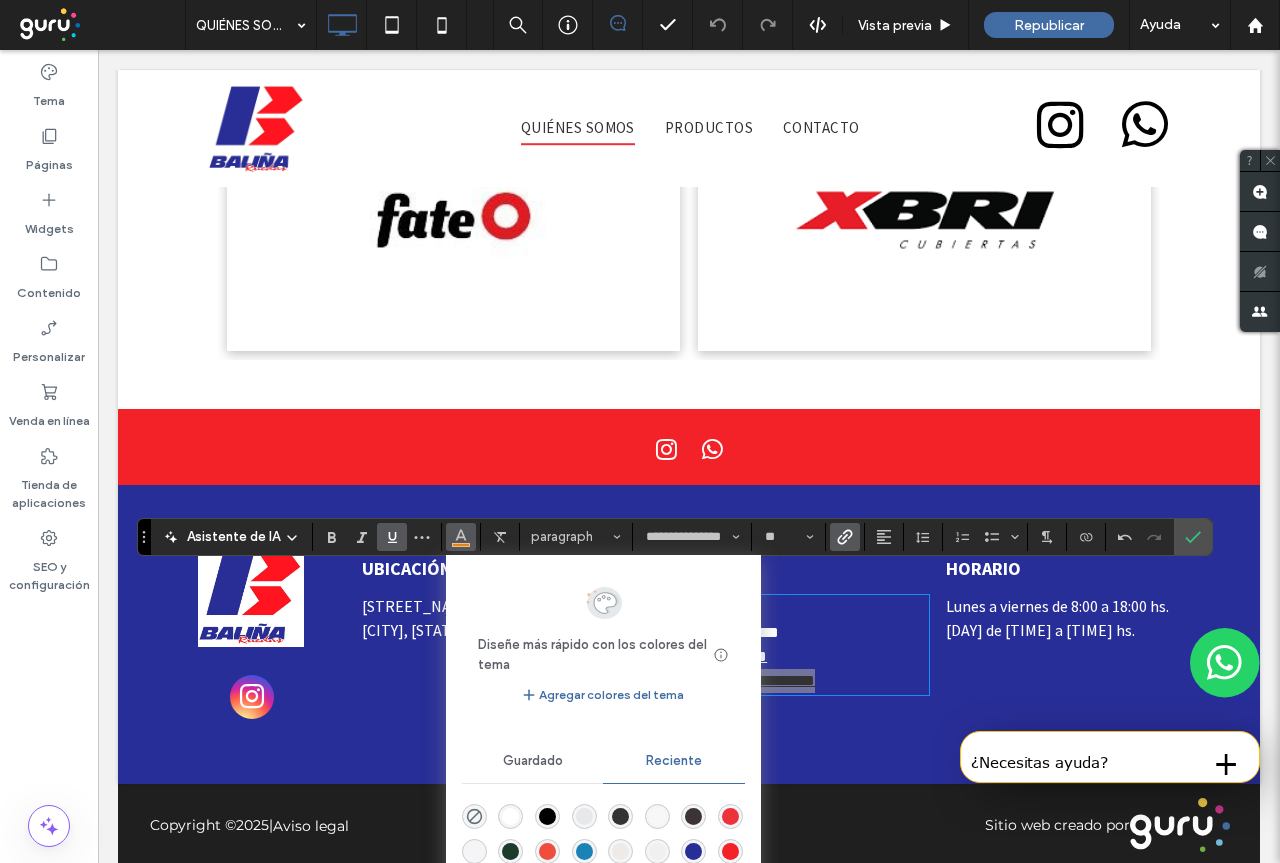 click at bounding box center (510, 816) 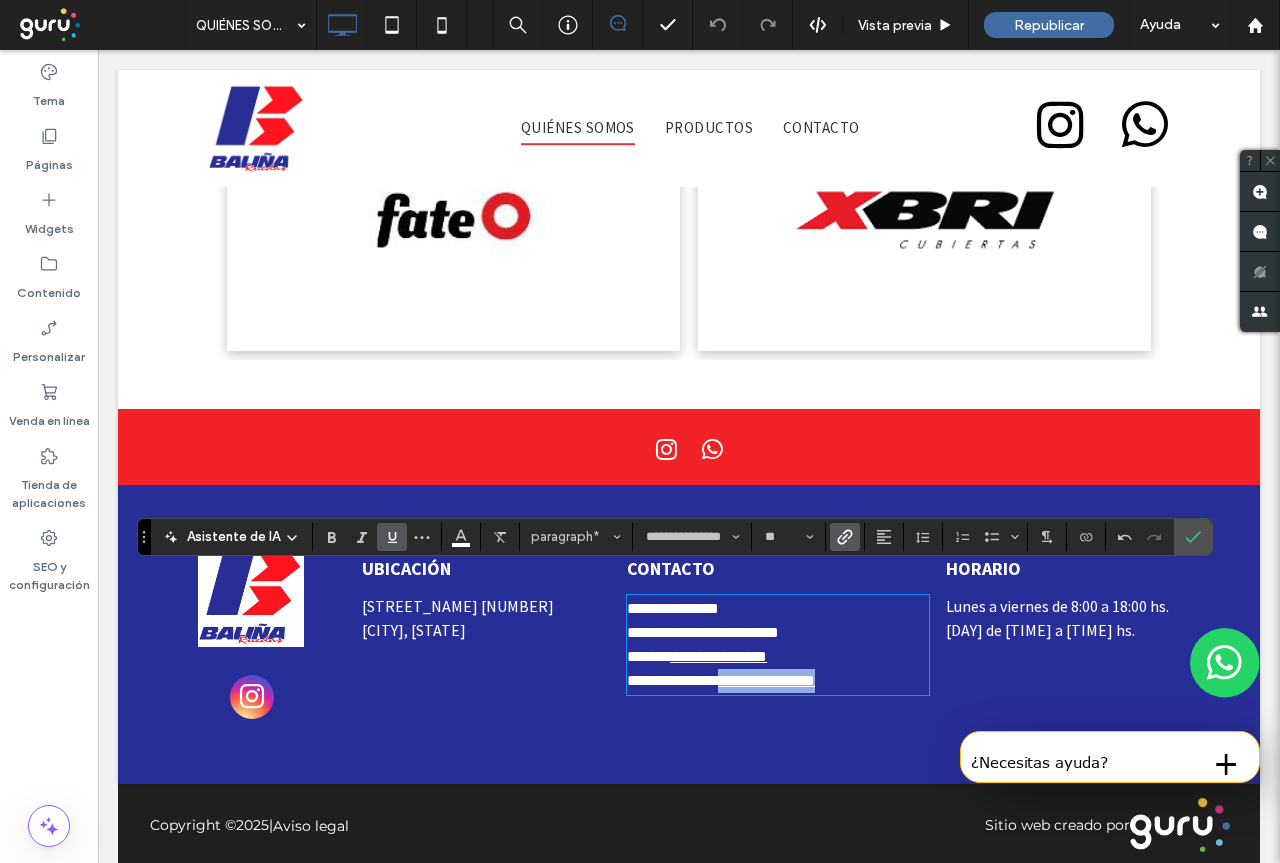click on "**********" at bounding box center (778, 633) 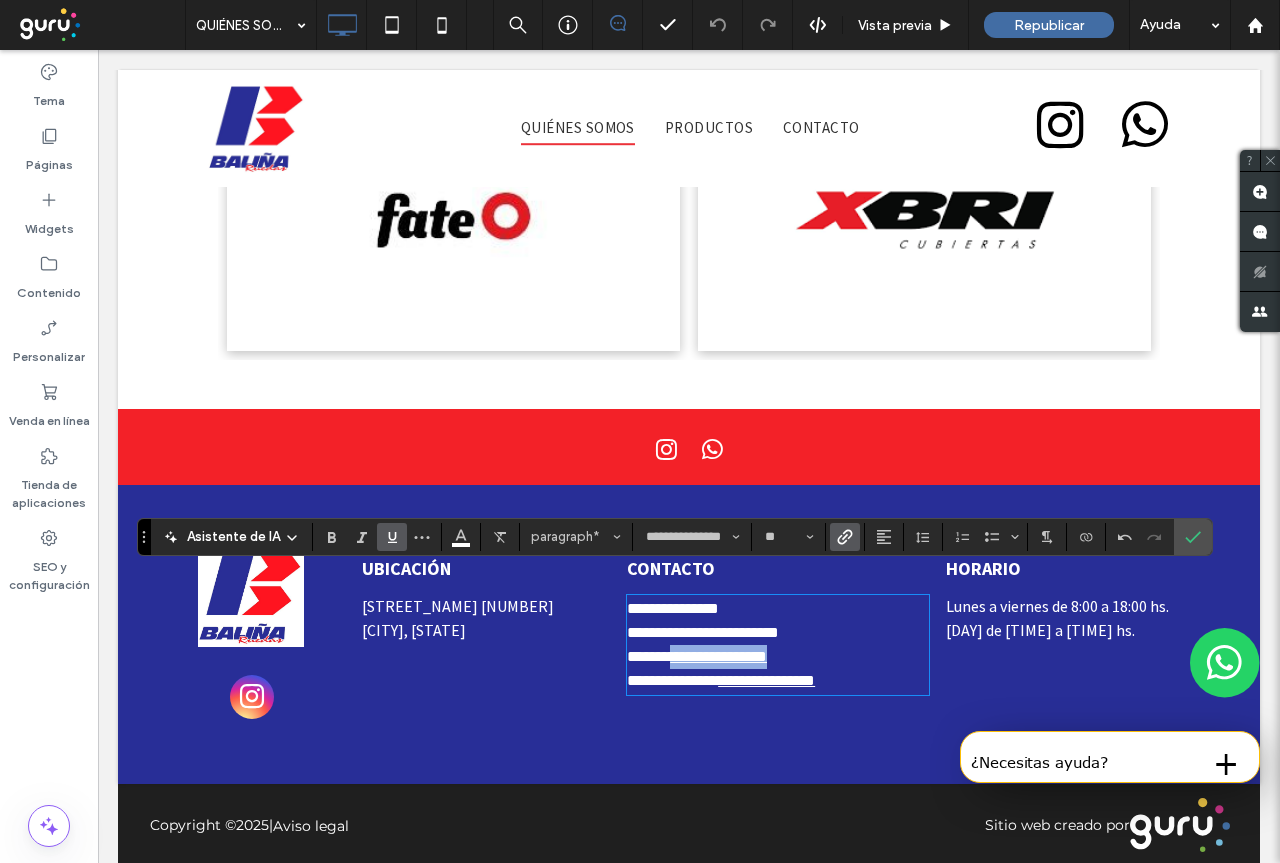 drag, startPoint x: 678, startPoint y: 635, endPoint x: 814, endPoint y: 634, distance: 136.00368 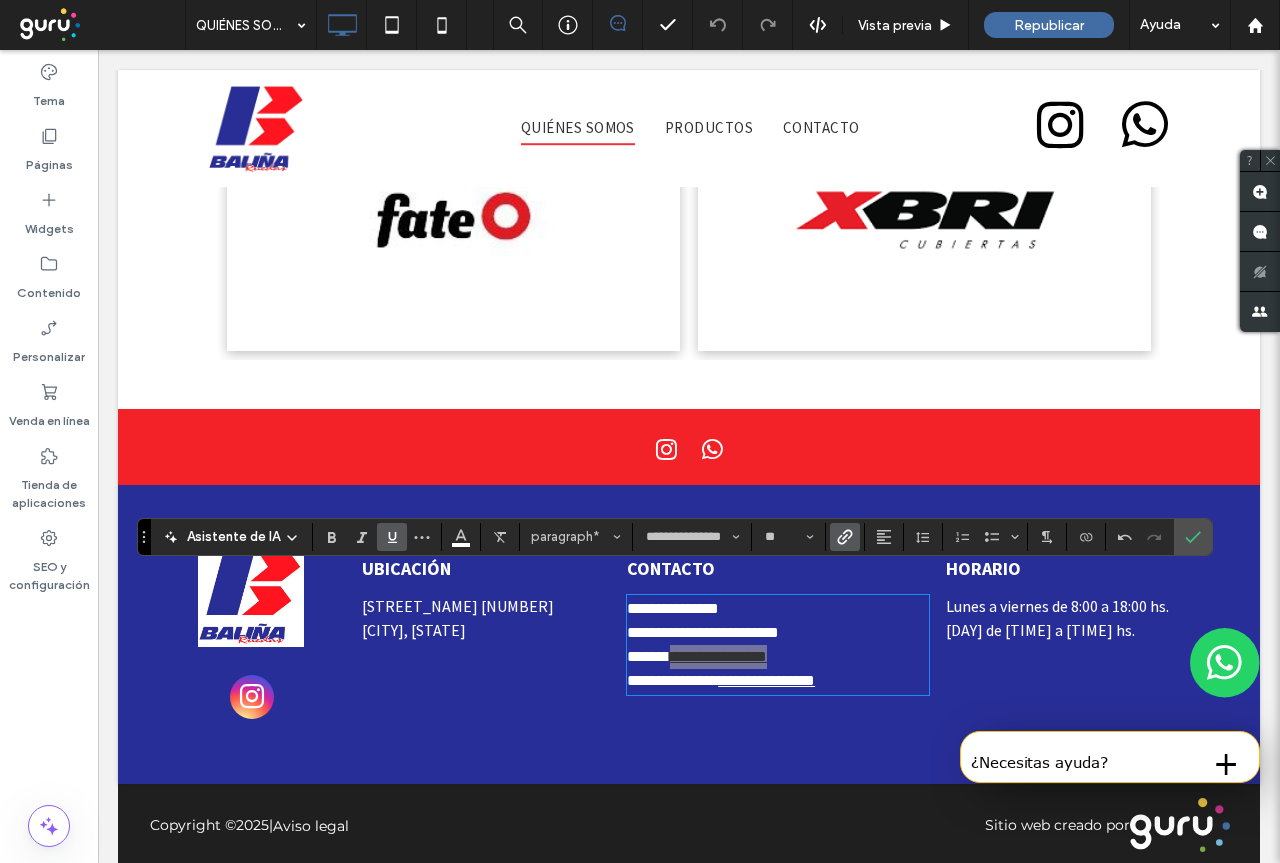 click 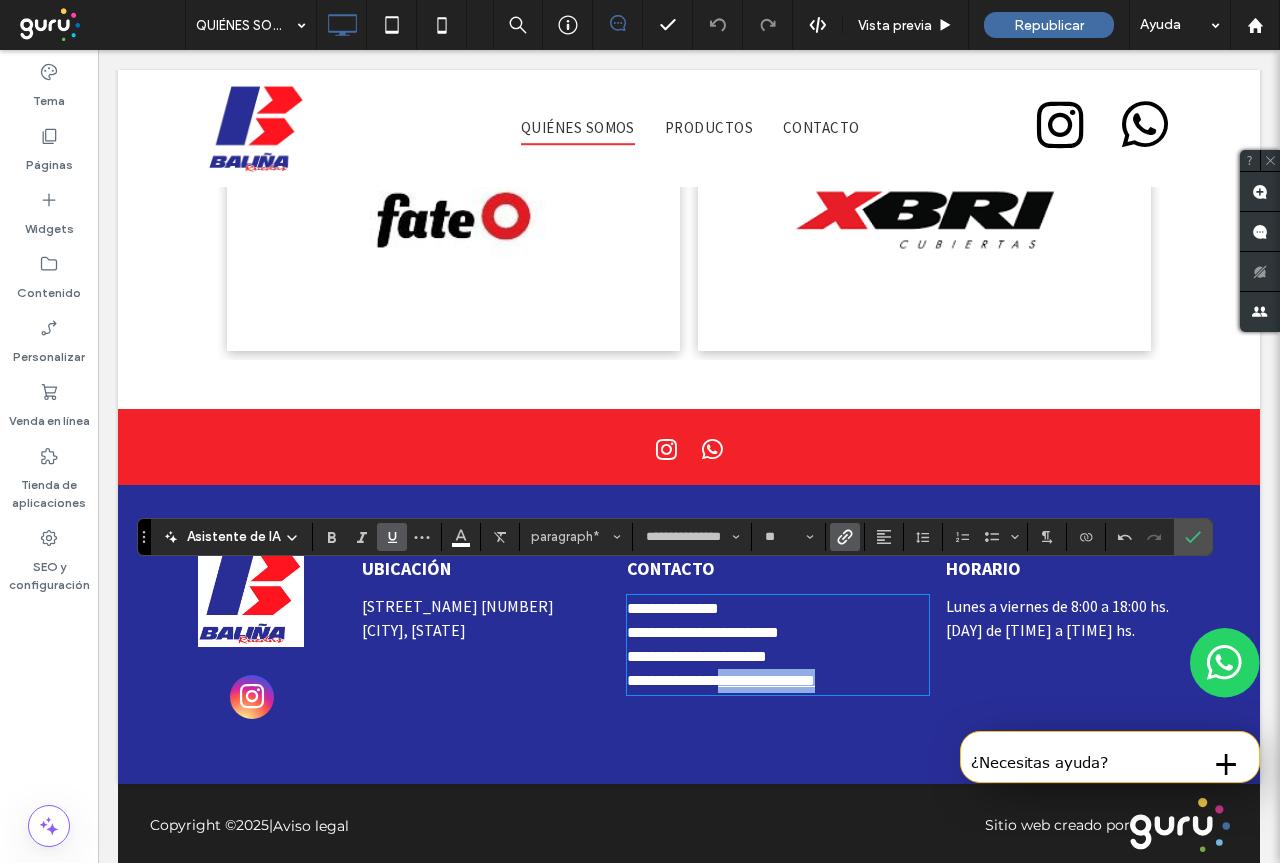 drag, startPoint x: 735, startPoint y: 656, endPoint x: 879, endPoint y: 656, distance: 144 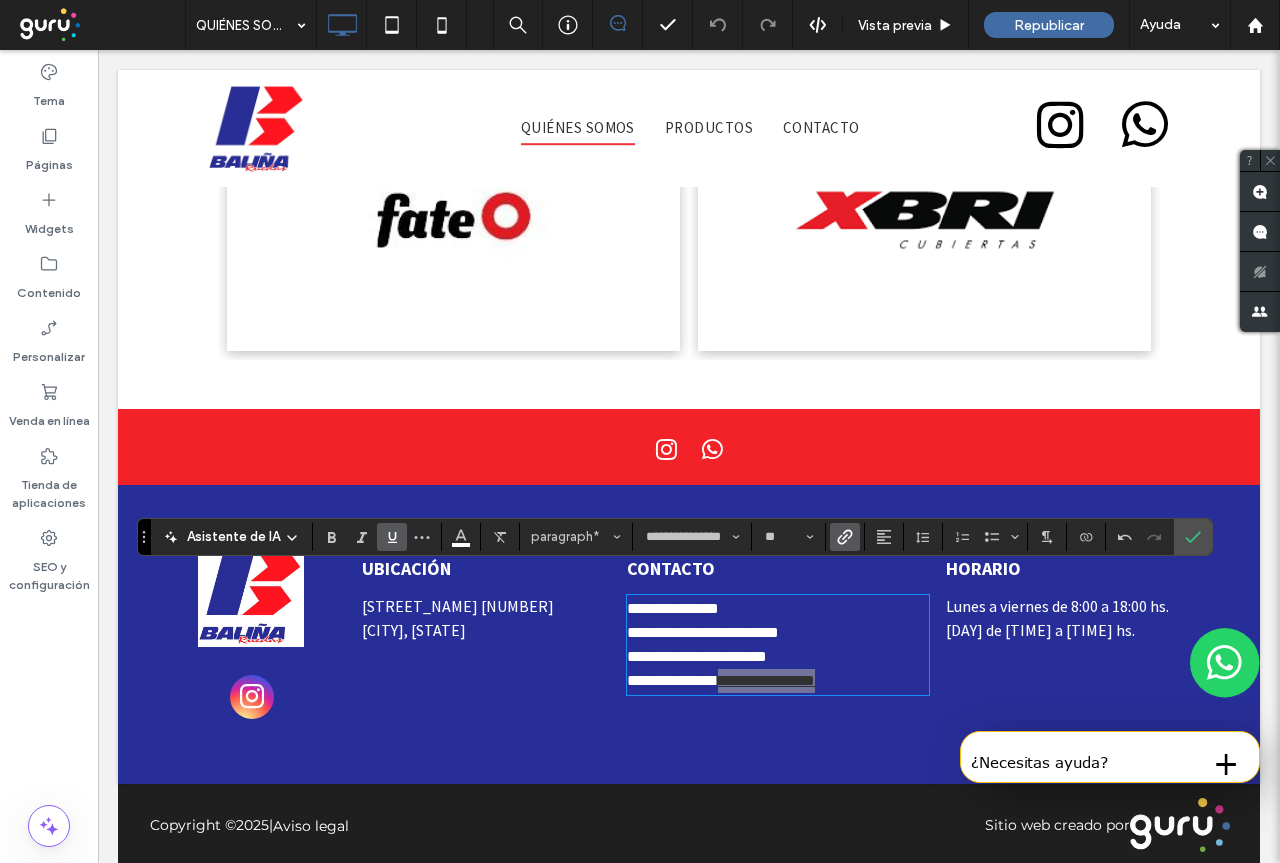 drag, startPoint x: 391, startPoint y: 532, endPoint x: 698, endPoint y: 605, distance: 315.5598 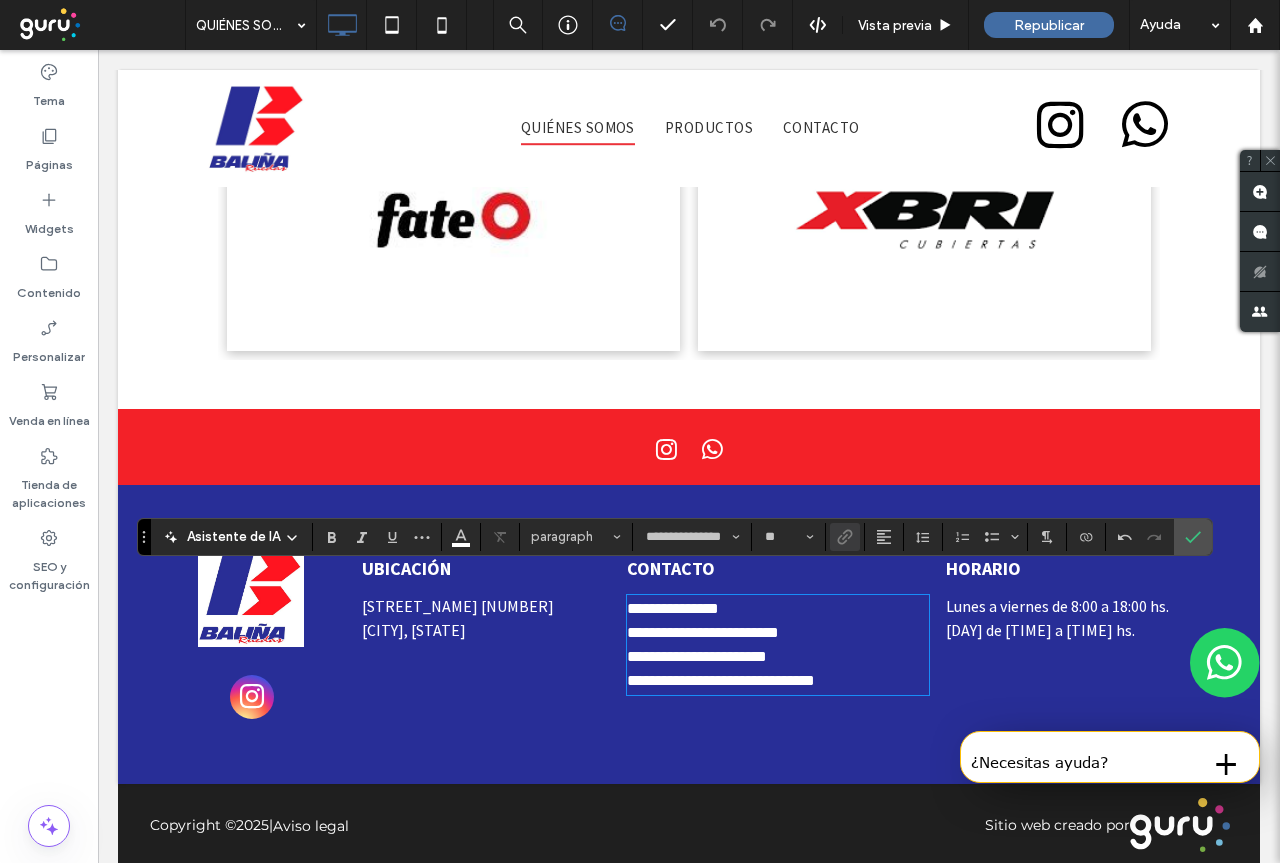 click on "**********" at bounding box center [778, 633] 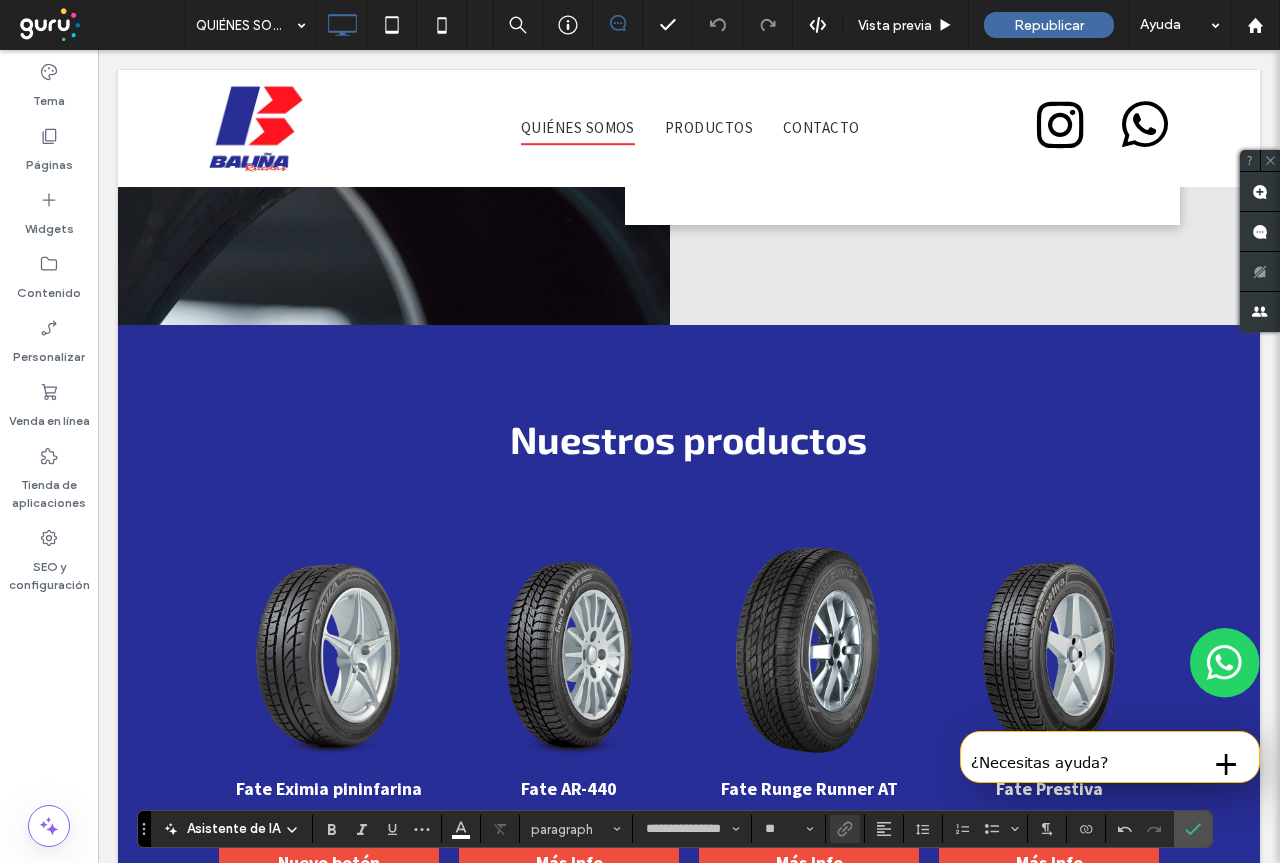 scroll, scrollTop: 735, scrollLeft: 0, axis: vertical 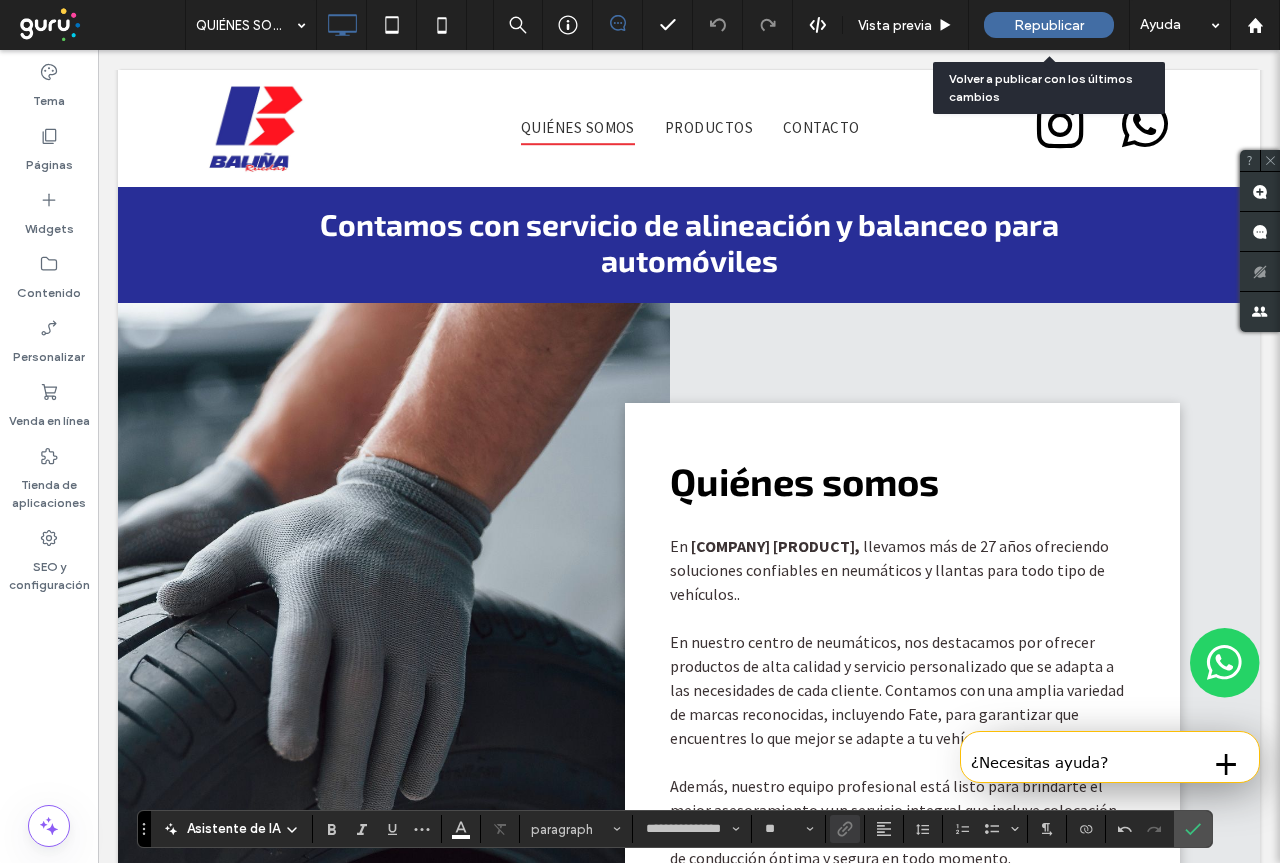 click on "Republicar" at bounding box center (1049, 25) 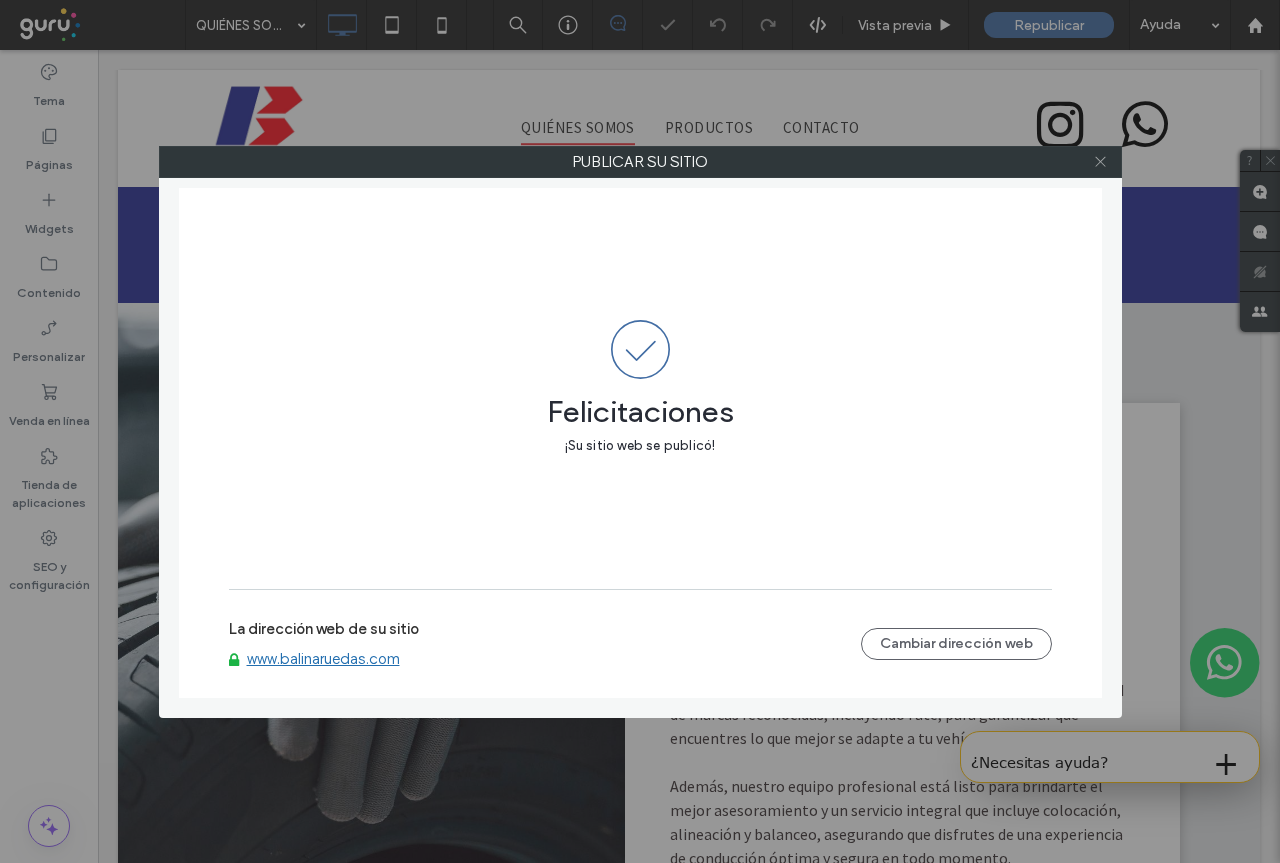 click 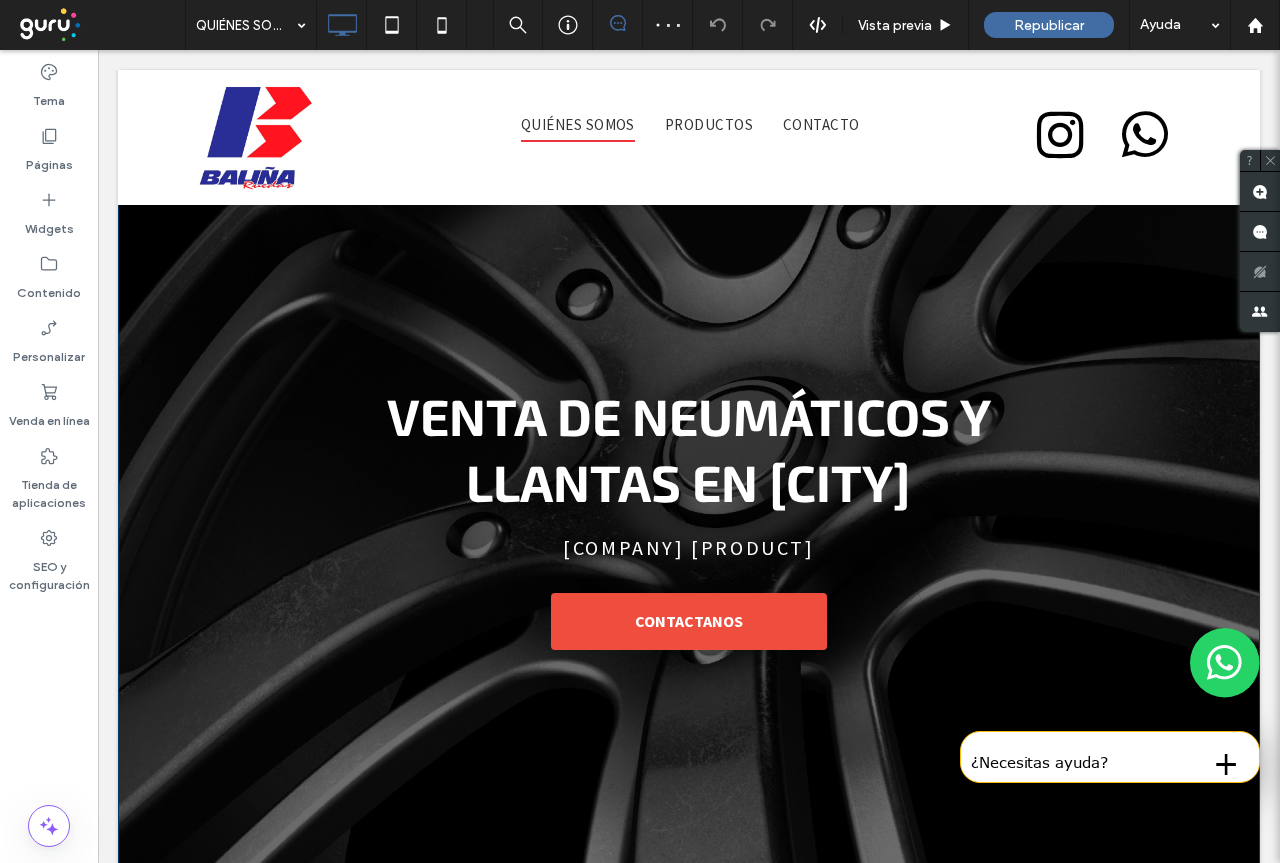 scroll, scrollTop: 0, scrollLeft: 0, axis: both 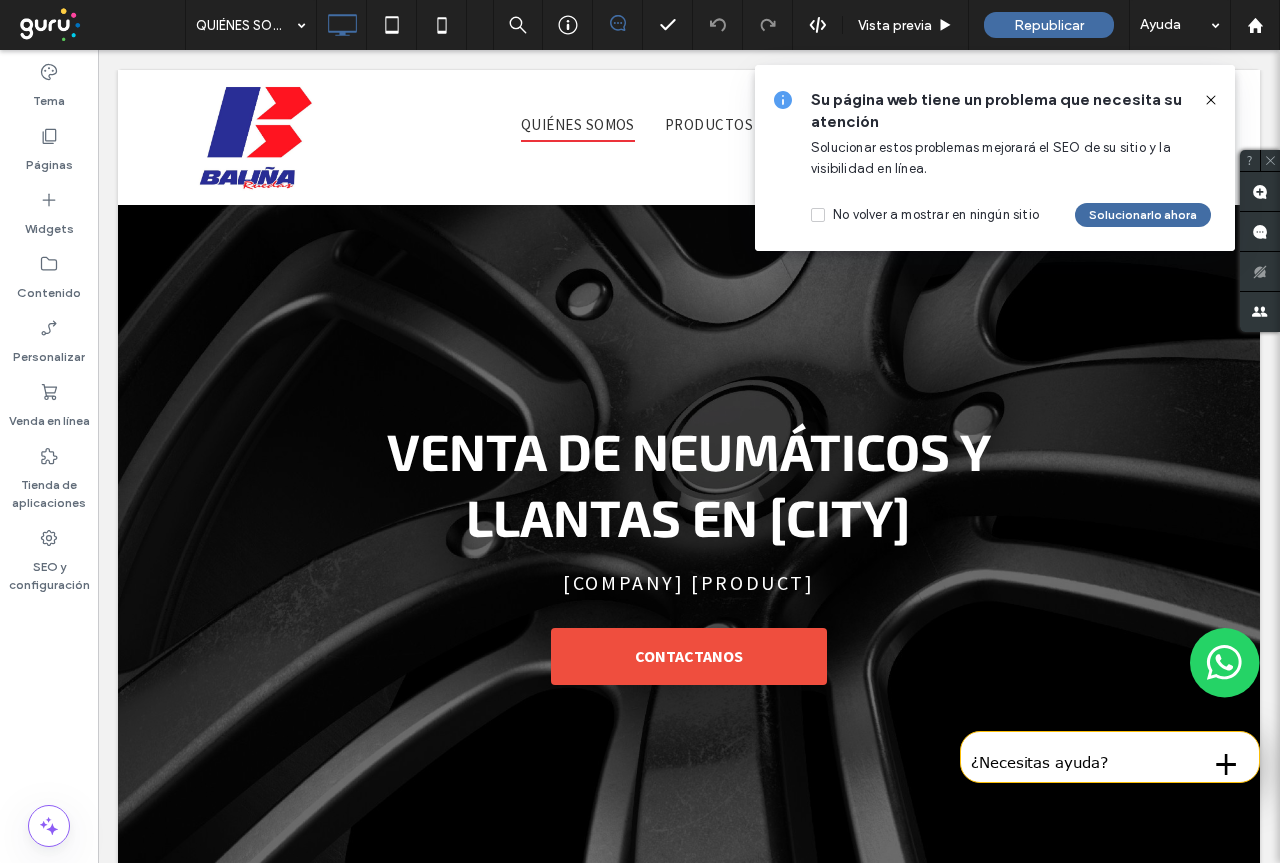 drag, startPoint x: 1212, startPoint y: 100, endPoint x: 904, endPoint y: 59, distance: 310.71692 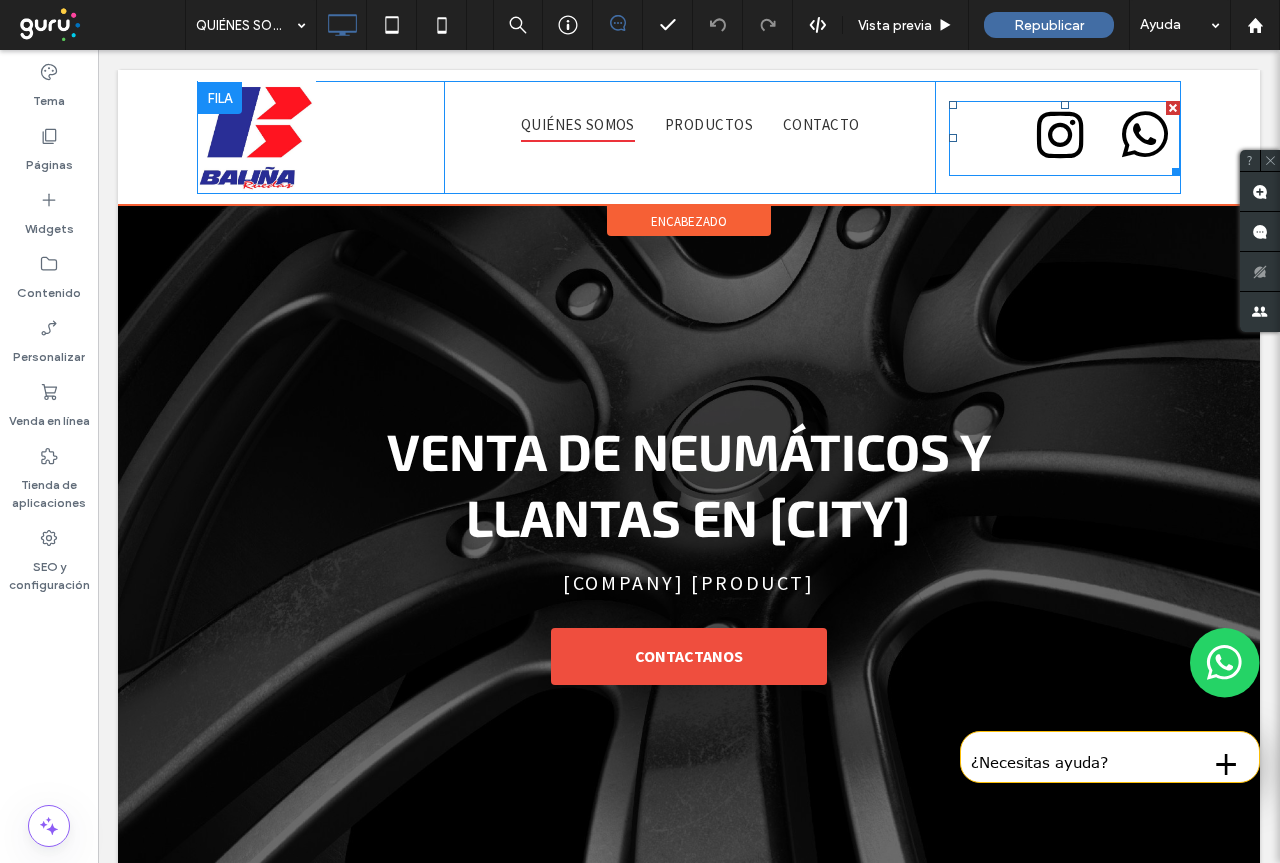 click at bounding box center [1064, 138] 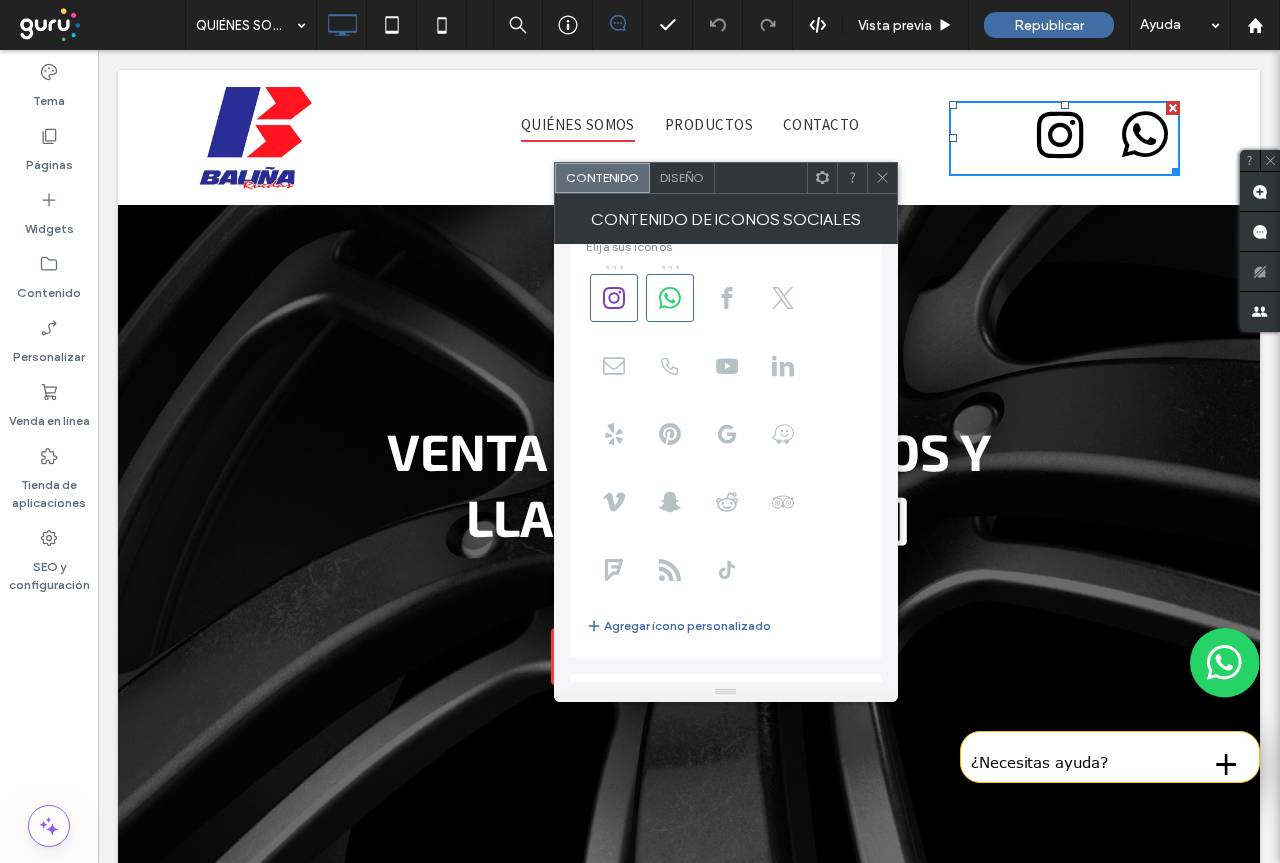 scroll, scrollTop: 0, scrollLeft: 0, axis: both 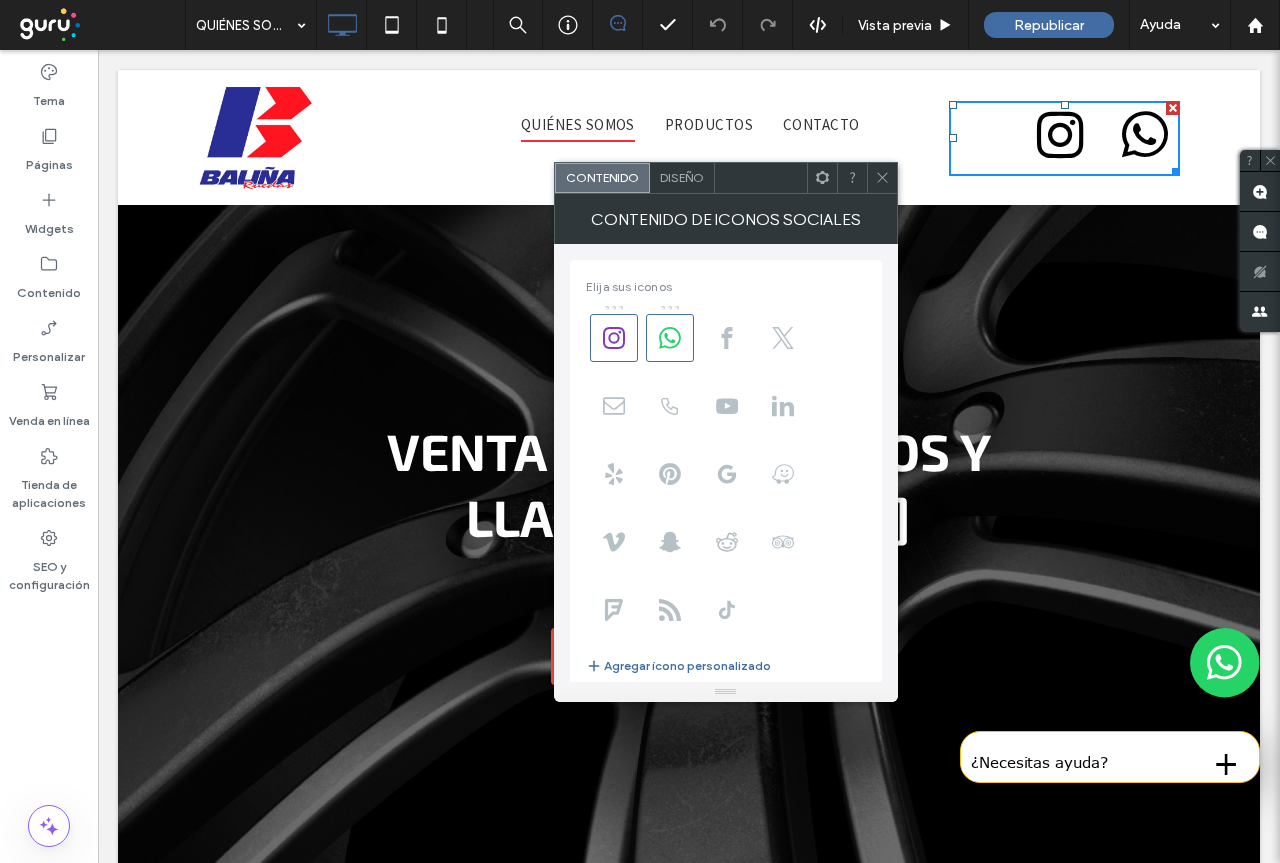 drag, startPoint x: 882, startPoint y: 175, endPoint x: 888, endPoint y: 88, distance: 87.20665 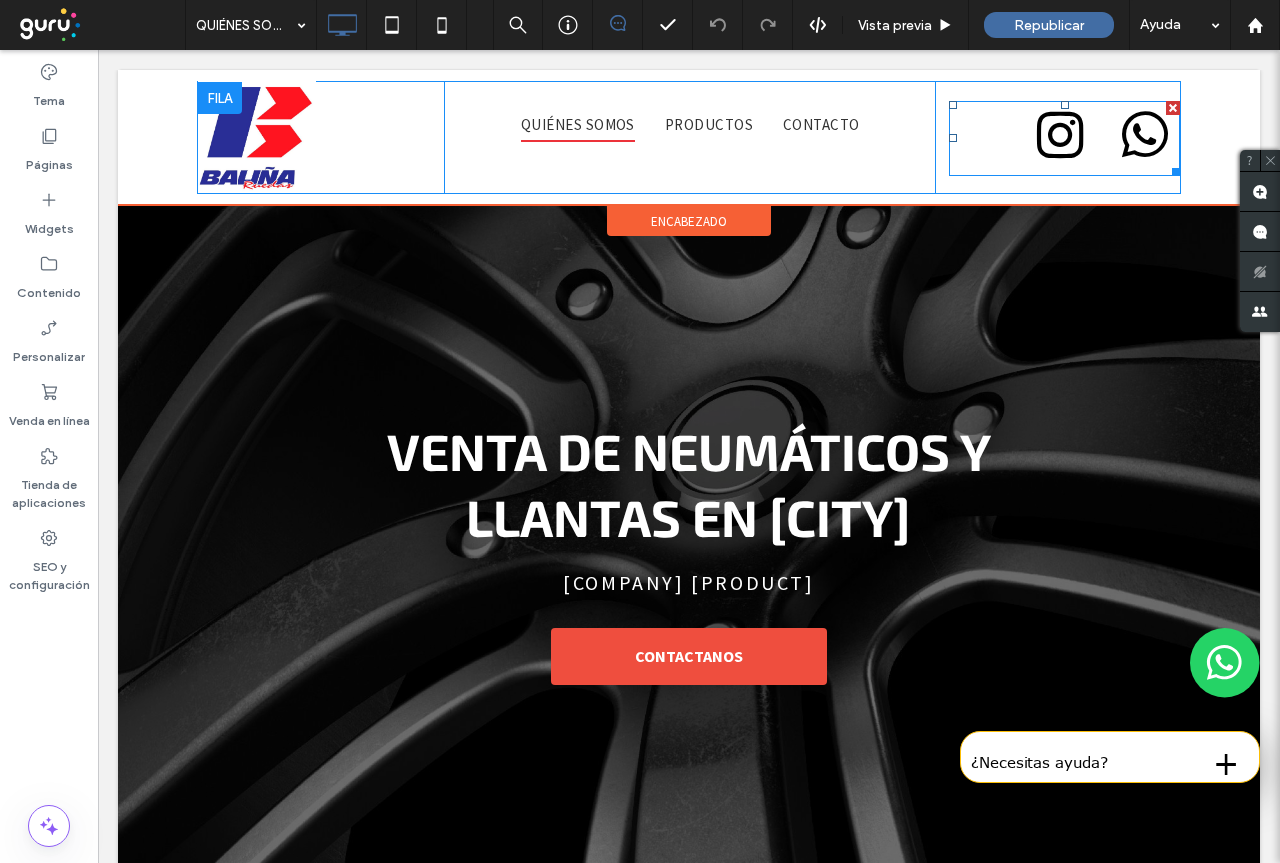 click at bounding box center [1064, 138] 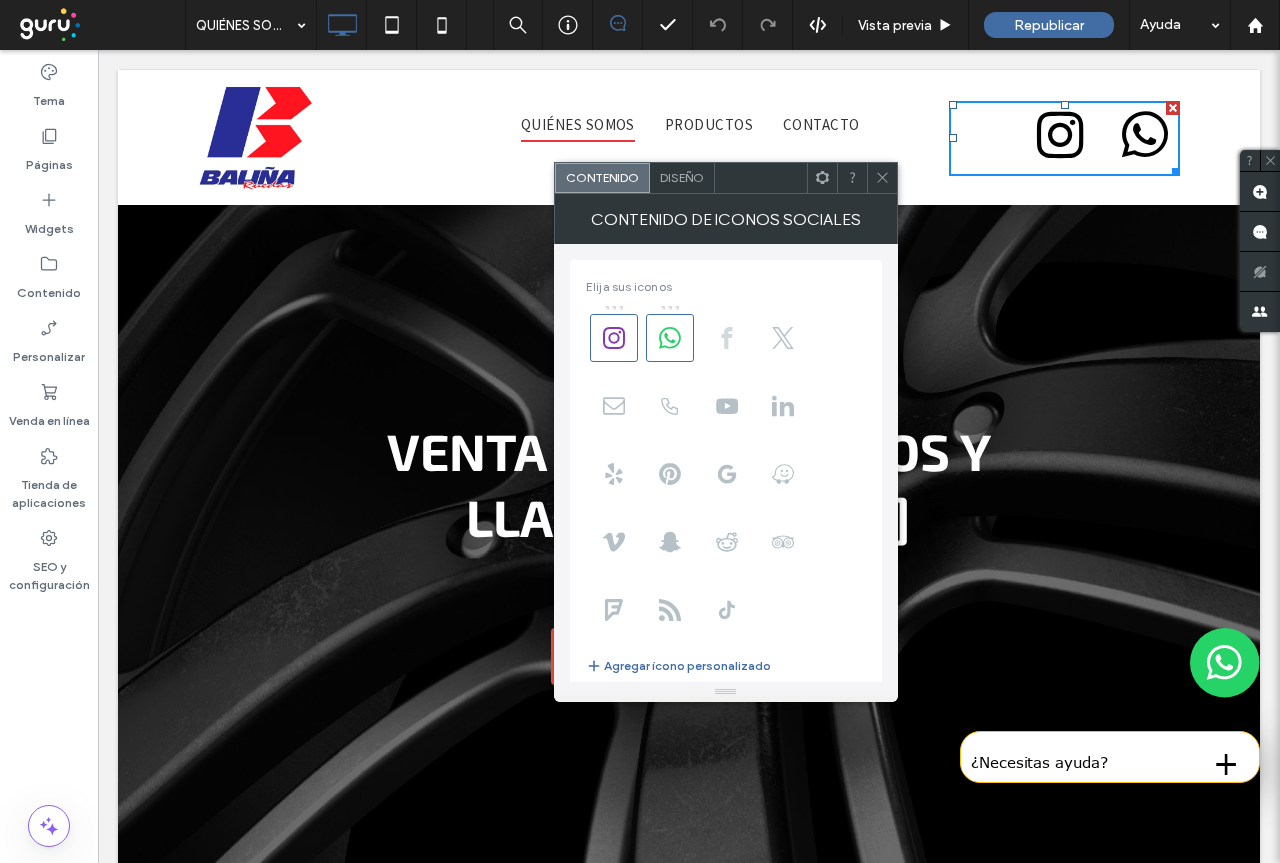 click 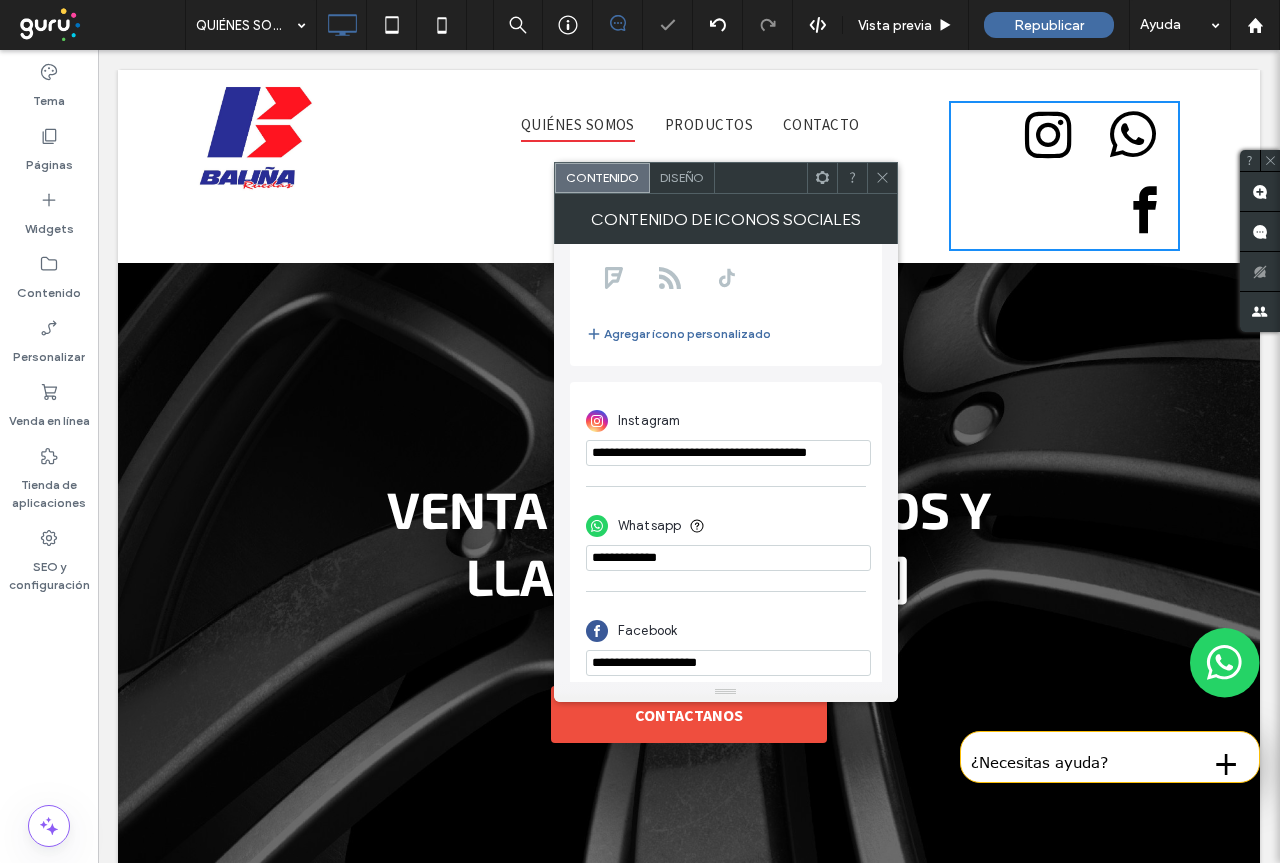 scroll, scrollTop: 349, scrollLeft: 0, axis: vertical 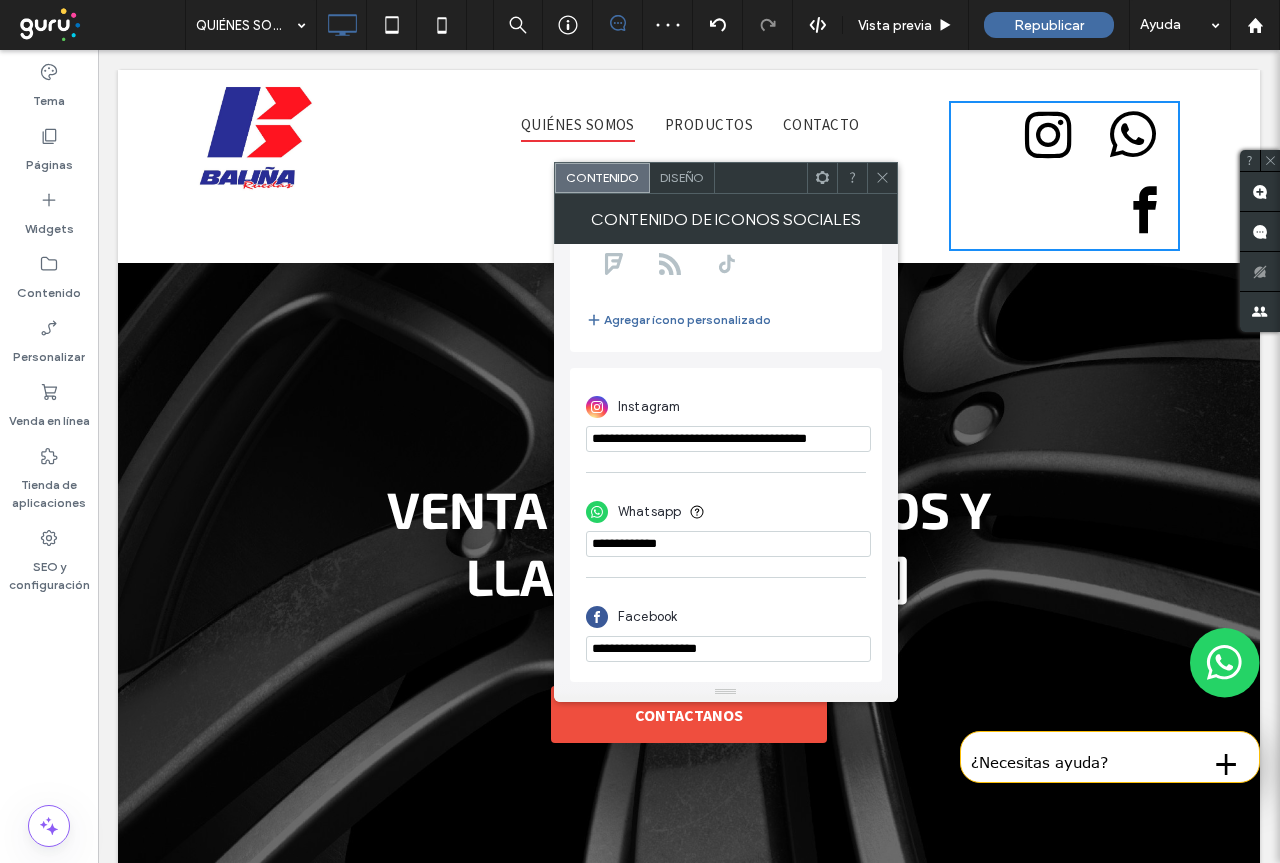 drag, startPoint x: 590, startPoint y: 652, endPoint x: 754, endPoint y: 651, distance: 164.00305 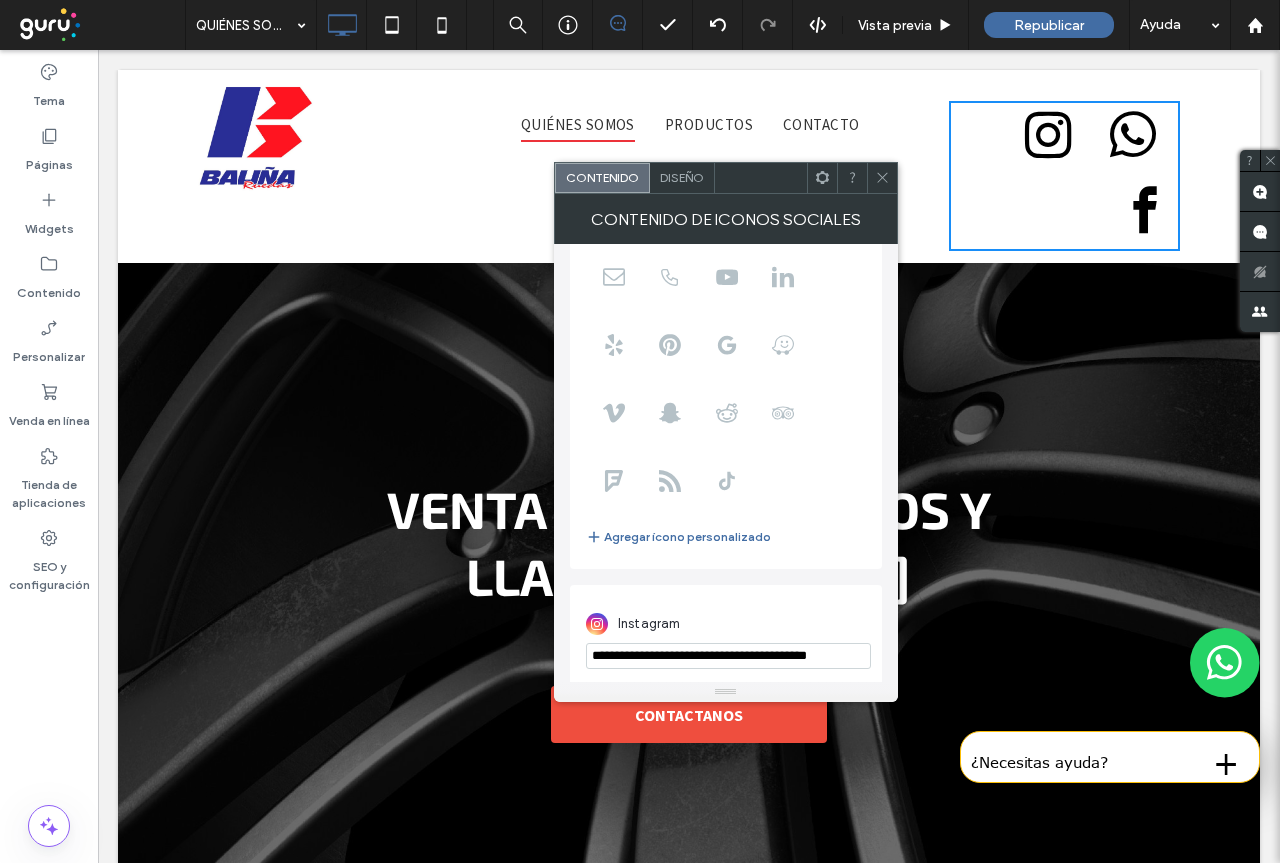 scroll, scrollTop: 0, scrollLeft: 0, axis: both 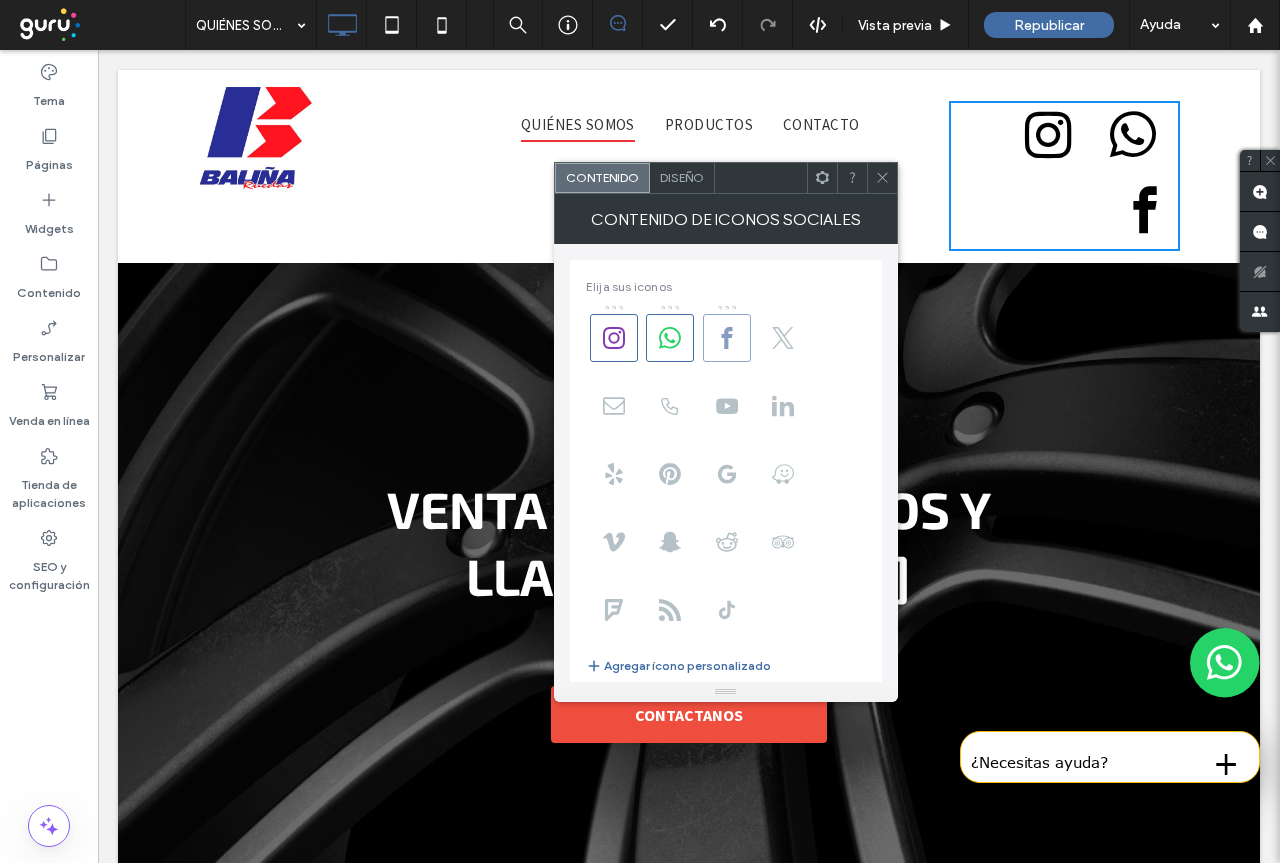 click 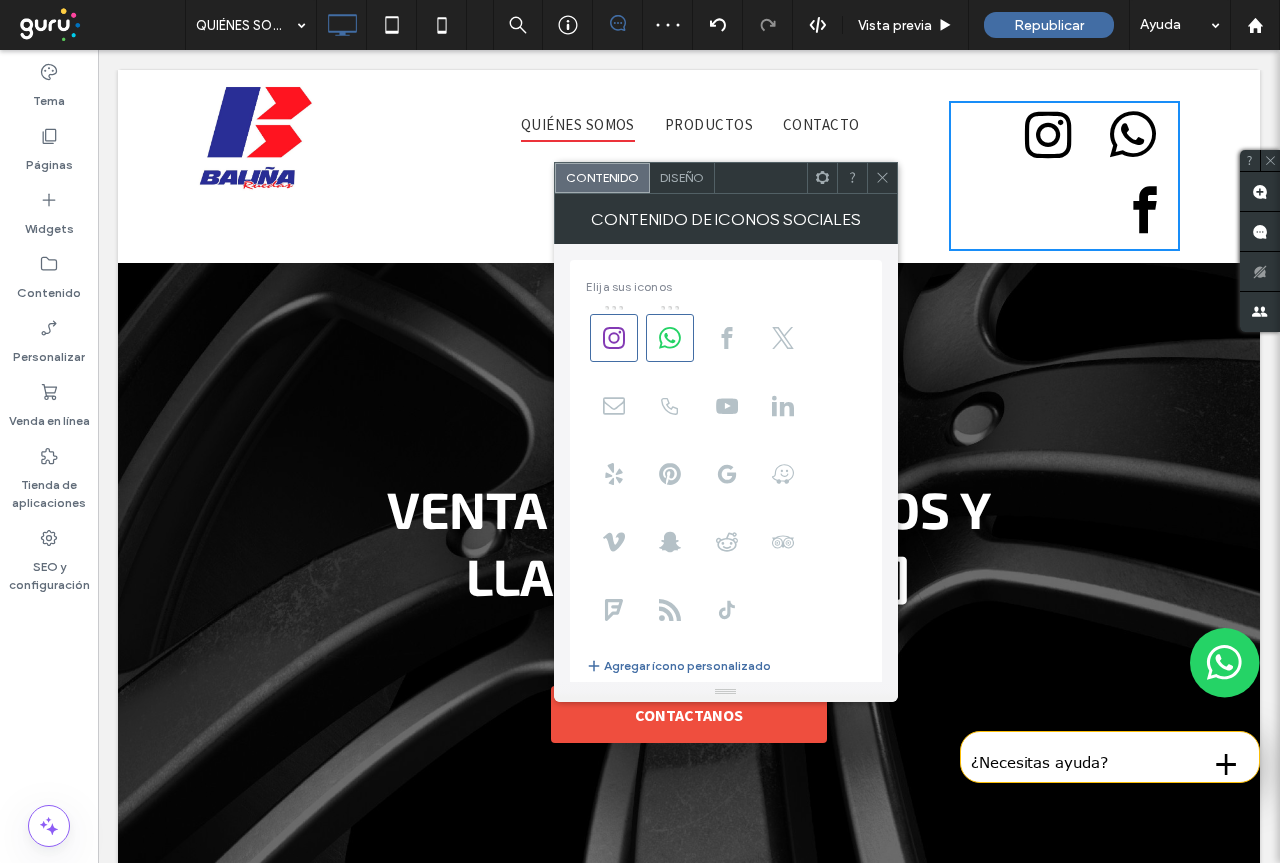 drag, startPoint x: 885, startPoint y: 176, endPoint x: 818, endPoint y: 130, distance: 81.27115 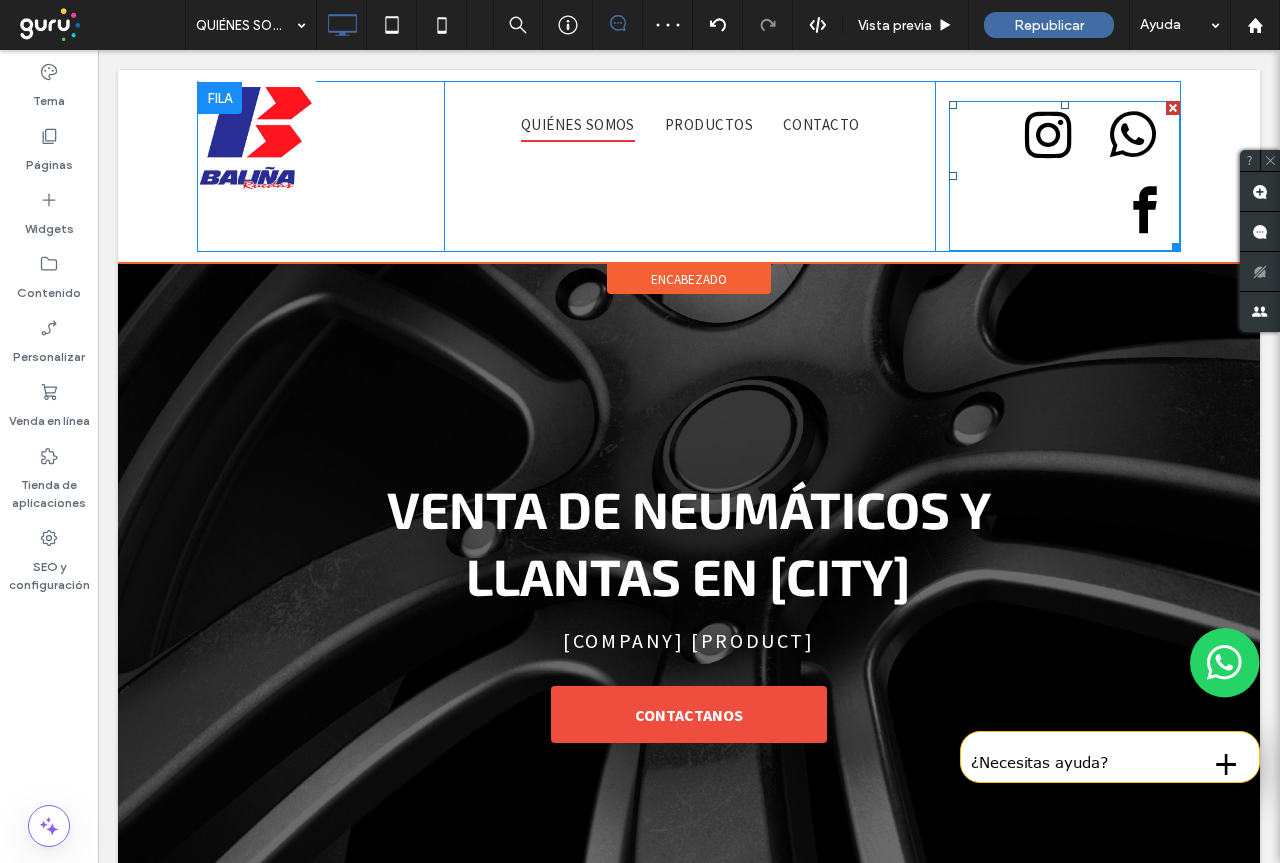click at bounding box center [1064, 176] 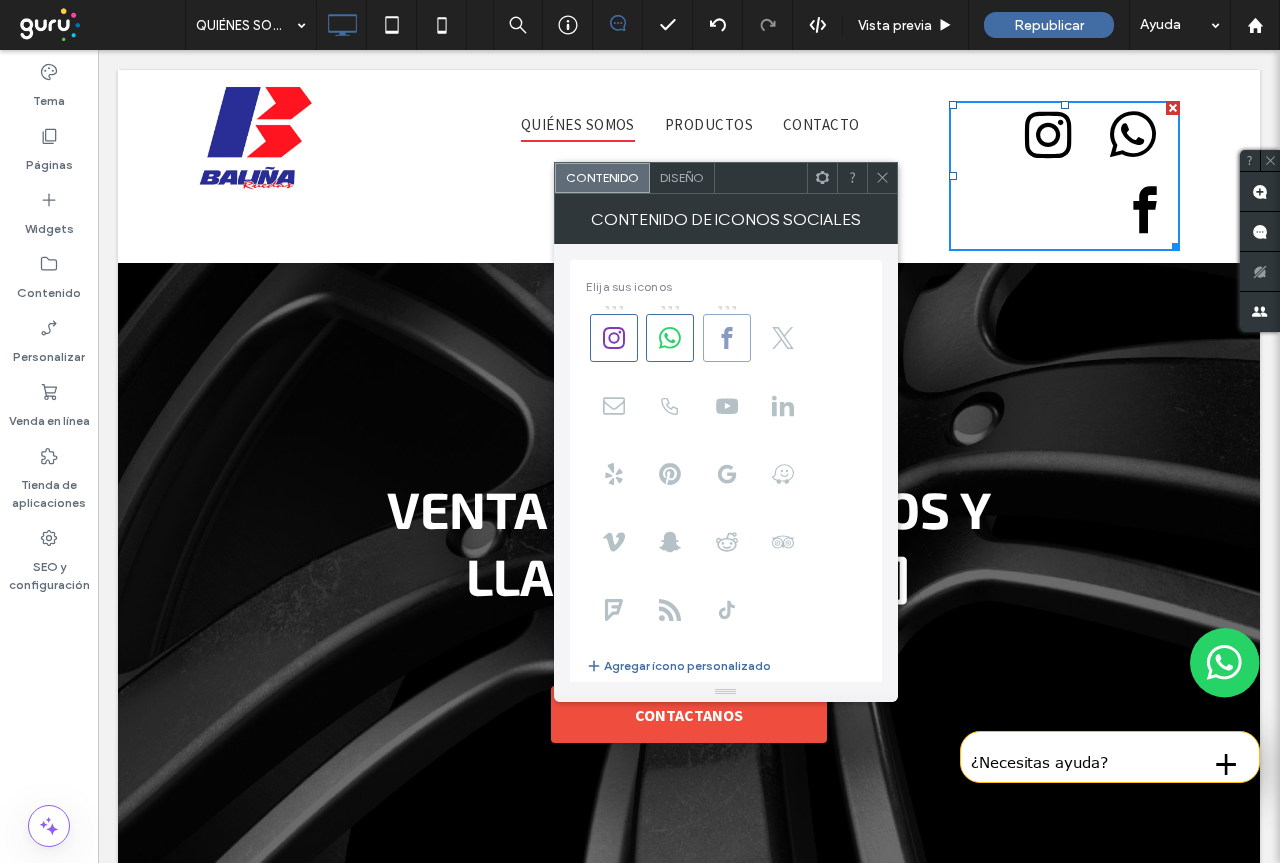 click 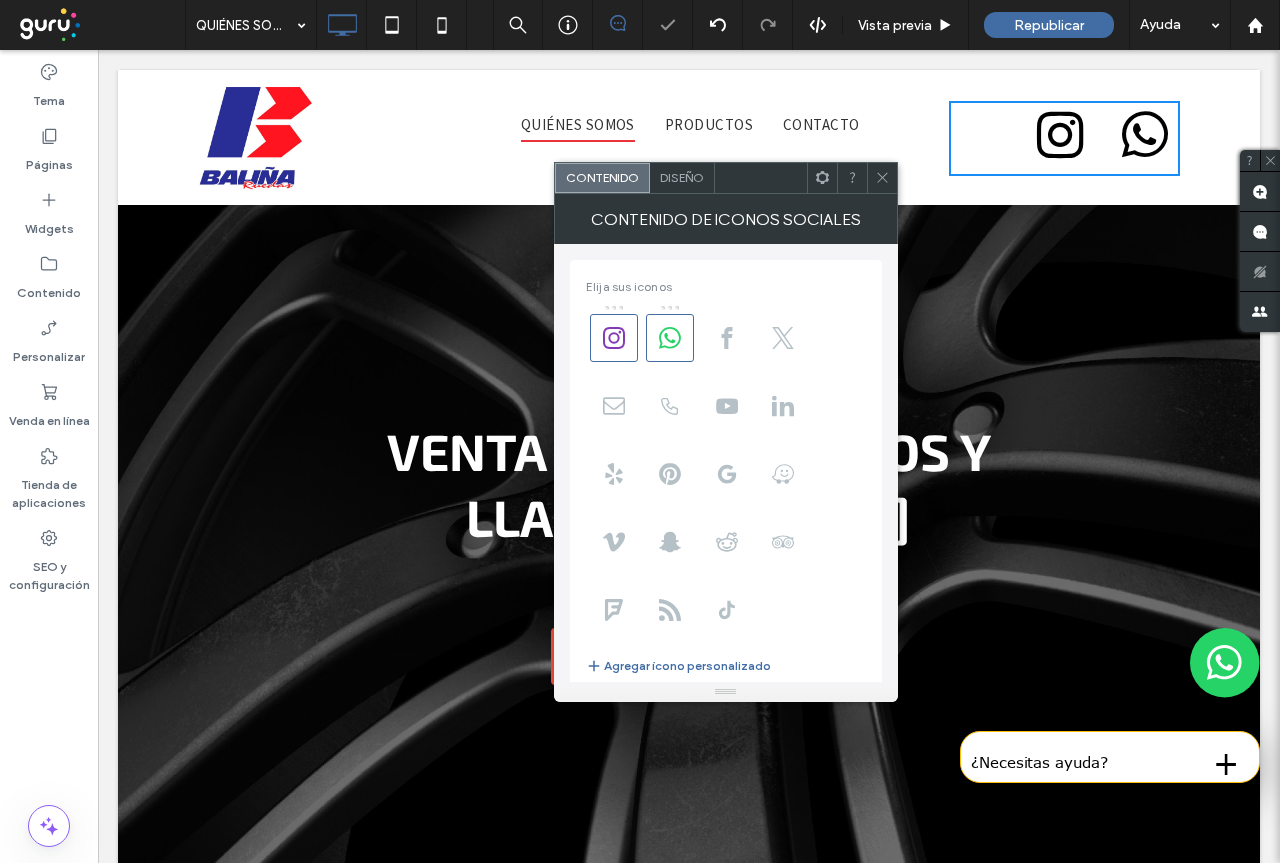 click 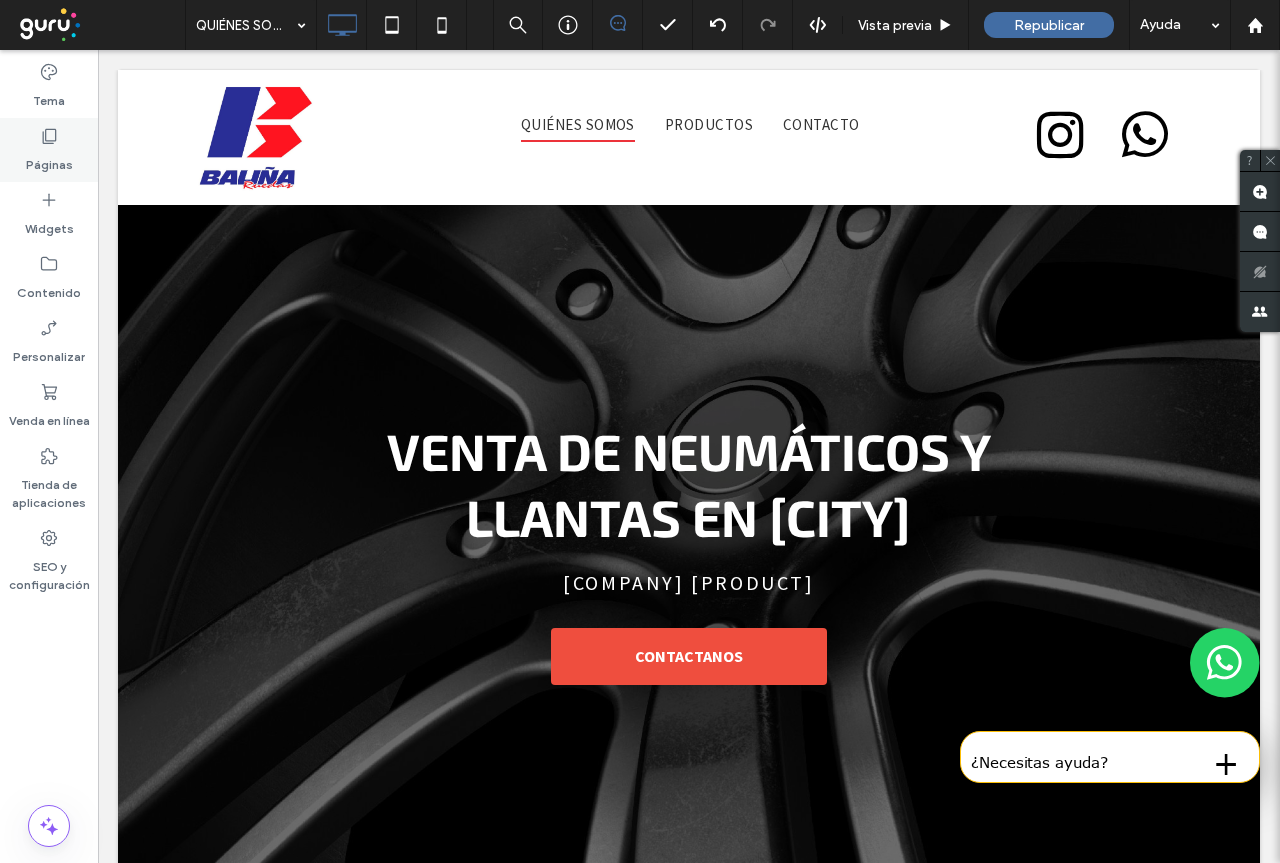 click on "Páginas" at bounding box center [49, 160] 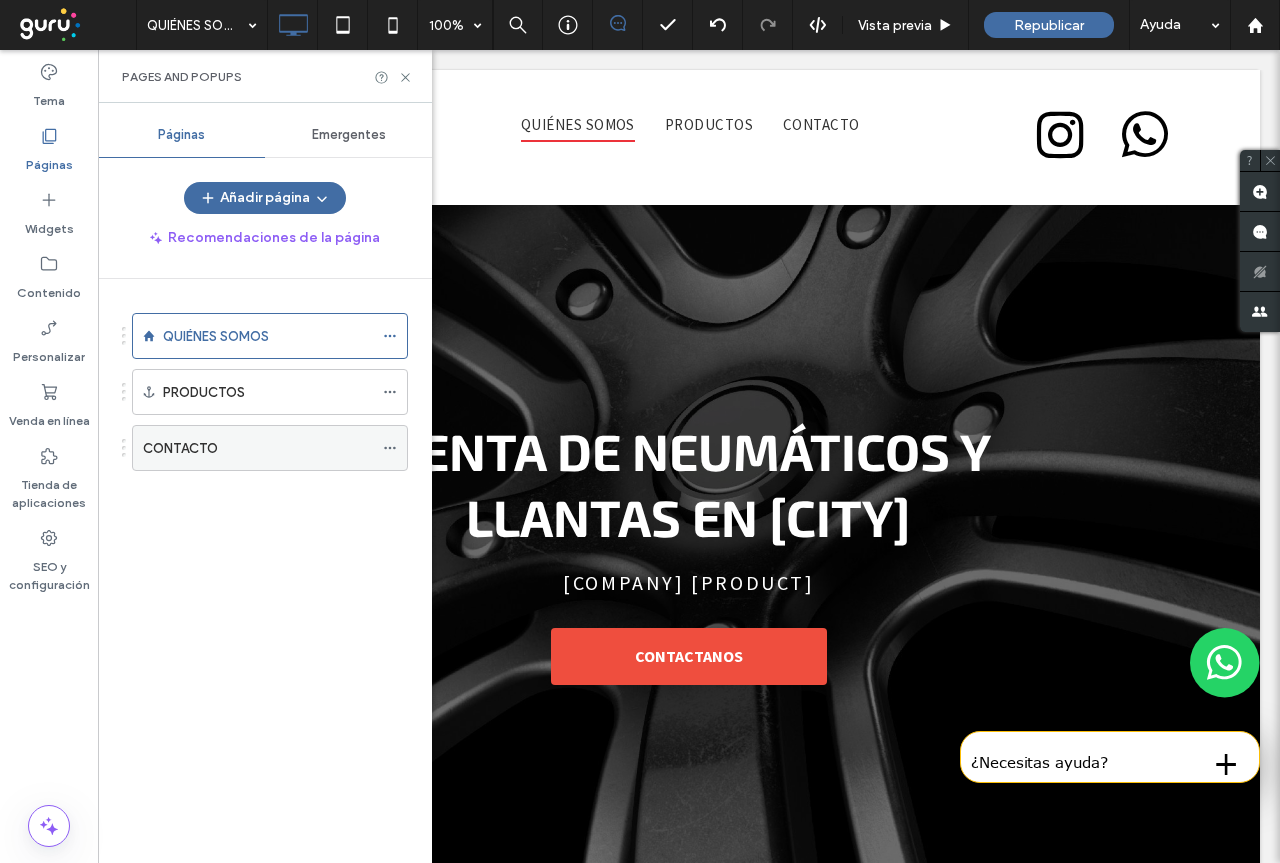 click on "CONTACTO" at bounding box center [180, 448] 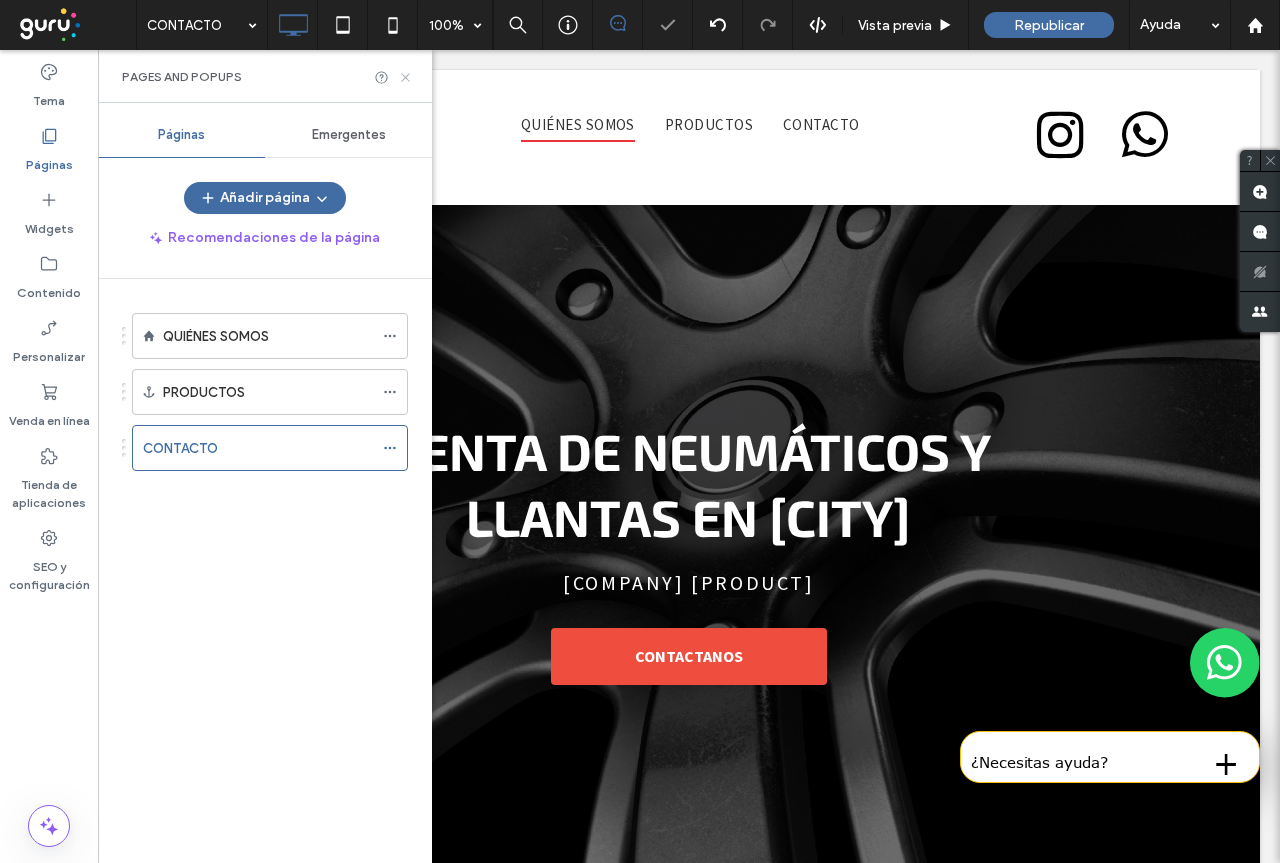 click 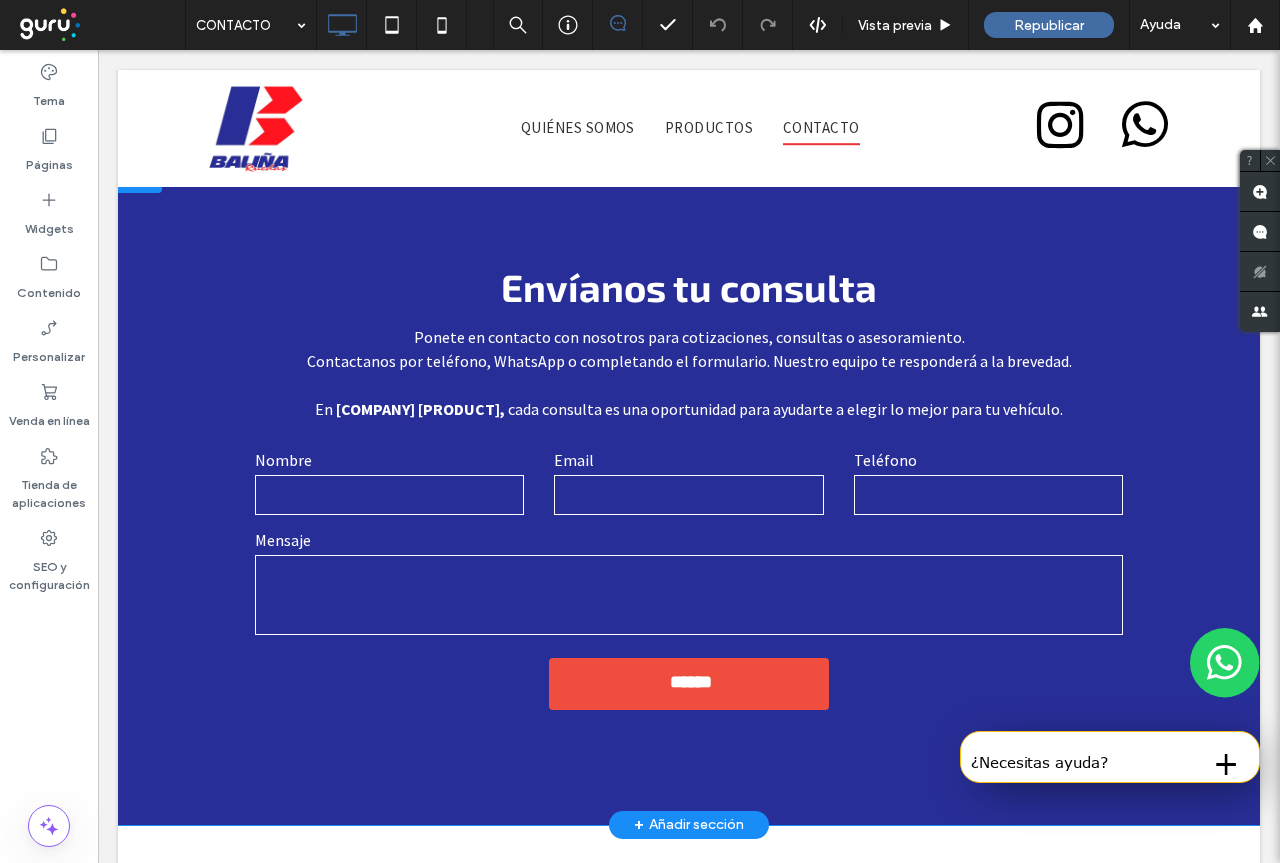 scroll, scrollTop: 637, scrollLeft: 0, axis: vertical 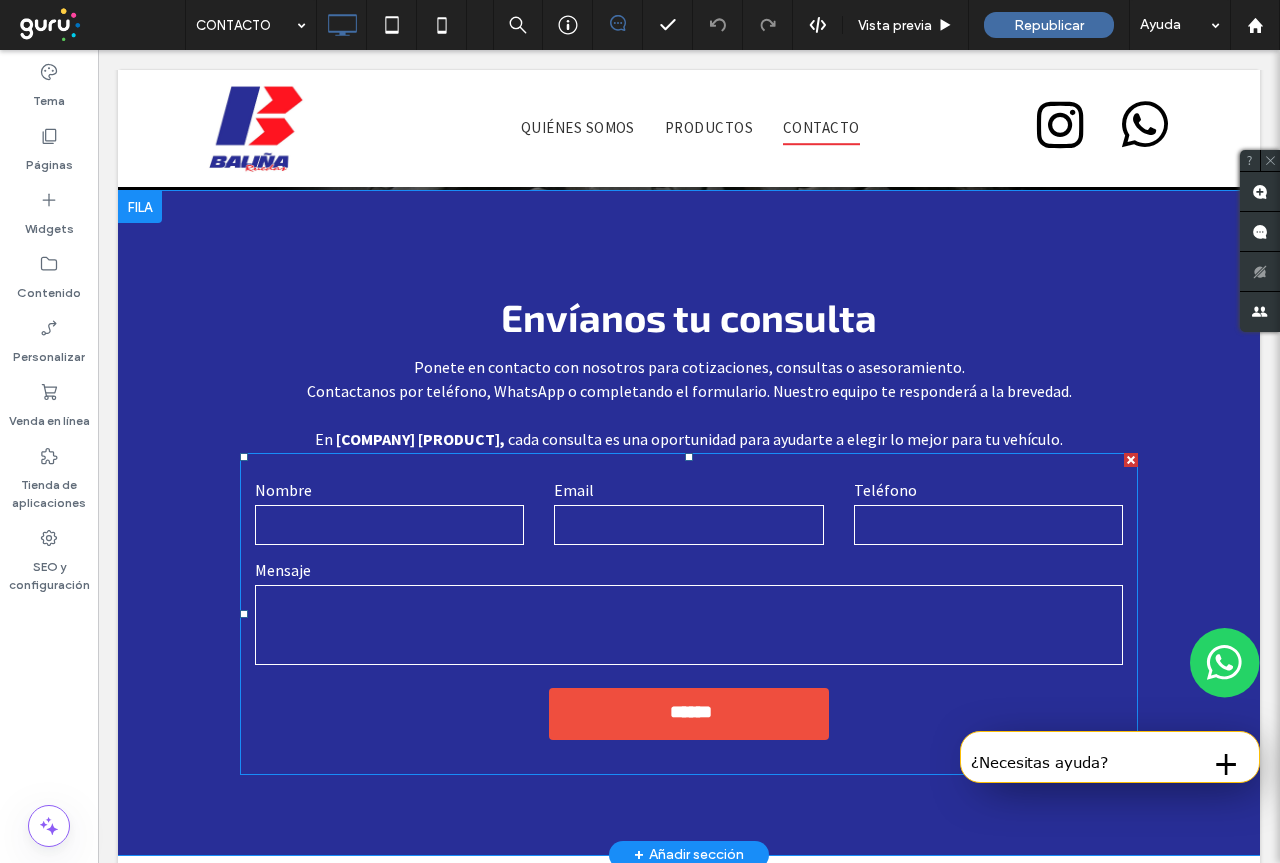 click on "Nombre
Email
Teléfono
Mensaje
******" at bounding box center (689, 614) 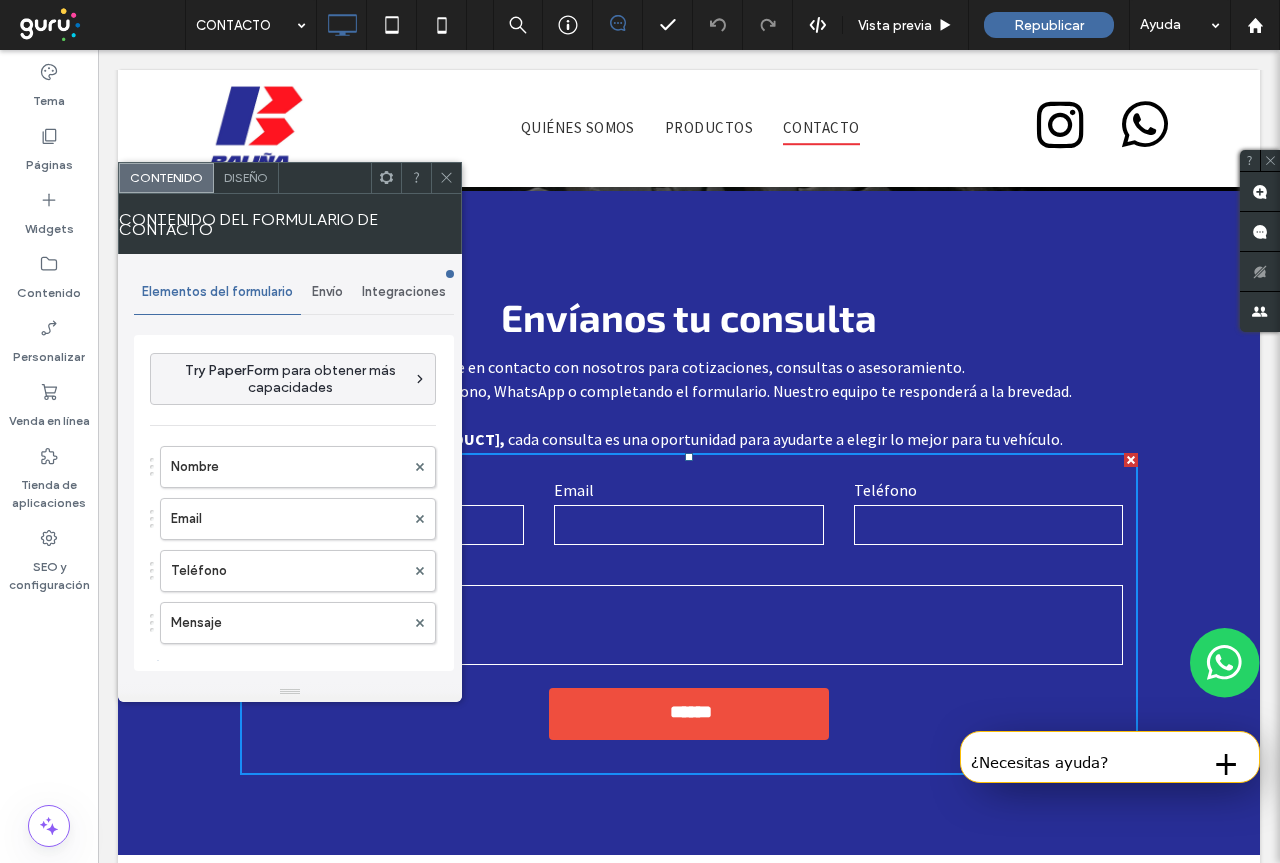 click on "Envío" at bounding box center [327, 292] 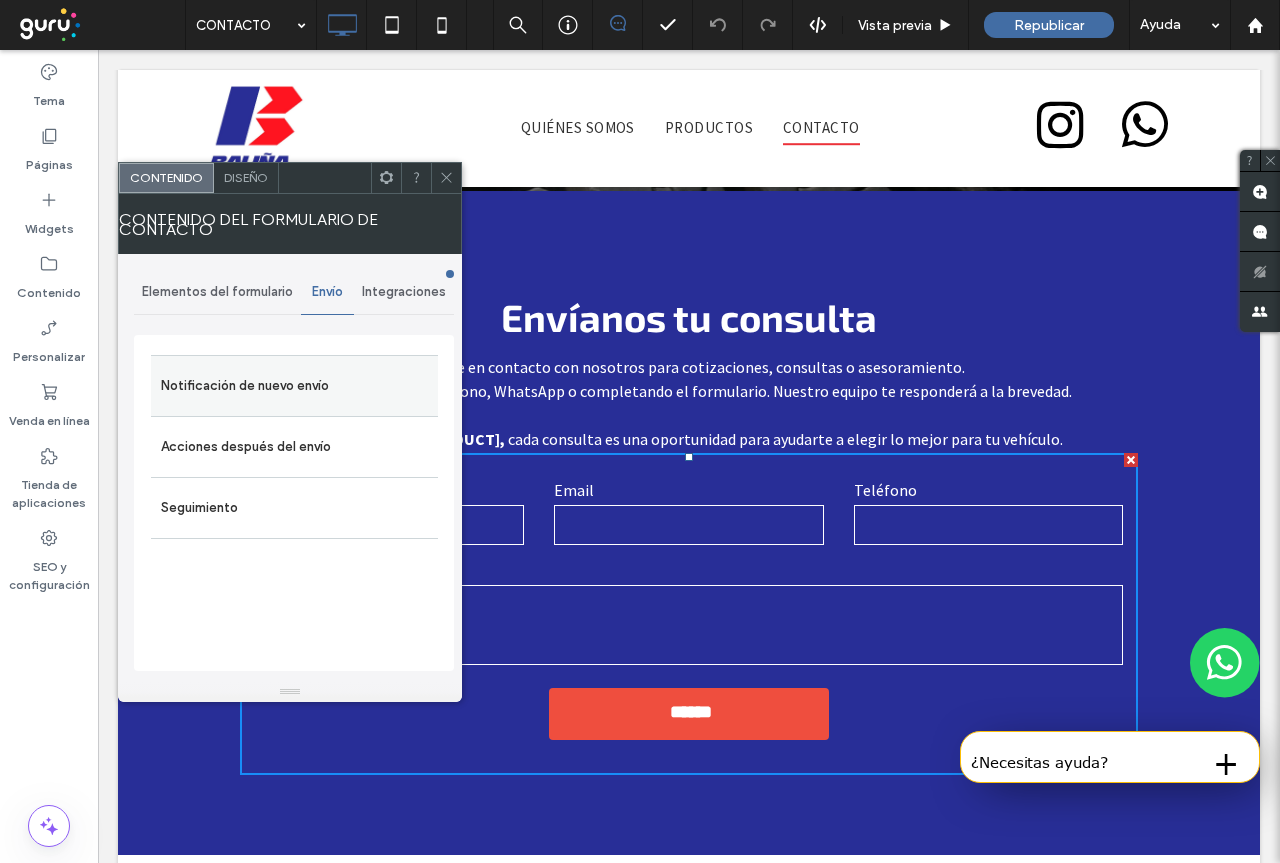 click on "Notificación de nuevo envío" at bounding box center (294, 386) 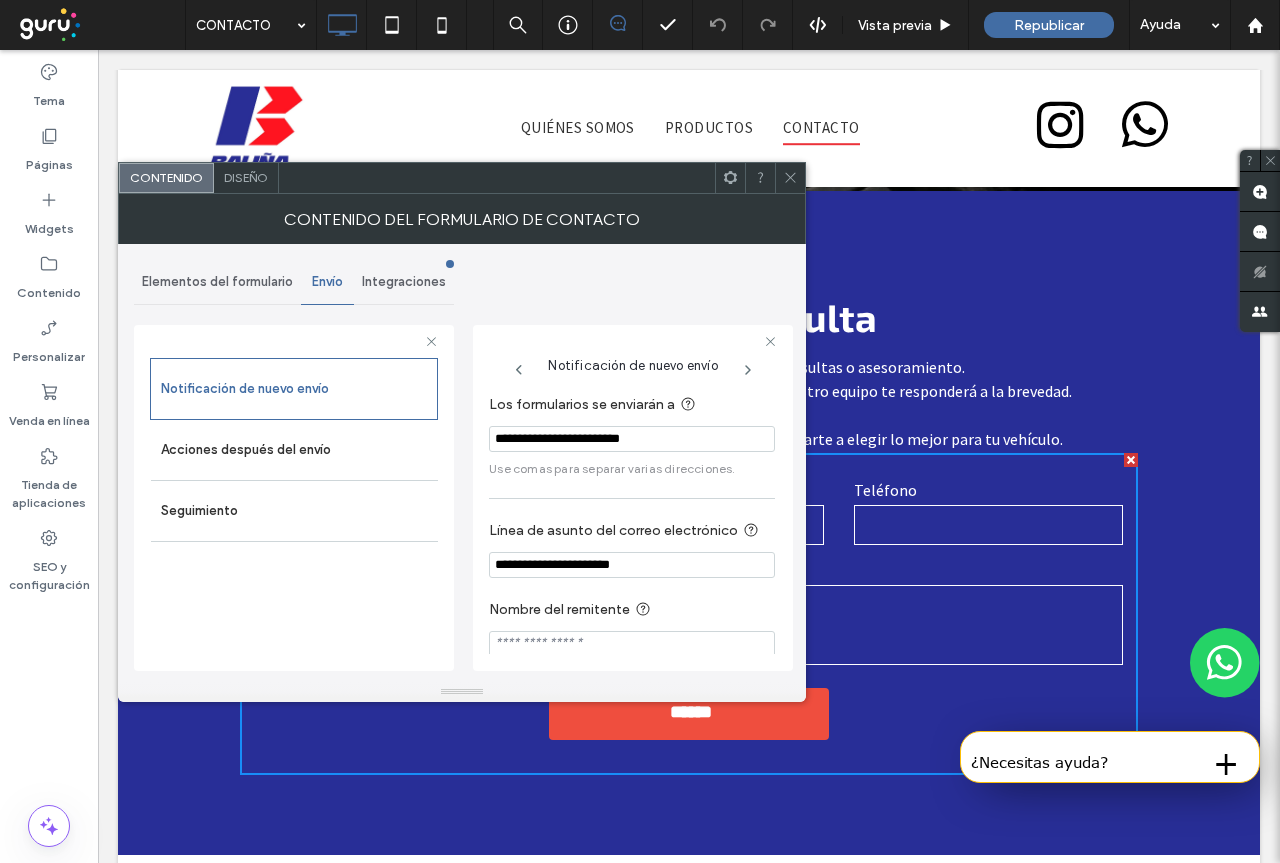 click 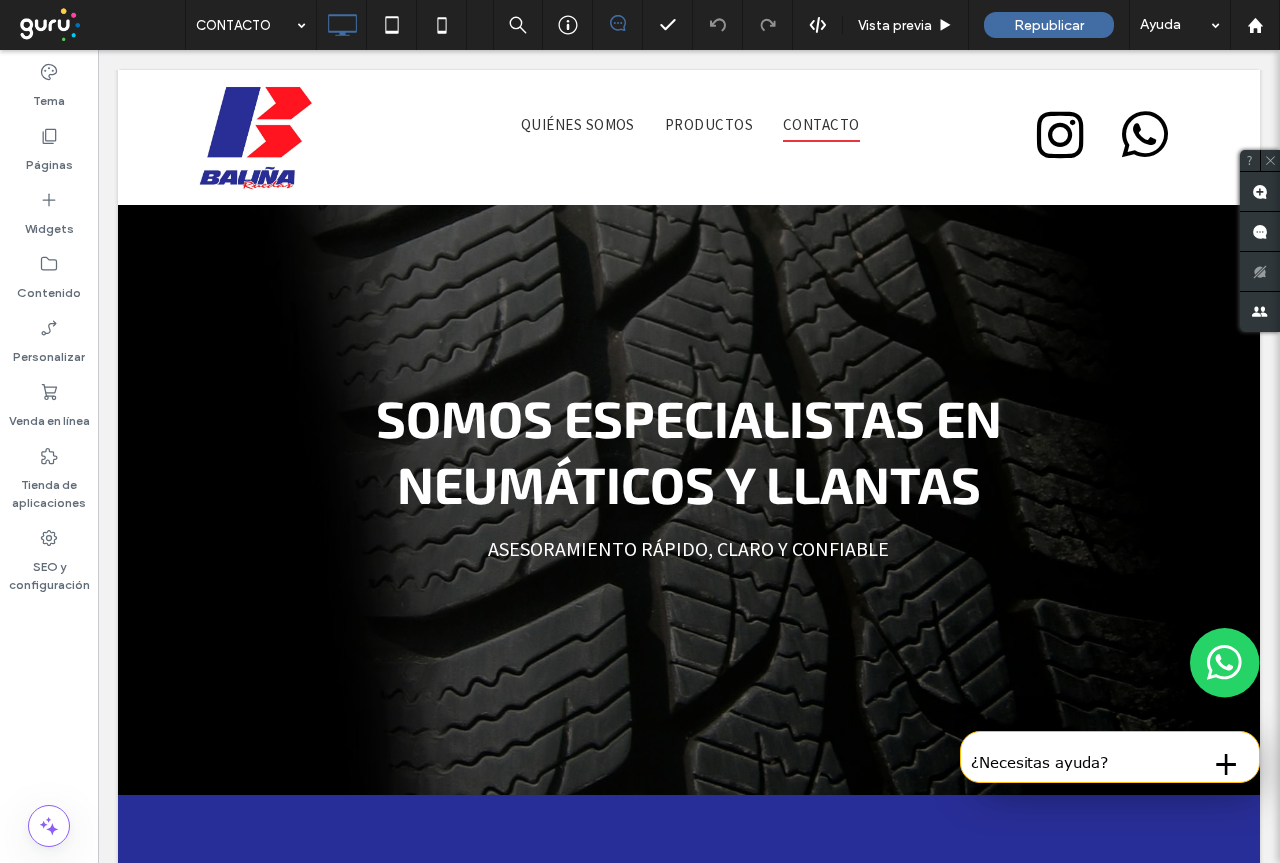 scroll, scrollTop: 0, scrollLeft: 0, axis: both 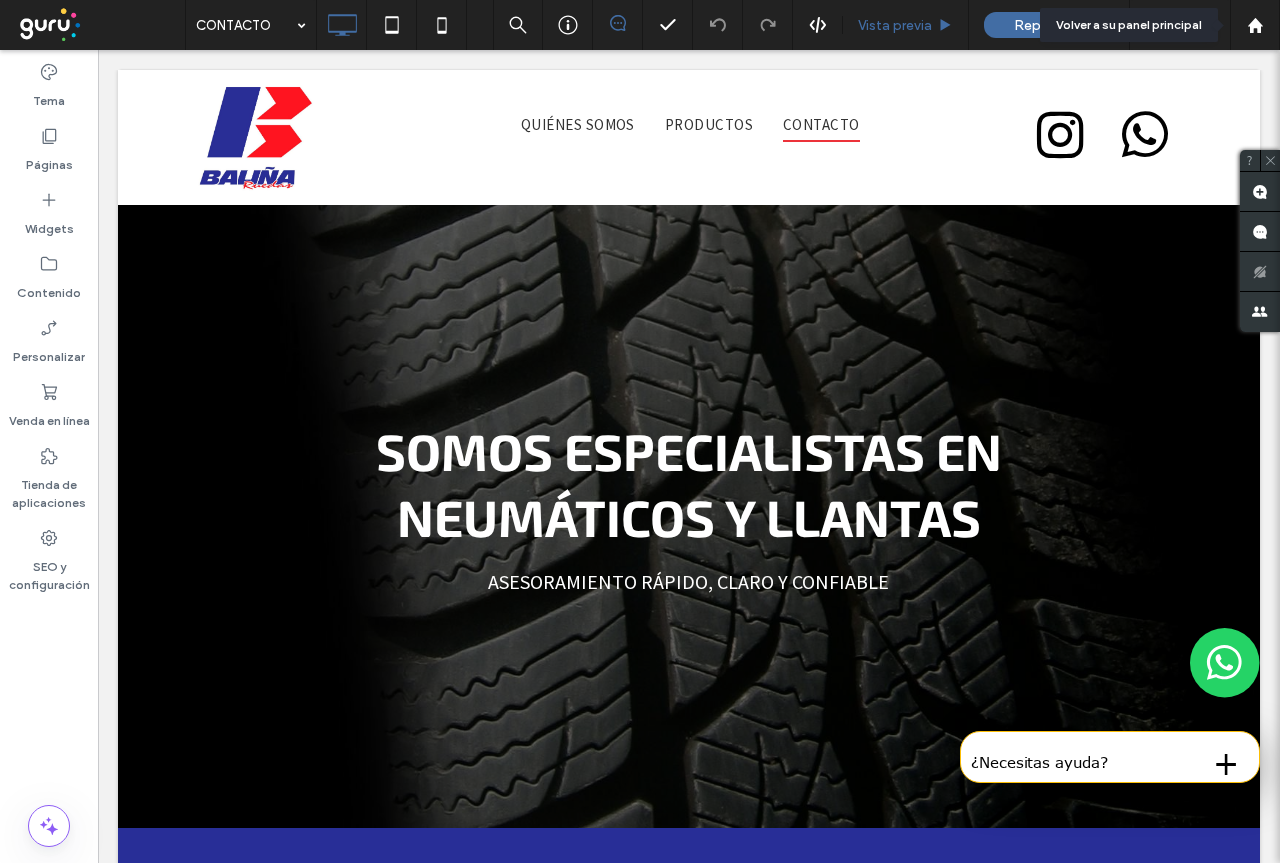 click 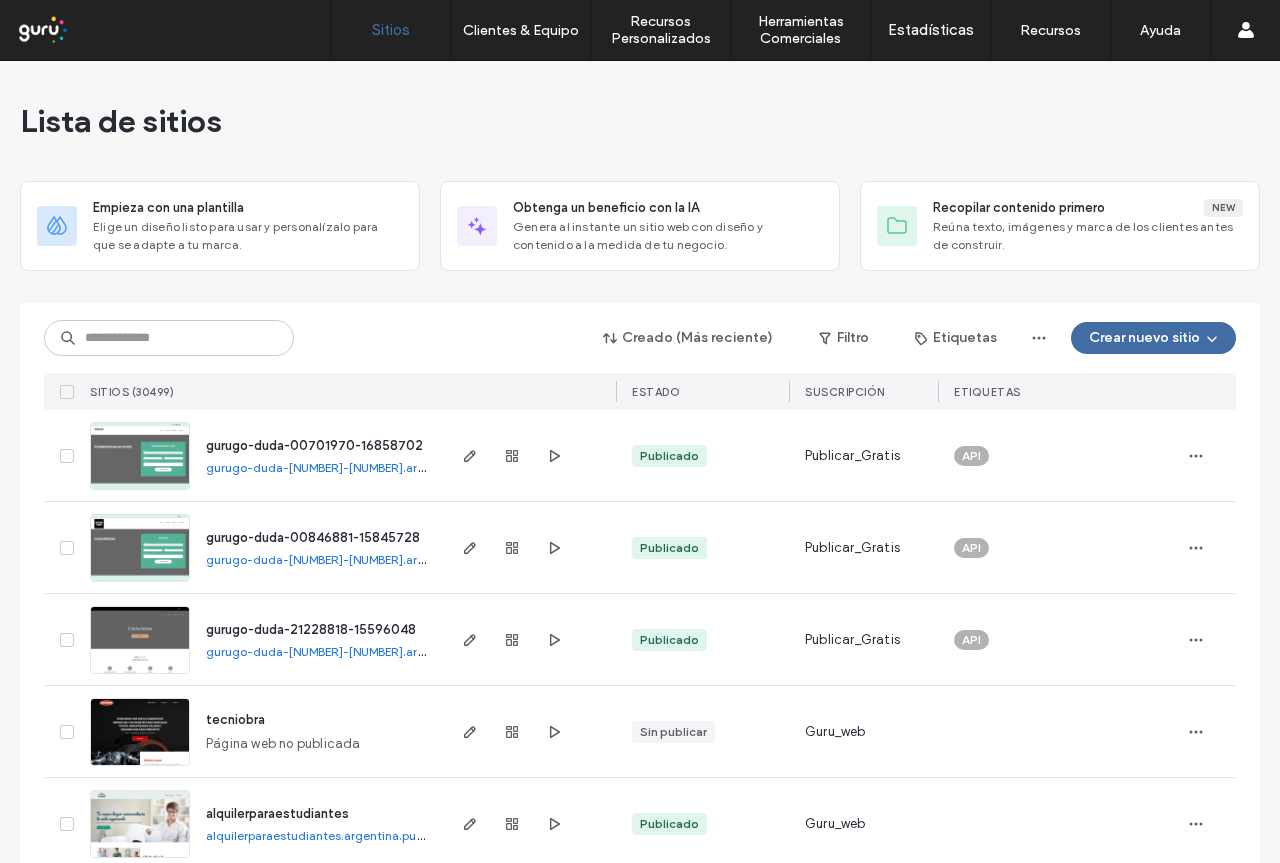 scroll, scrollTop: 0, scrollLeft: 0, axis: both 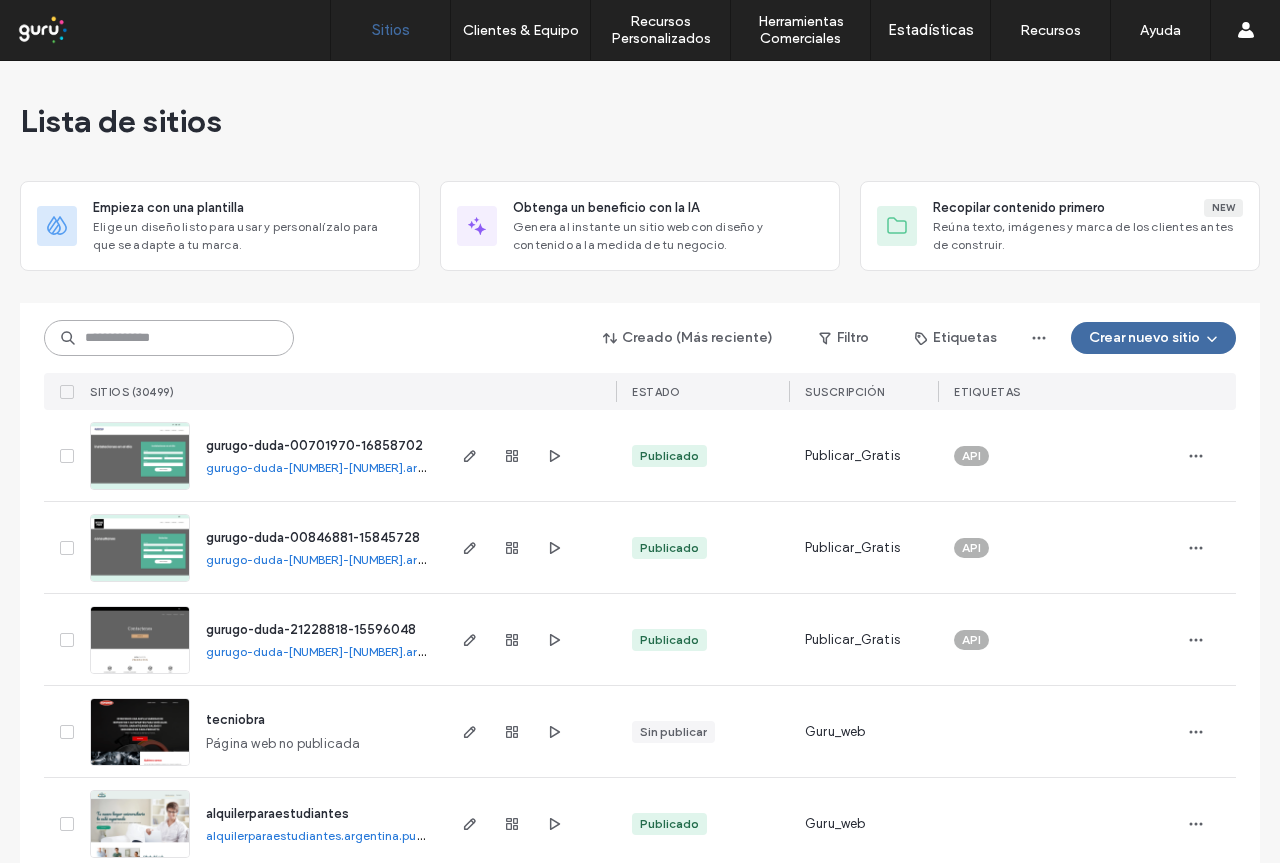 click at bounding box center (169, 338) 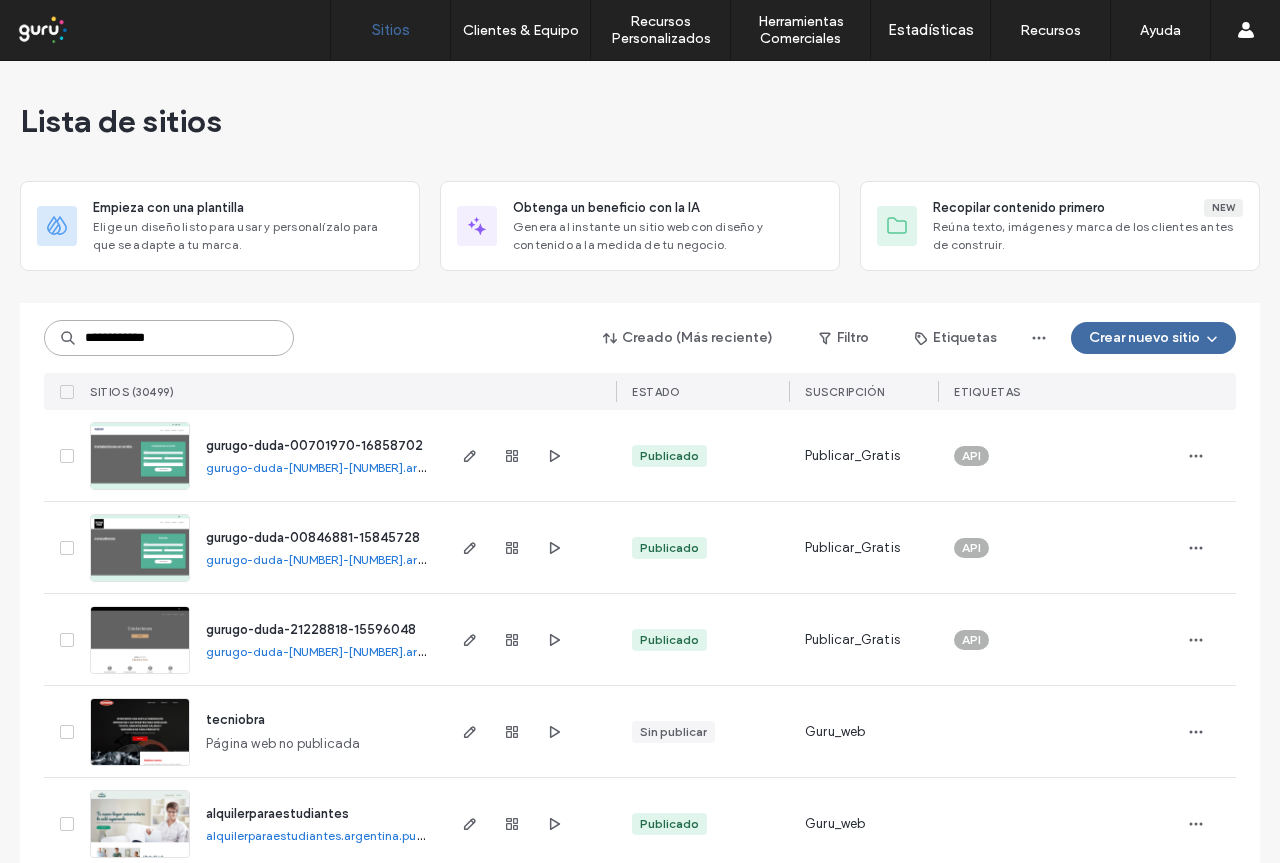 type on "**********" 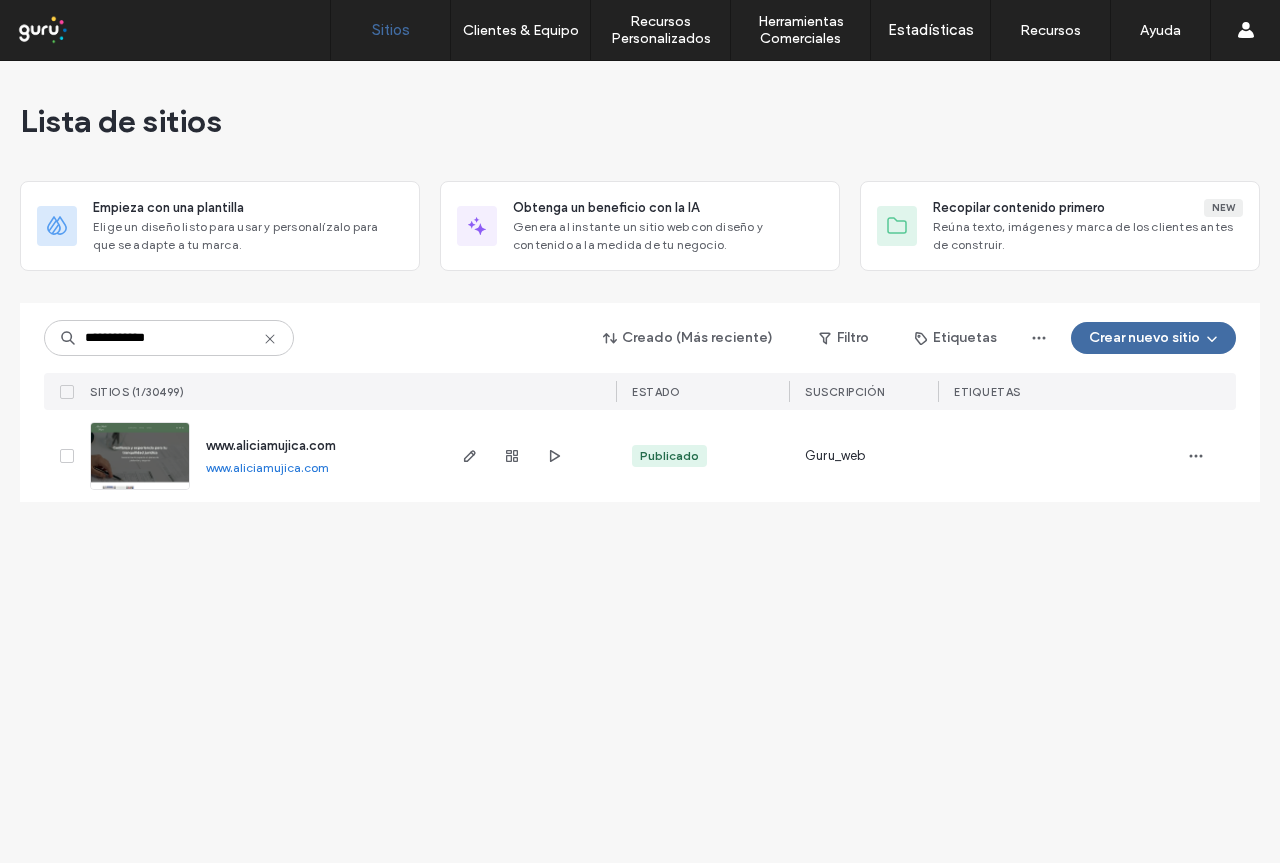 click on "**********" at bounding box center (640, 462) 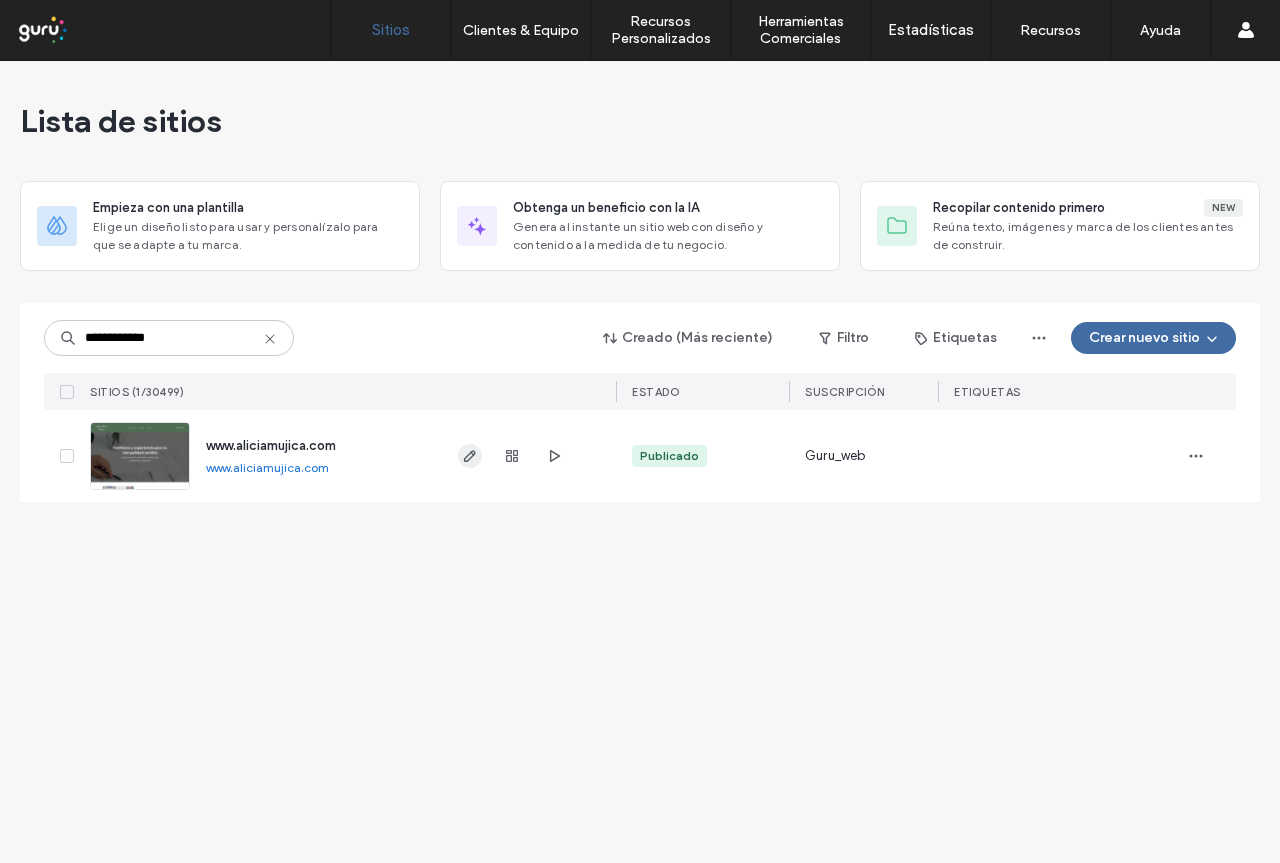 click 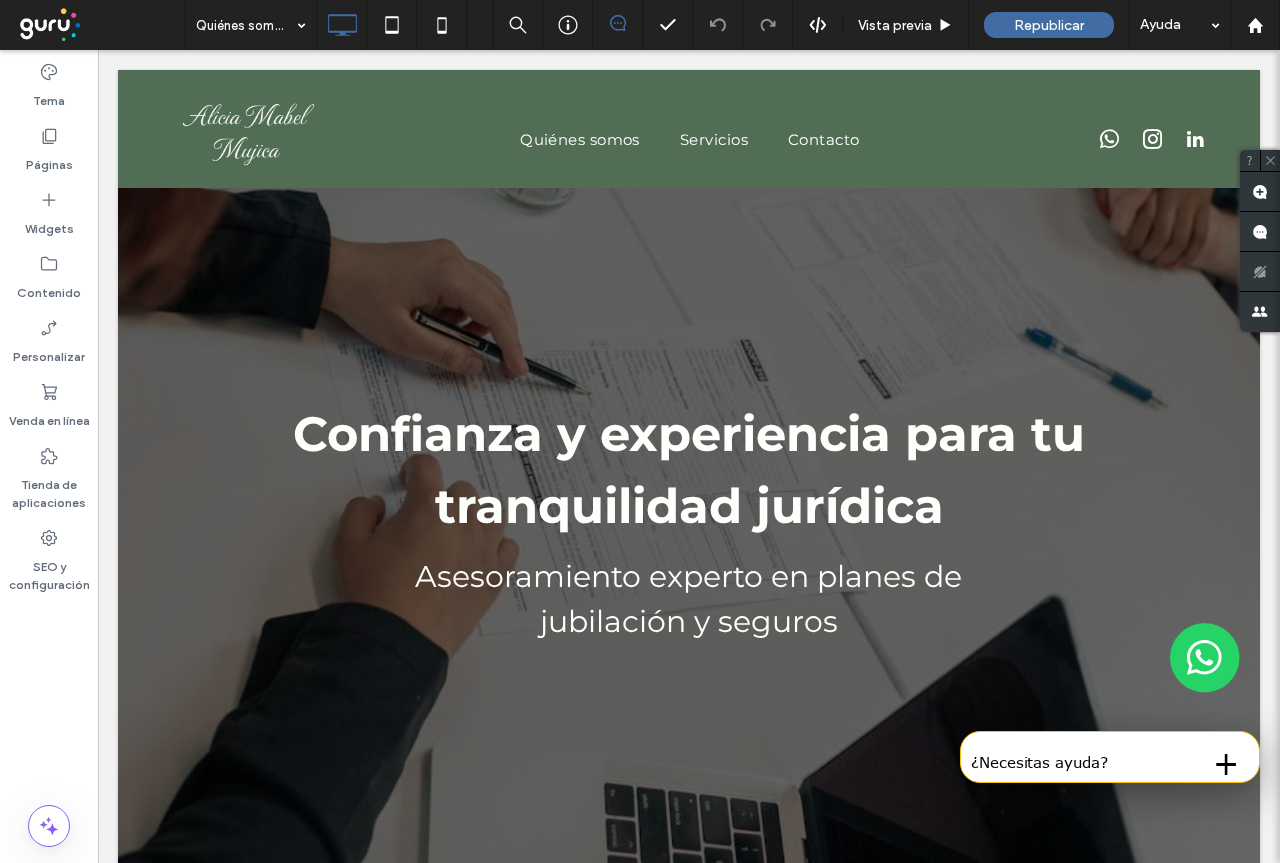 scroll, scrollTop: 0, scrollLeft: 0, axis: both 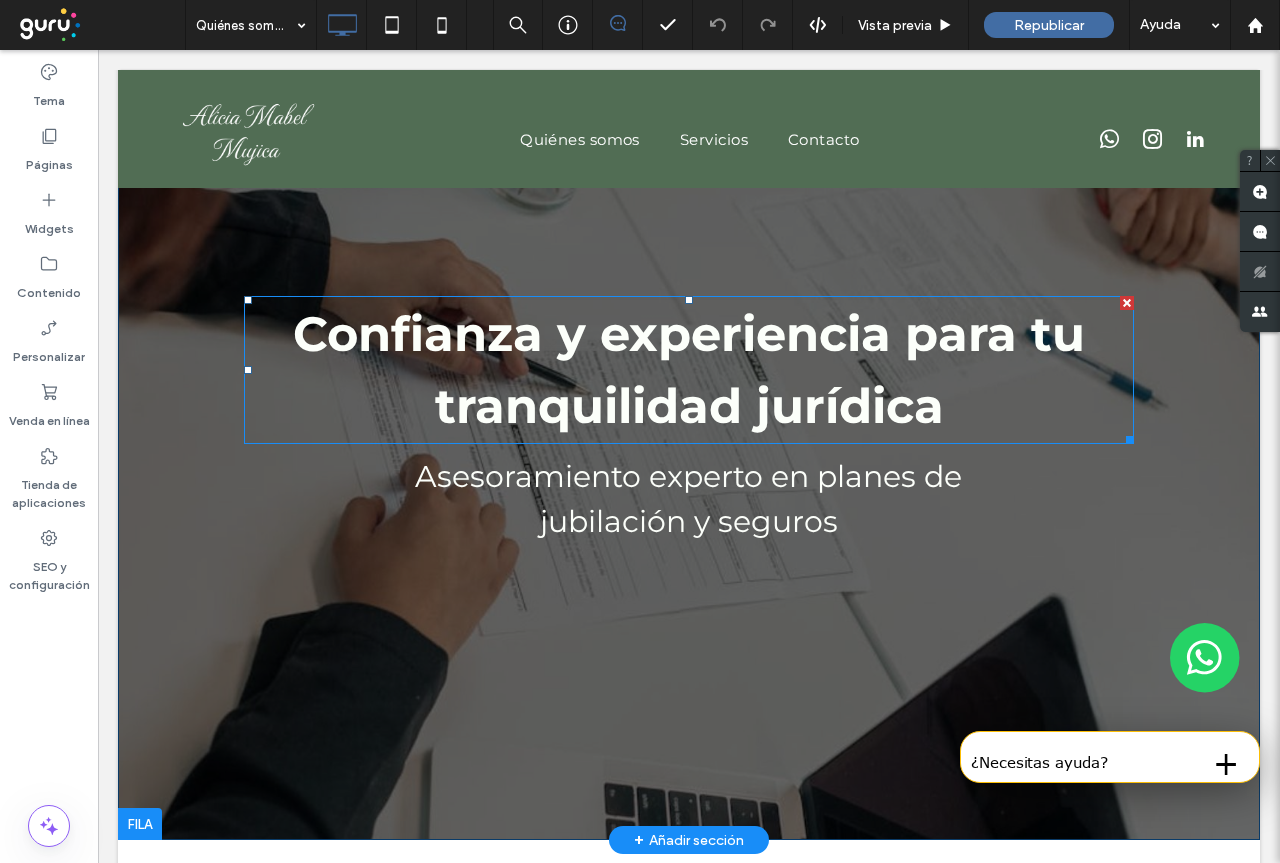 click on "Confianza y experiencia para tu tranquilidad jurídica" at bounding box center (689, 370) 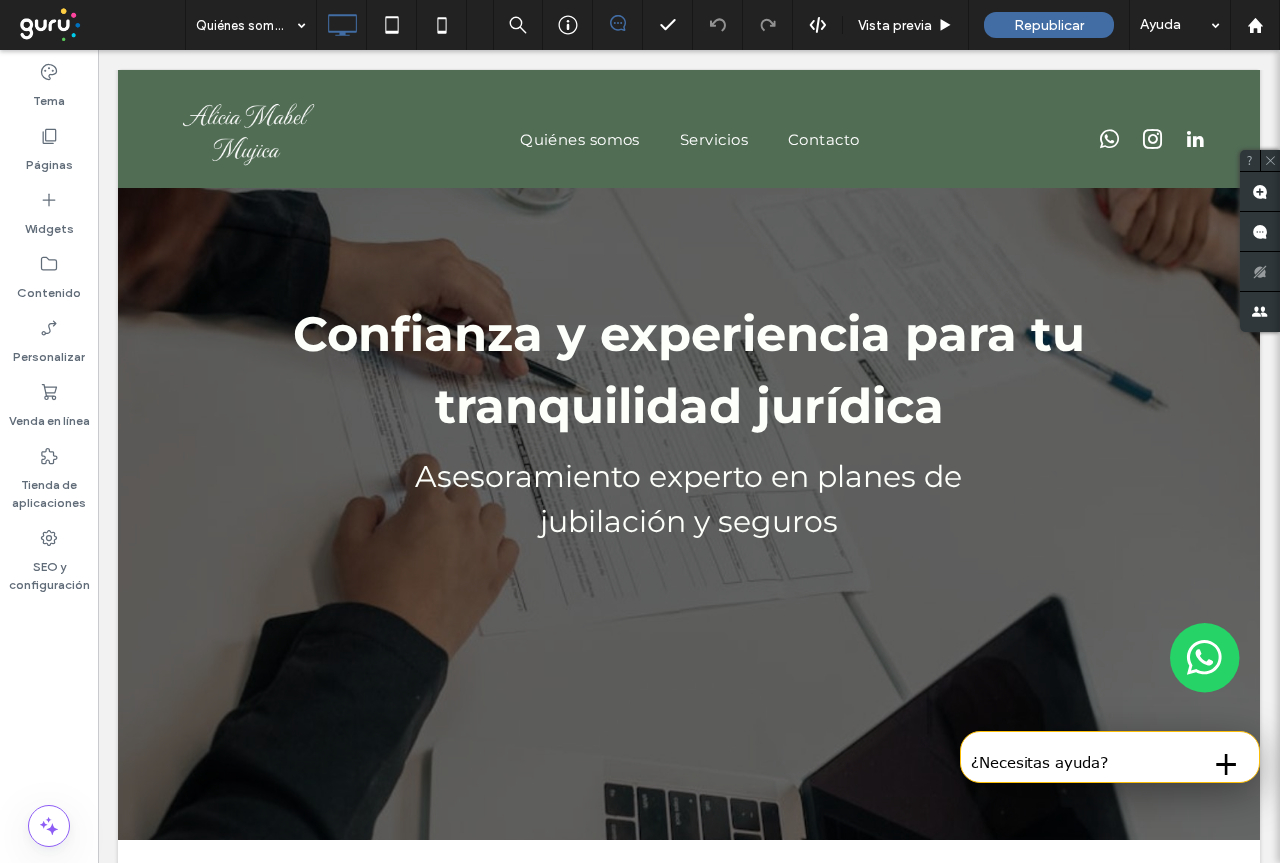 click on "Confianza y experiencia para tu tranquilidad jurídica" at bounding box center [689, 370] 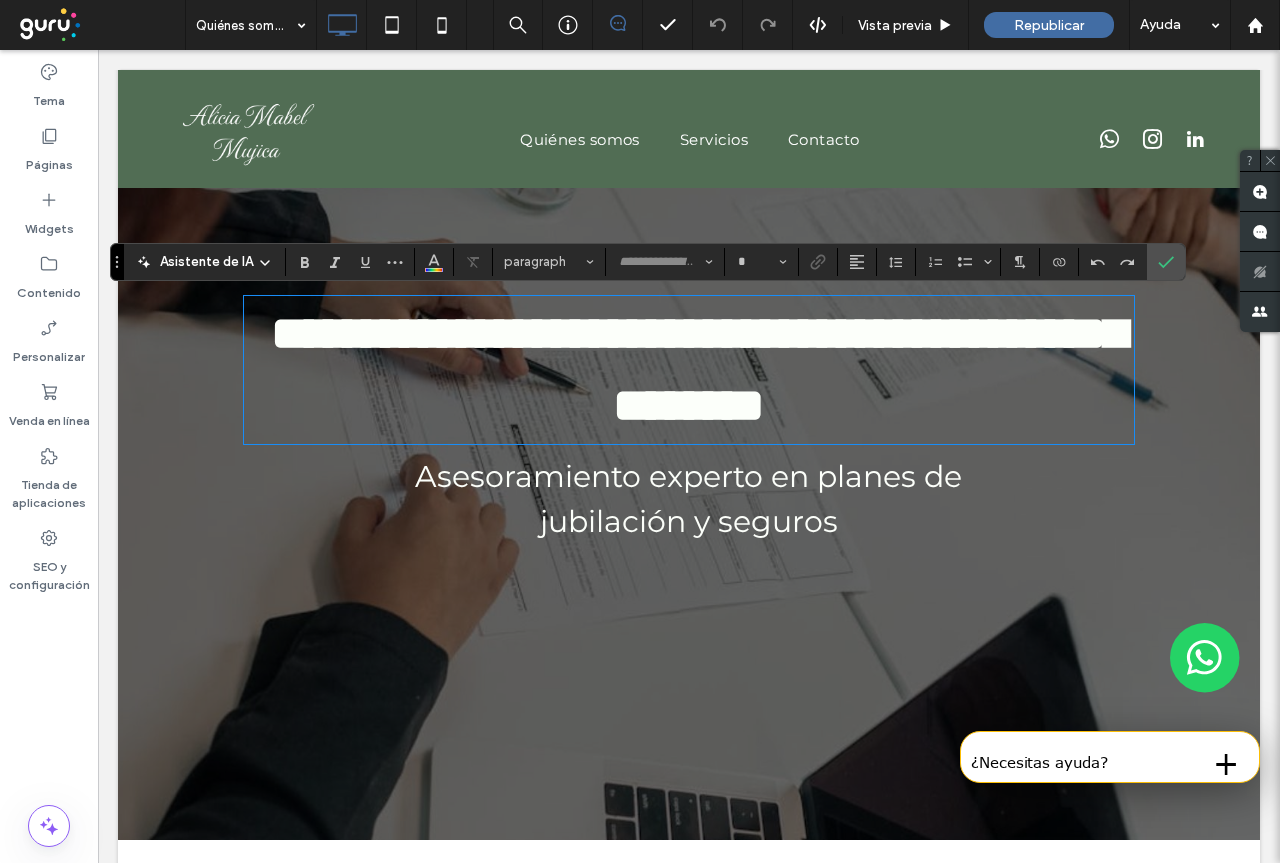 type on "**********" 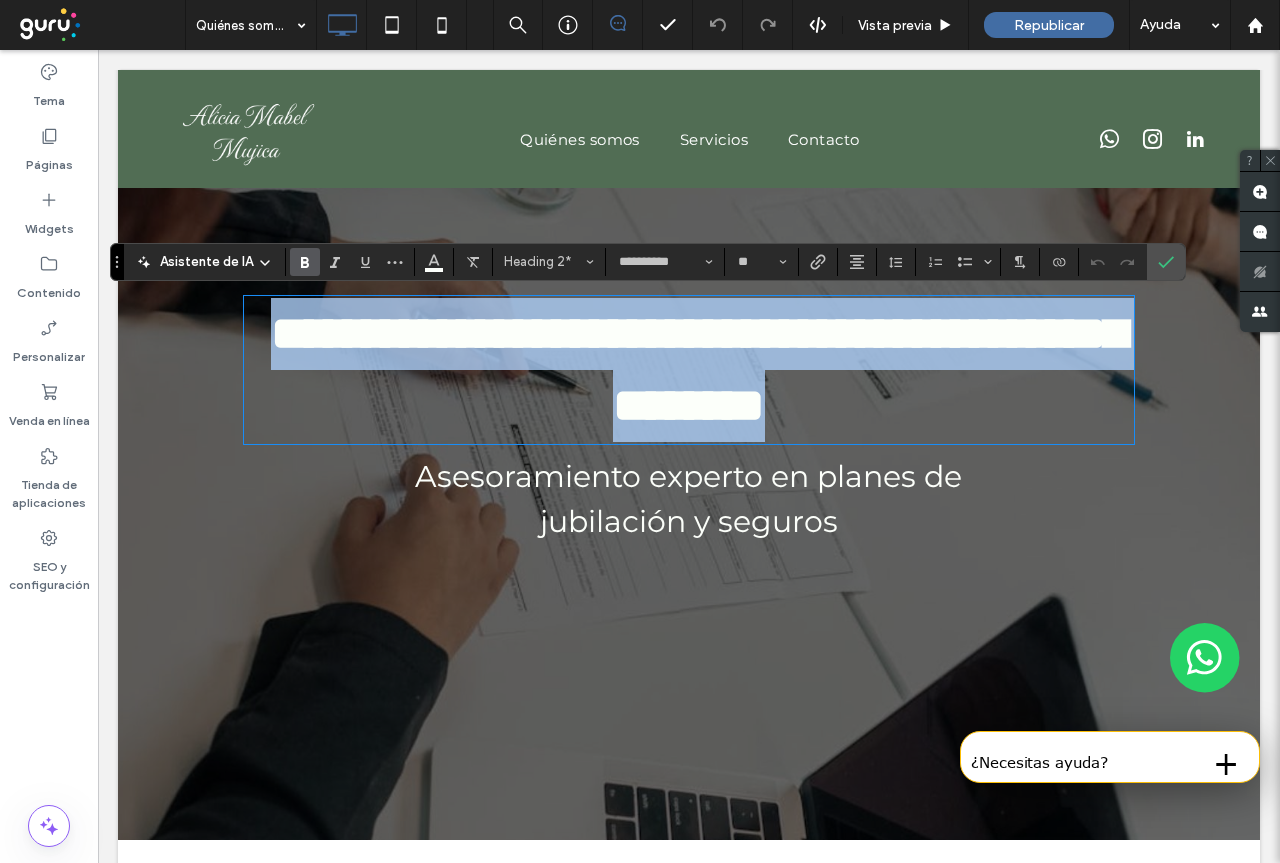 click on "**********" at bounding box center [698, 369] 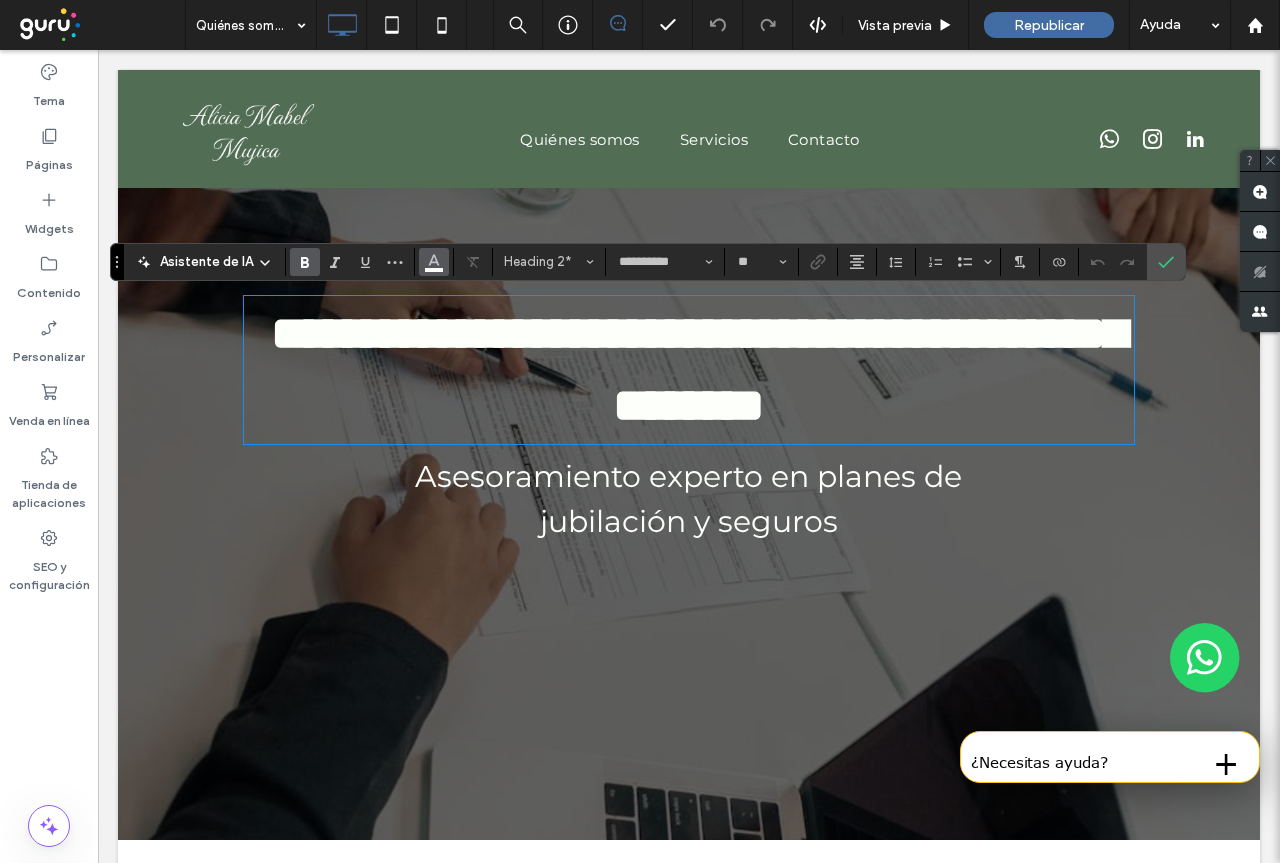click 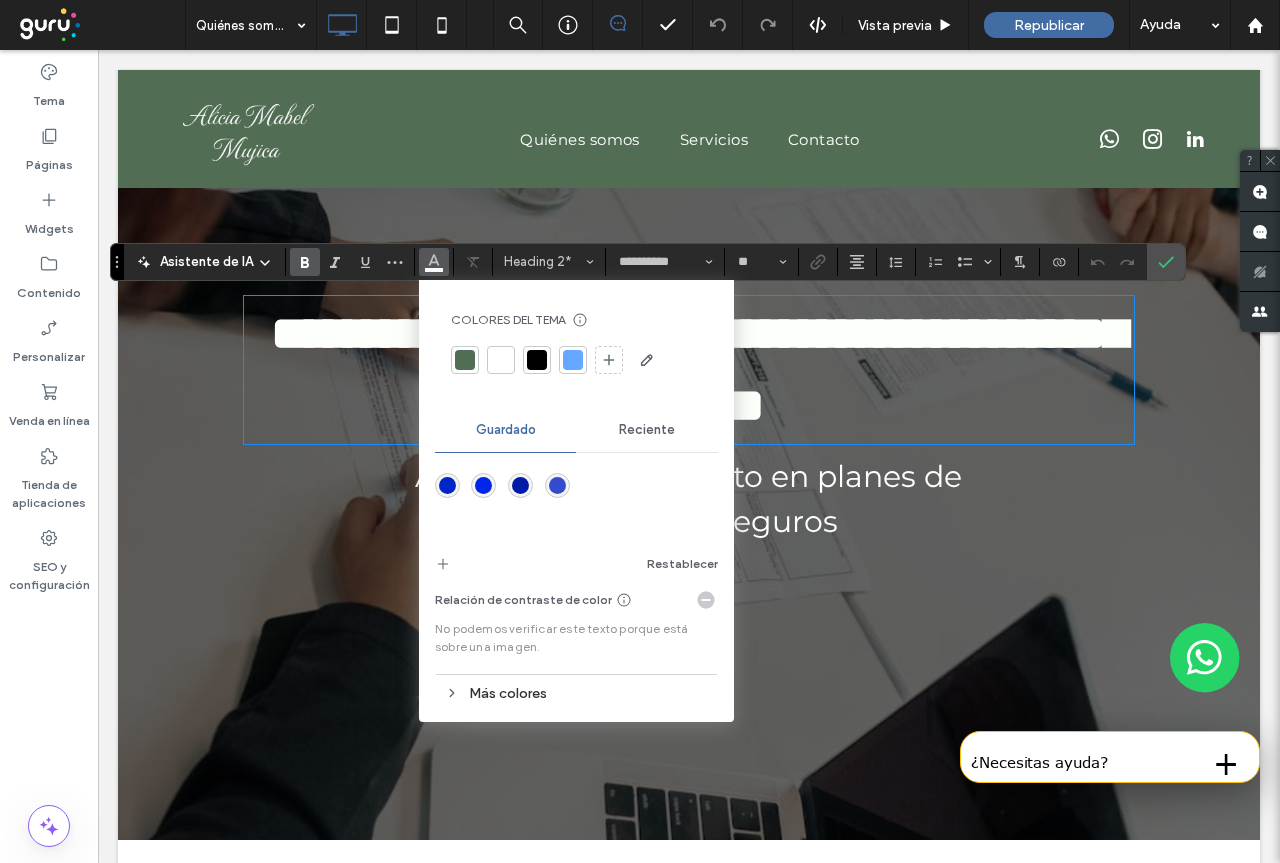 click on "**********" at bounding box center [689, 370] 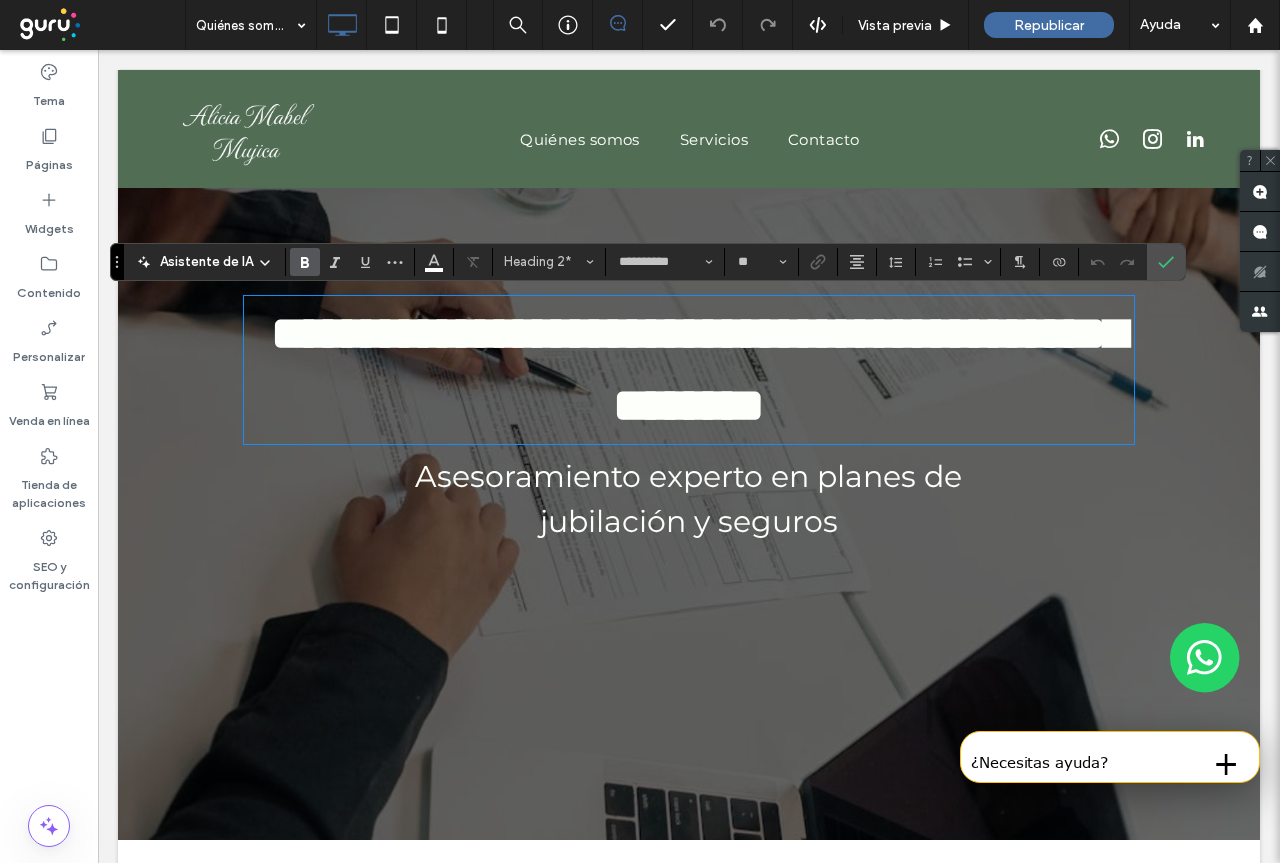 type 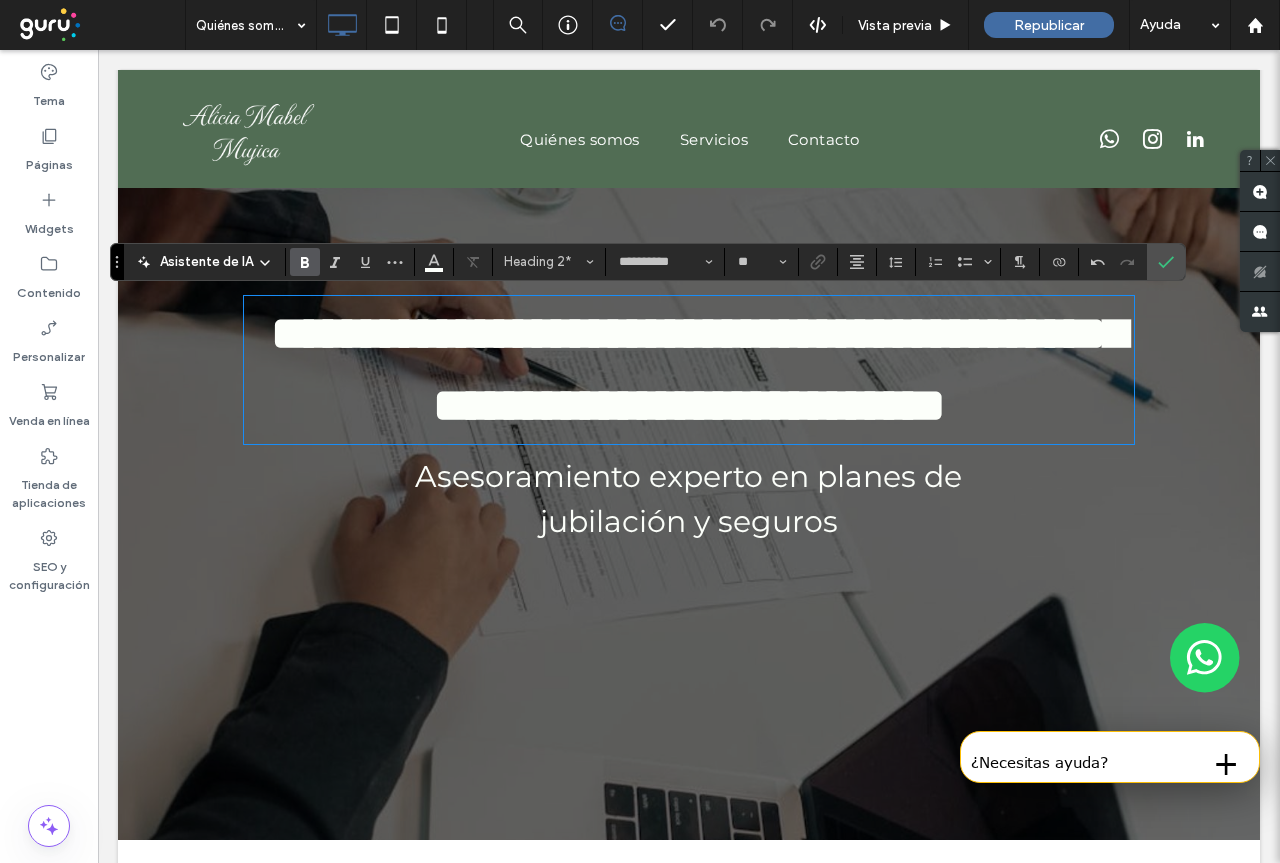 click on "**********" at bounding box center (698, 369) 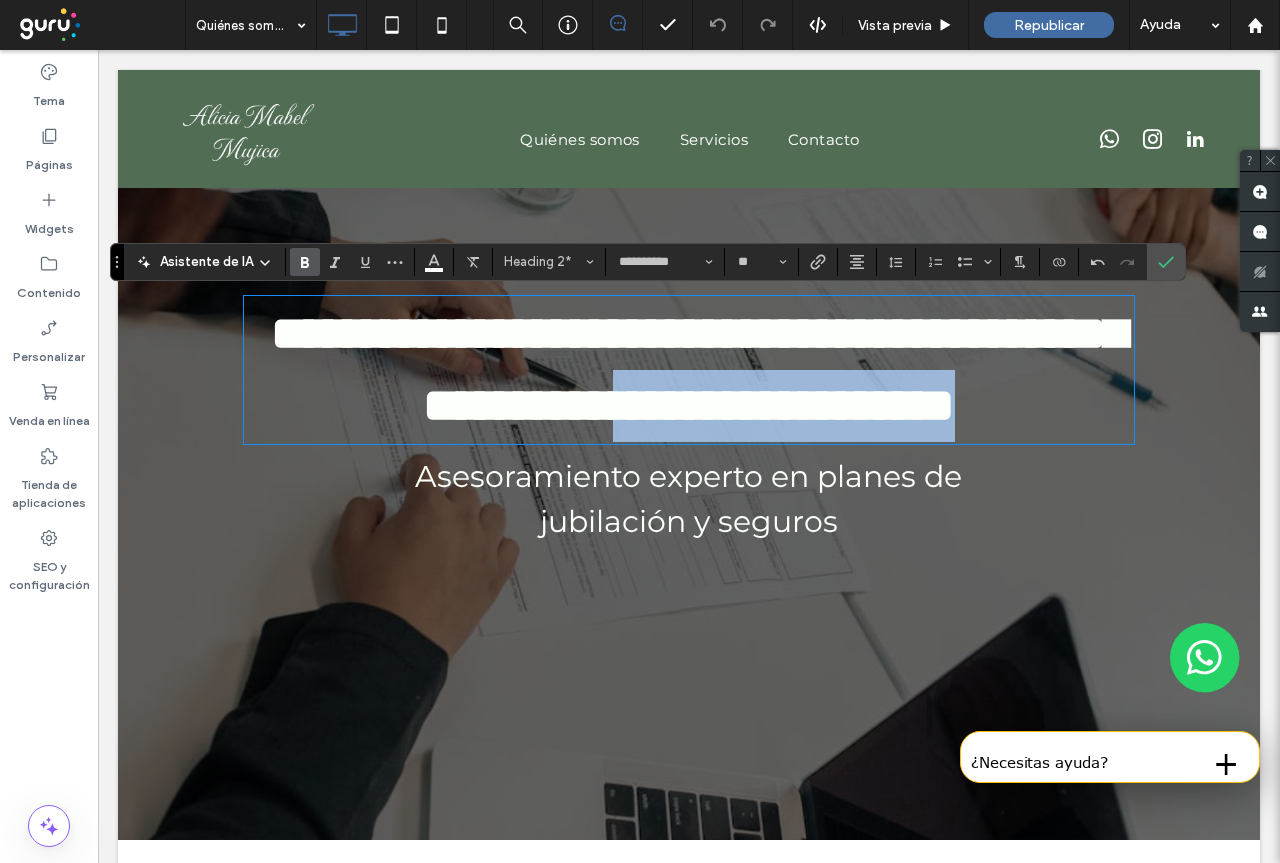 drag, startPoint x: 812, startPoint y: 404, endPoint x: 1060, endPoint y: 482, distance: 259.97693 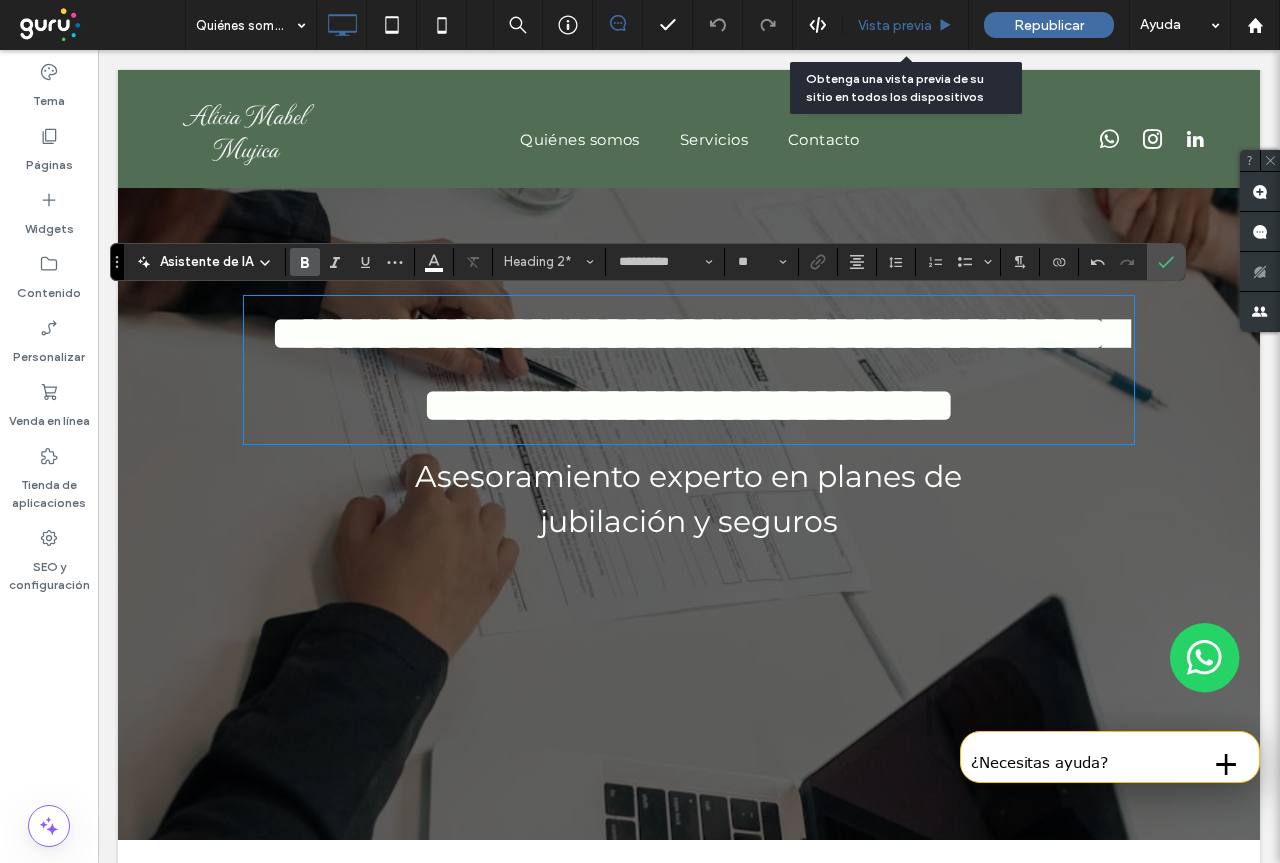 click on "Vista previa" at bounding box center [895, 25] 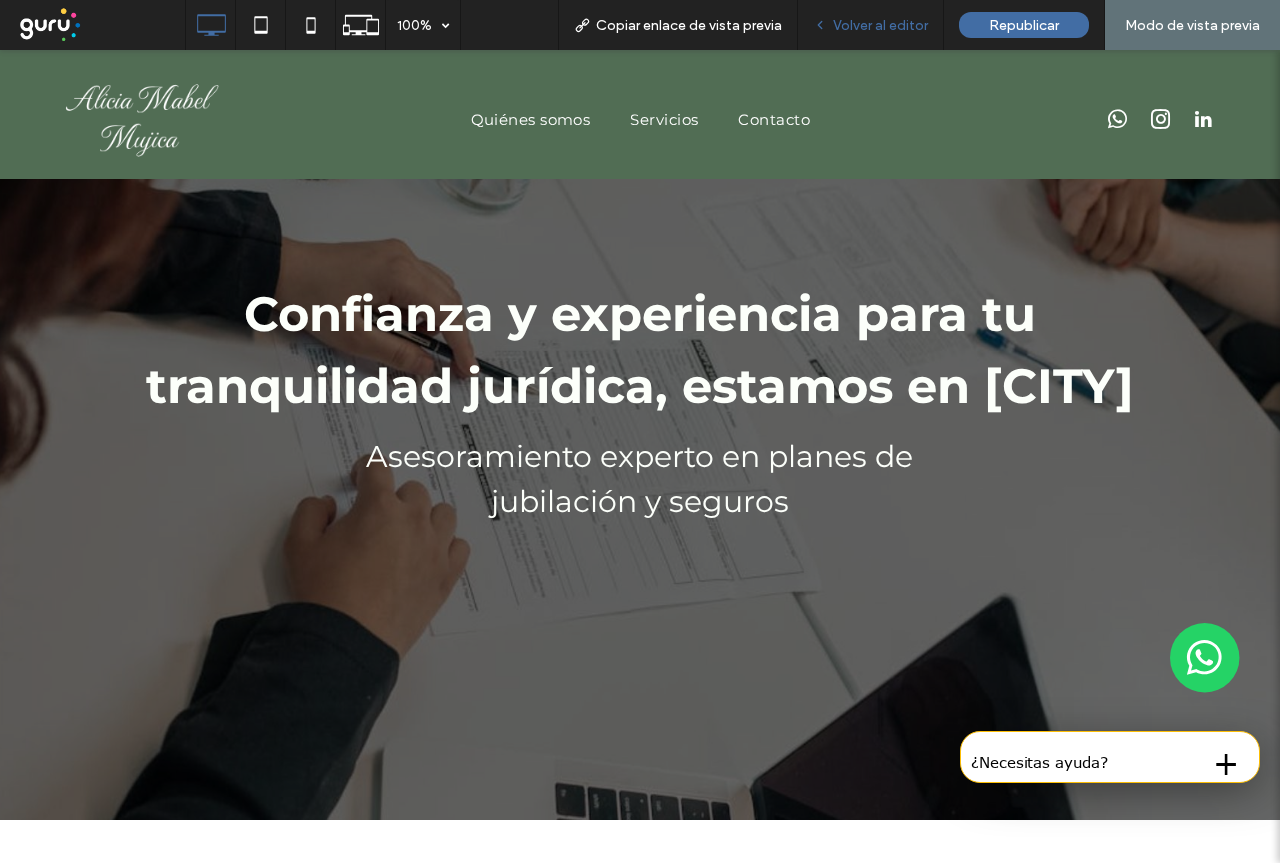 click on "Volver al editor" at bounding box center (880, 25) 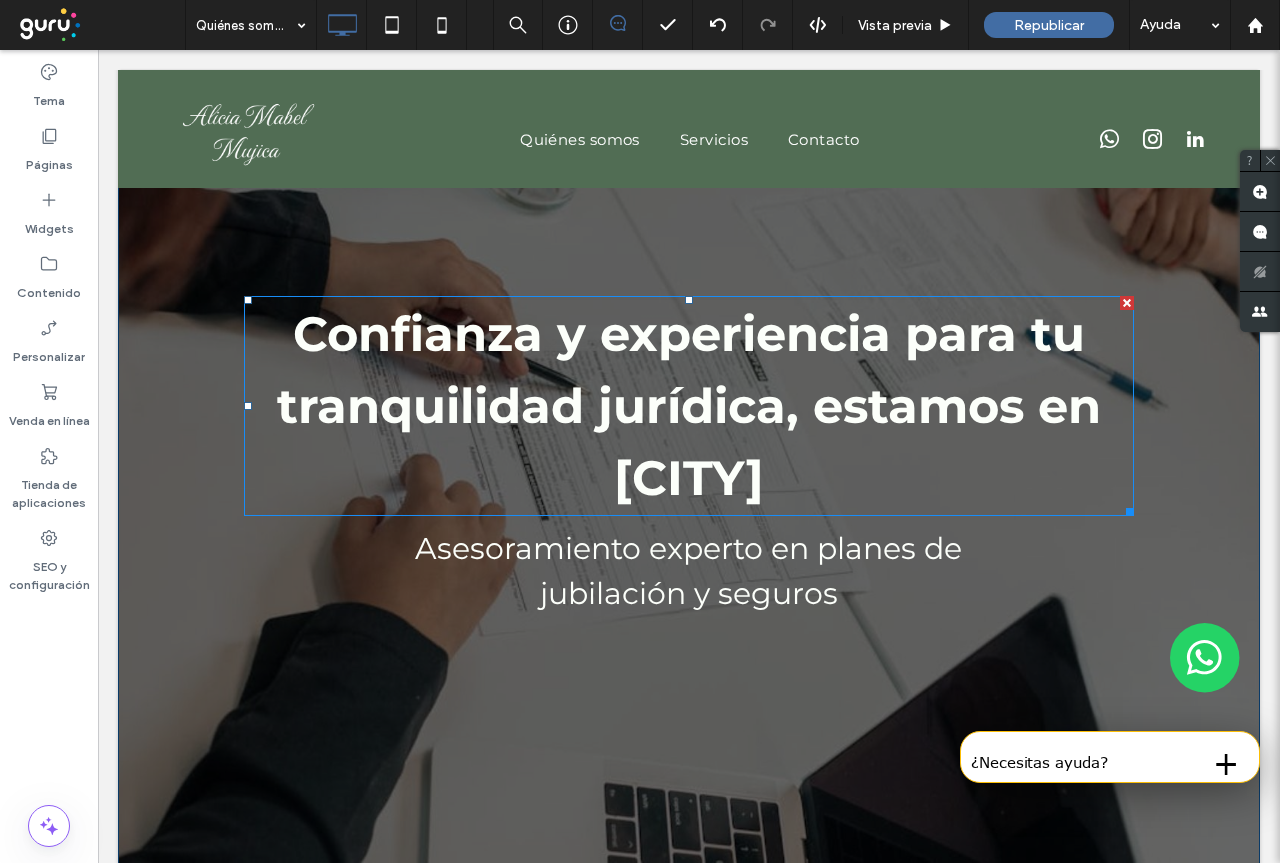 click on "Confianza y experiencia para tu tranquilidad jurídica, estamos en Rosario" at bounding box center (689, 406) 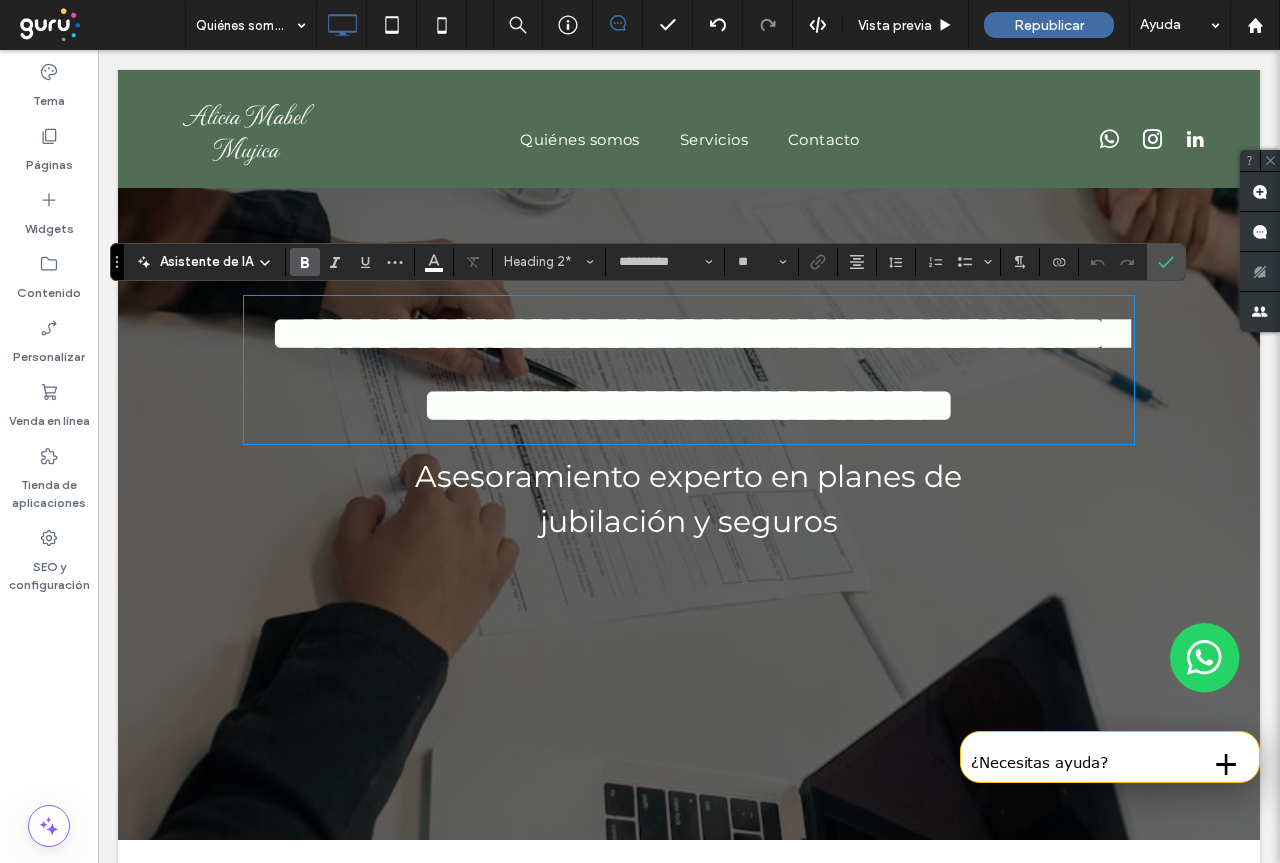 type 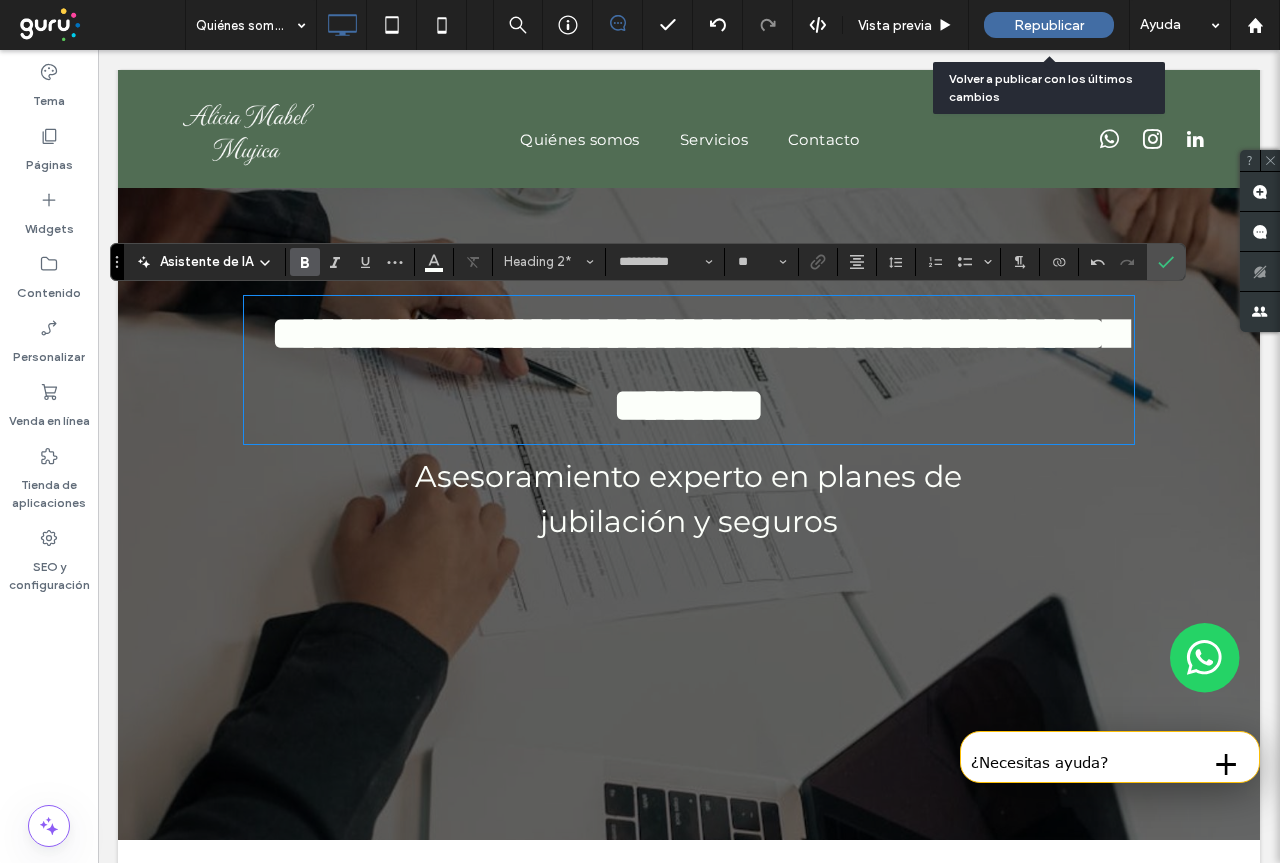 click on "Republicar" at bounding box center (1049, 25) 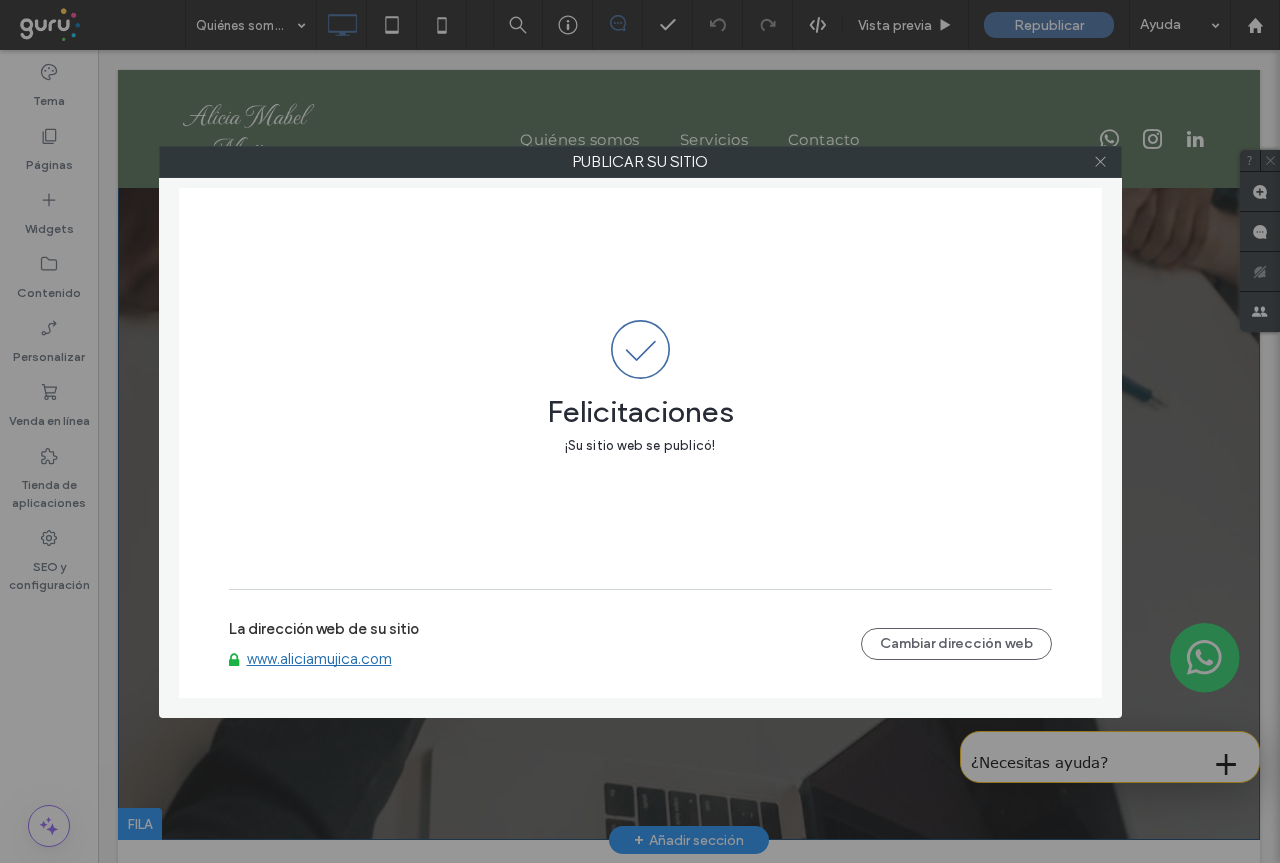 click 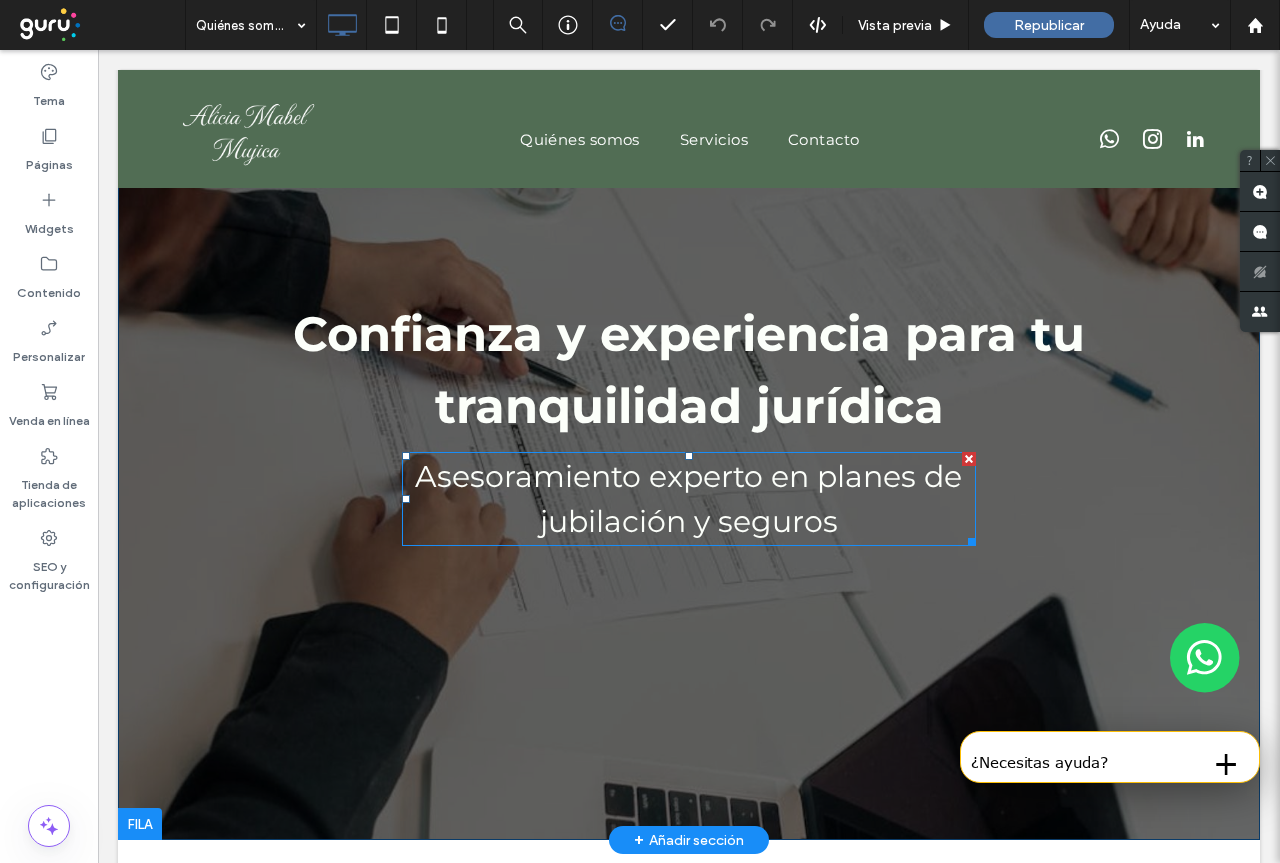 click on "Asesoramiento experto en planes de jubilación y seguros" at bounding box center (688, 499) 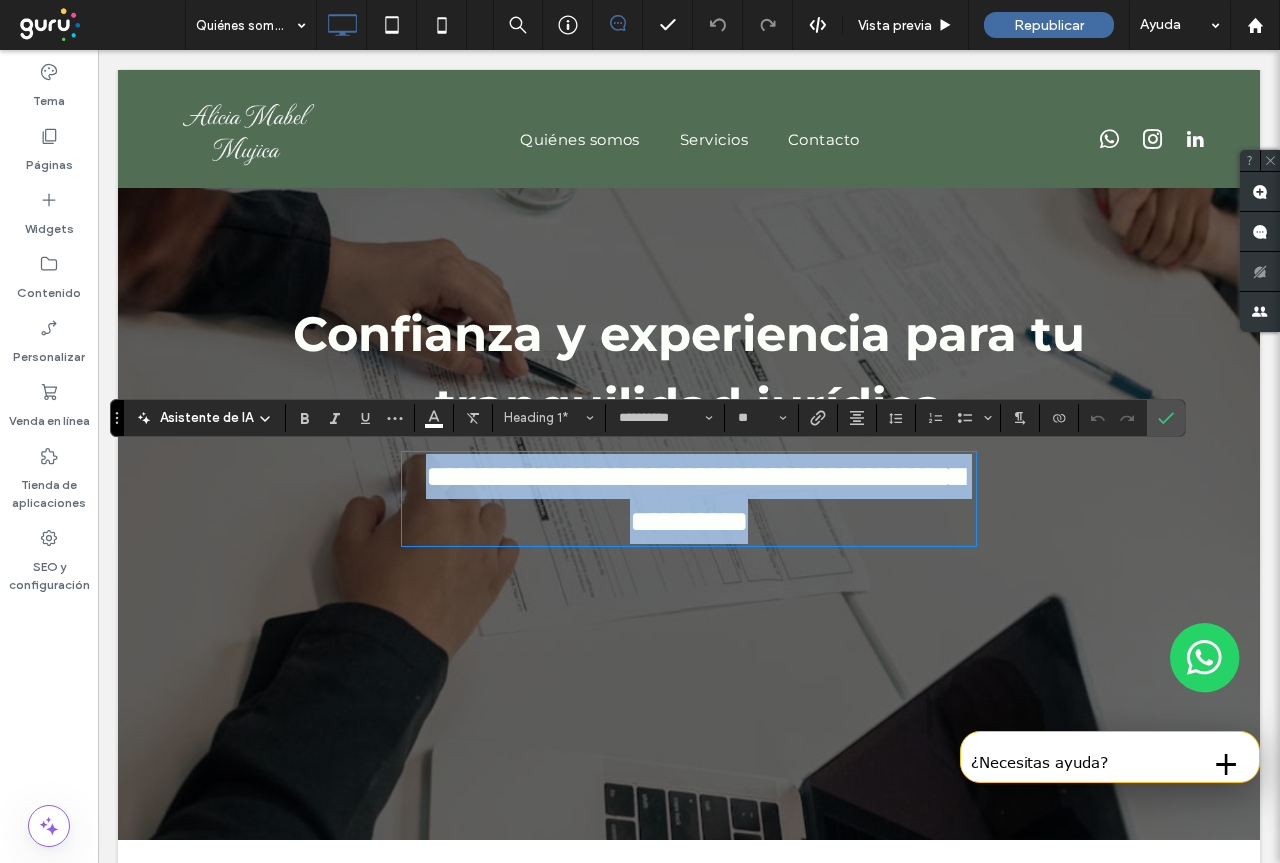 click on "**********" at bounding box center (695, 499) 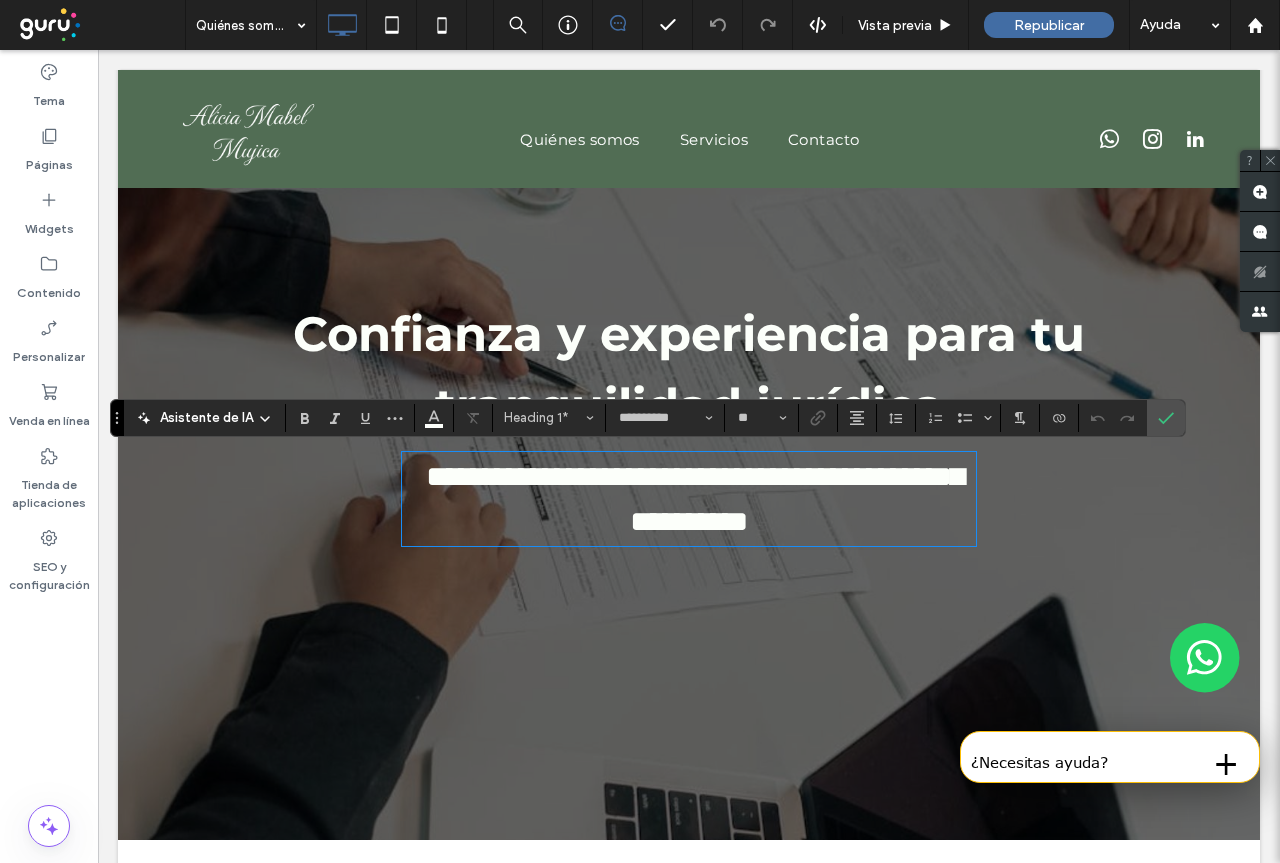 click on "**********" at bounding box center (689, 499) 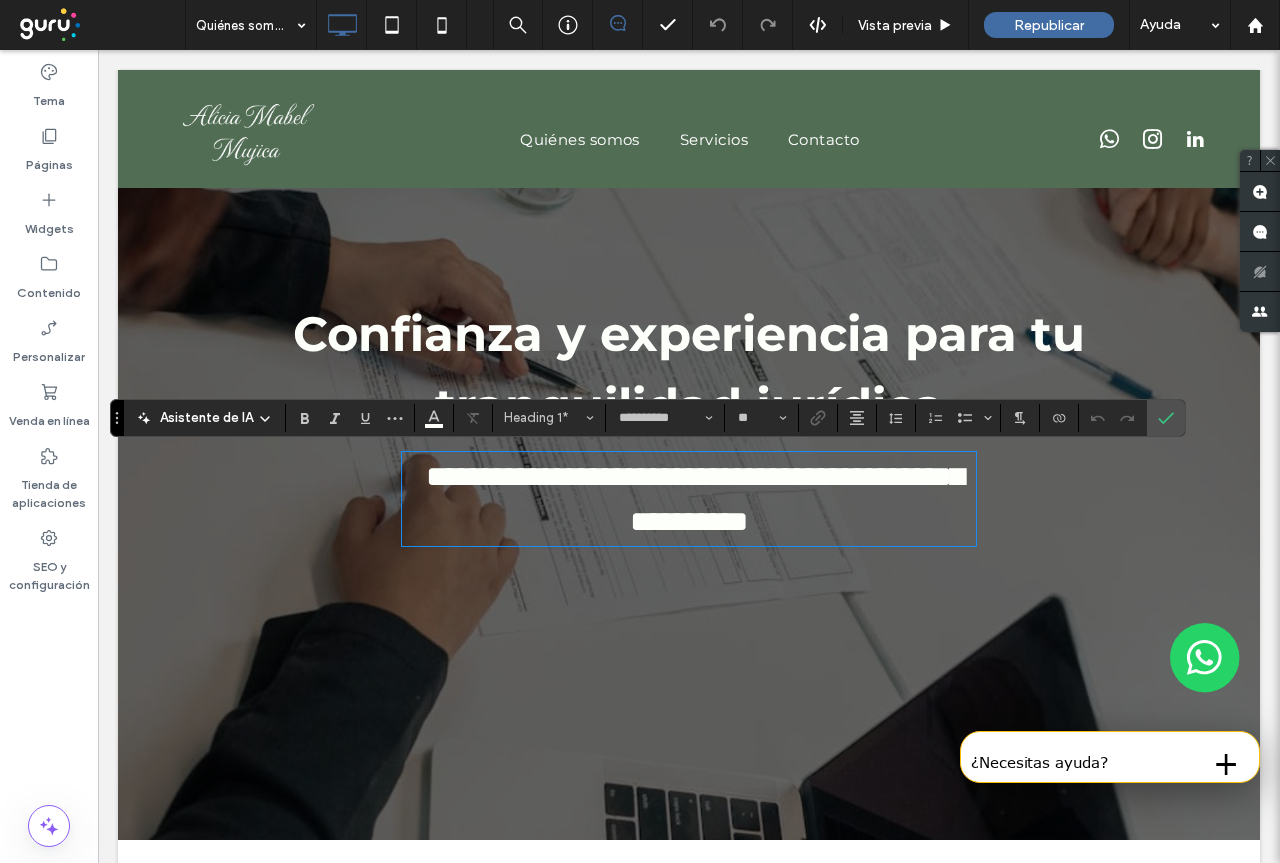 click on "**********" at bounding box center (689, 395) 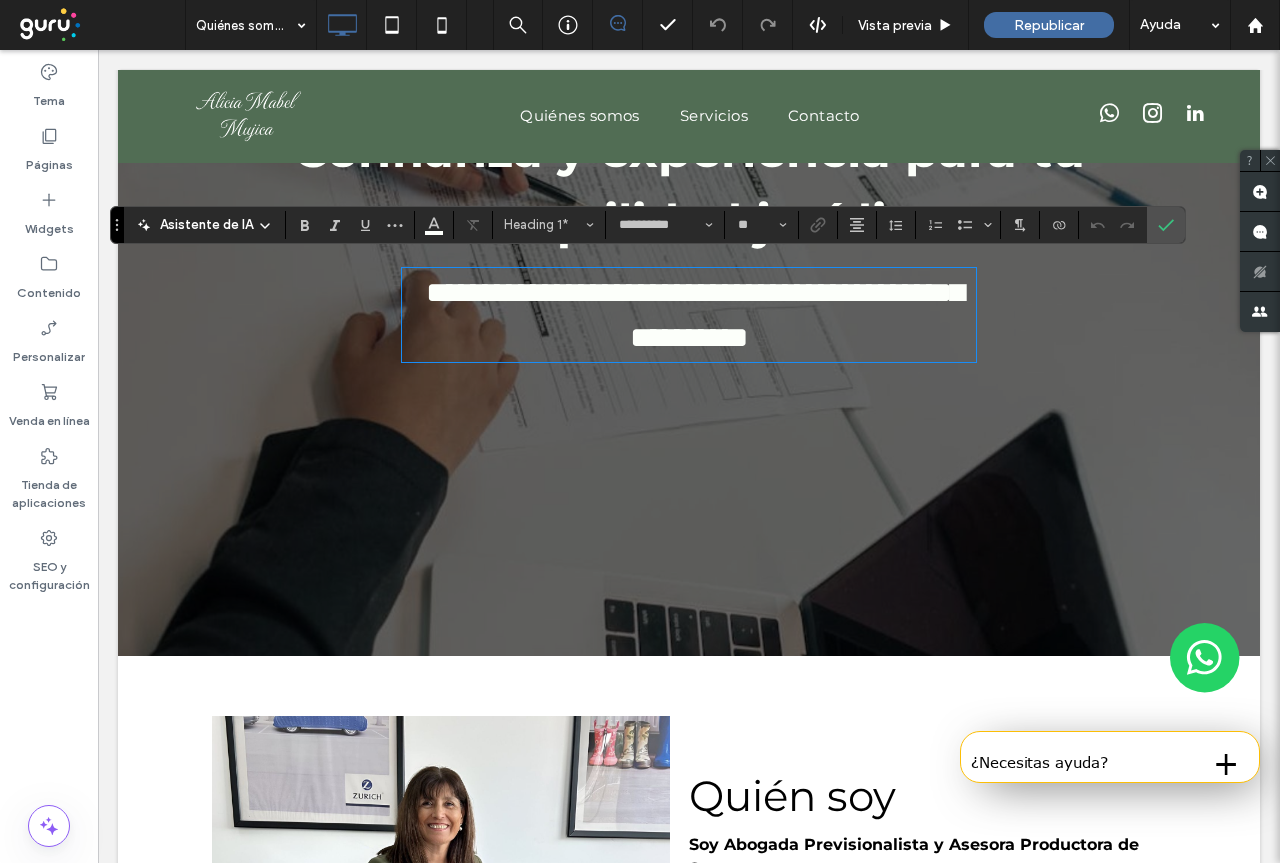 scroll, scrollTop: 300, scrollLeft: 0, axis: vertical 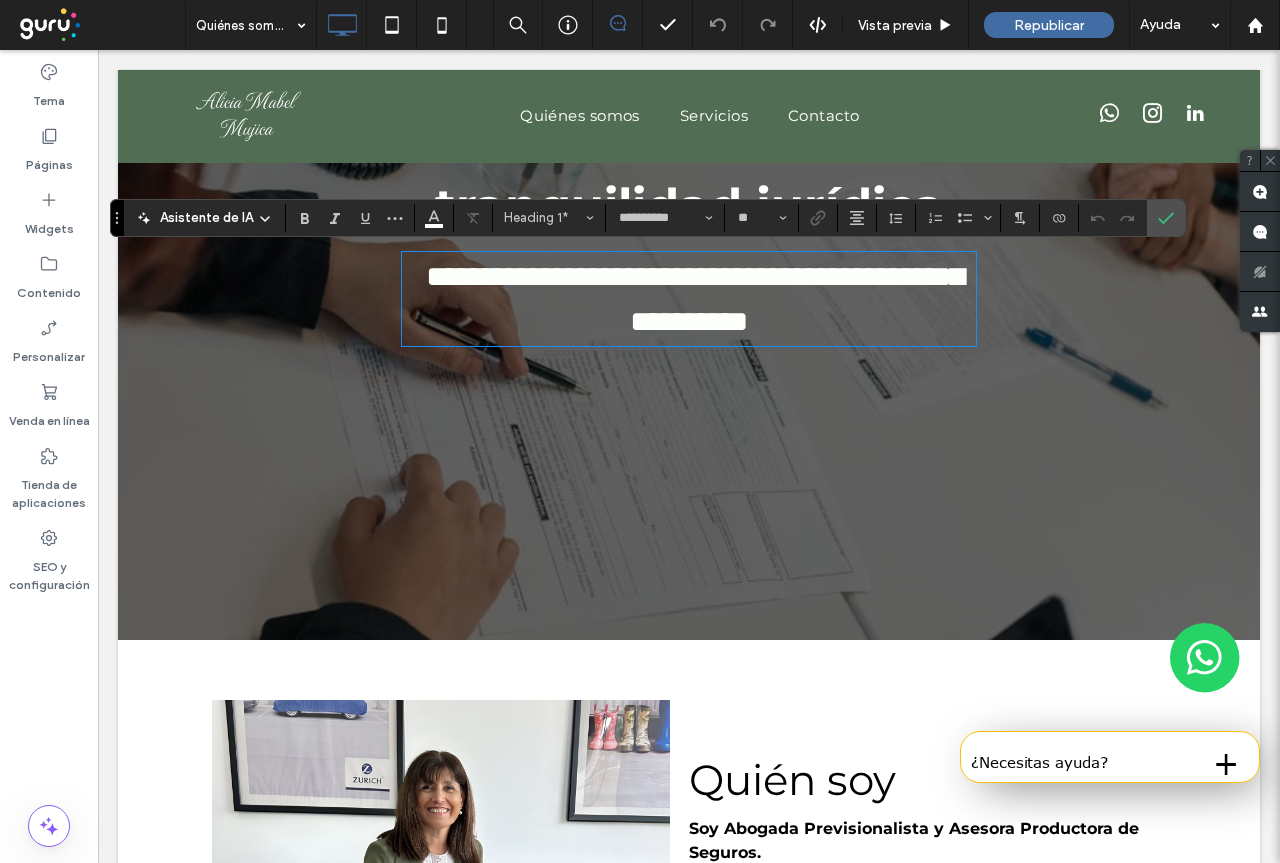 click on "**********" at bounding box center [689, 195] 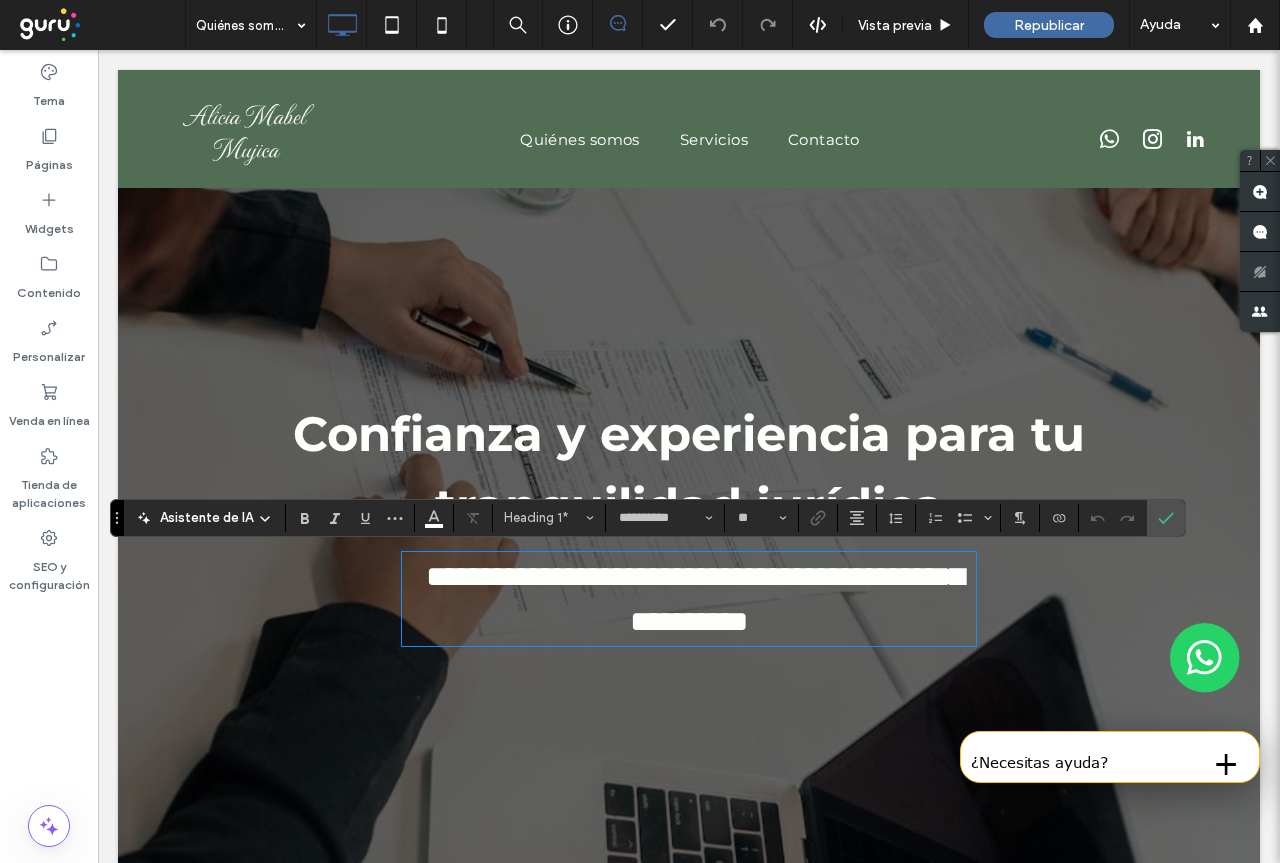 scroll, scrollTop: 200, scrollLeft: 0, axis: vertical 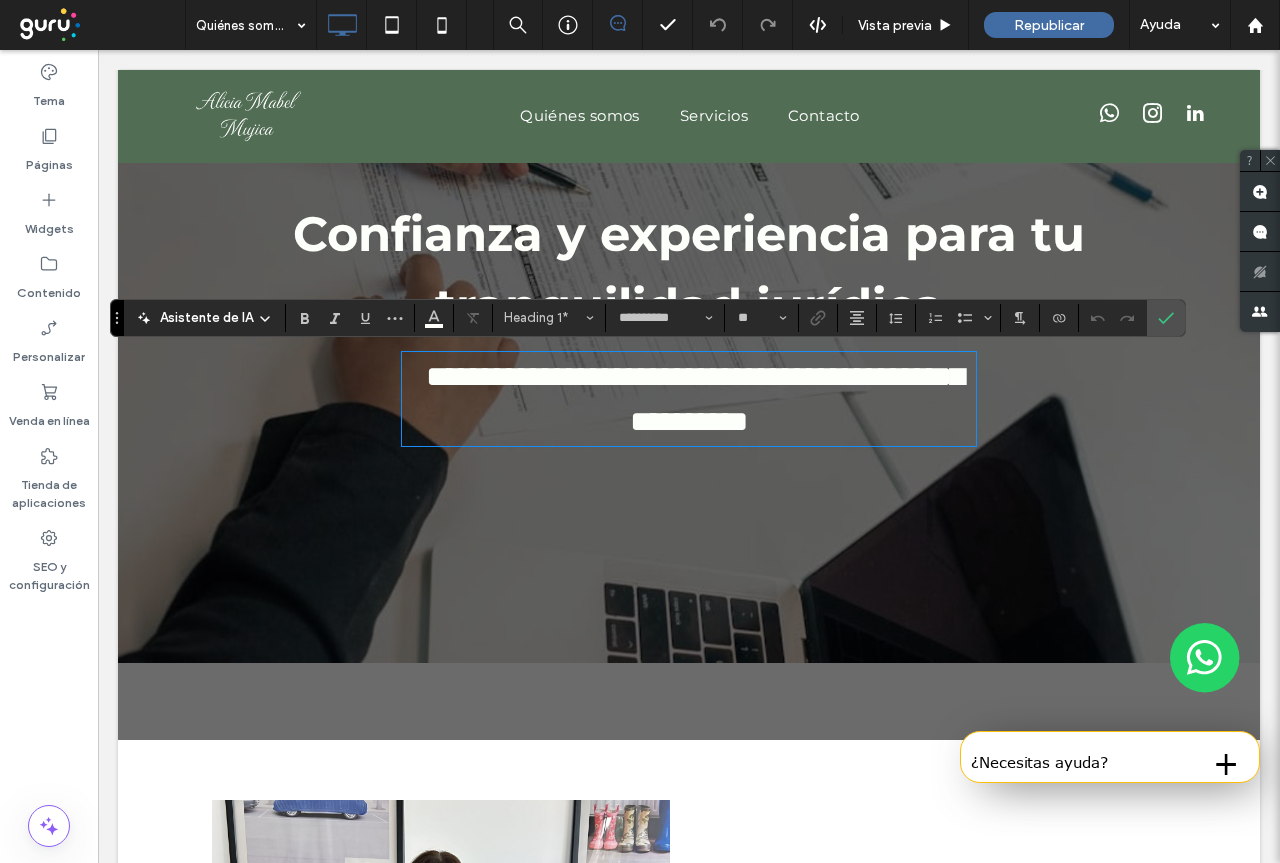 click on "**********" at bounding box center (689, 295) 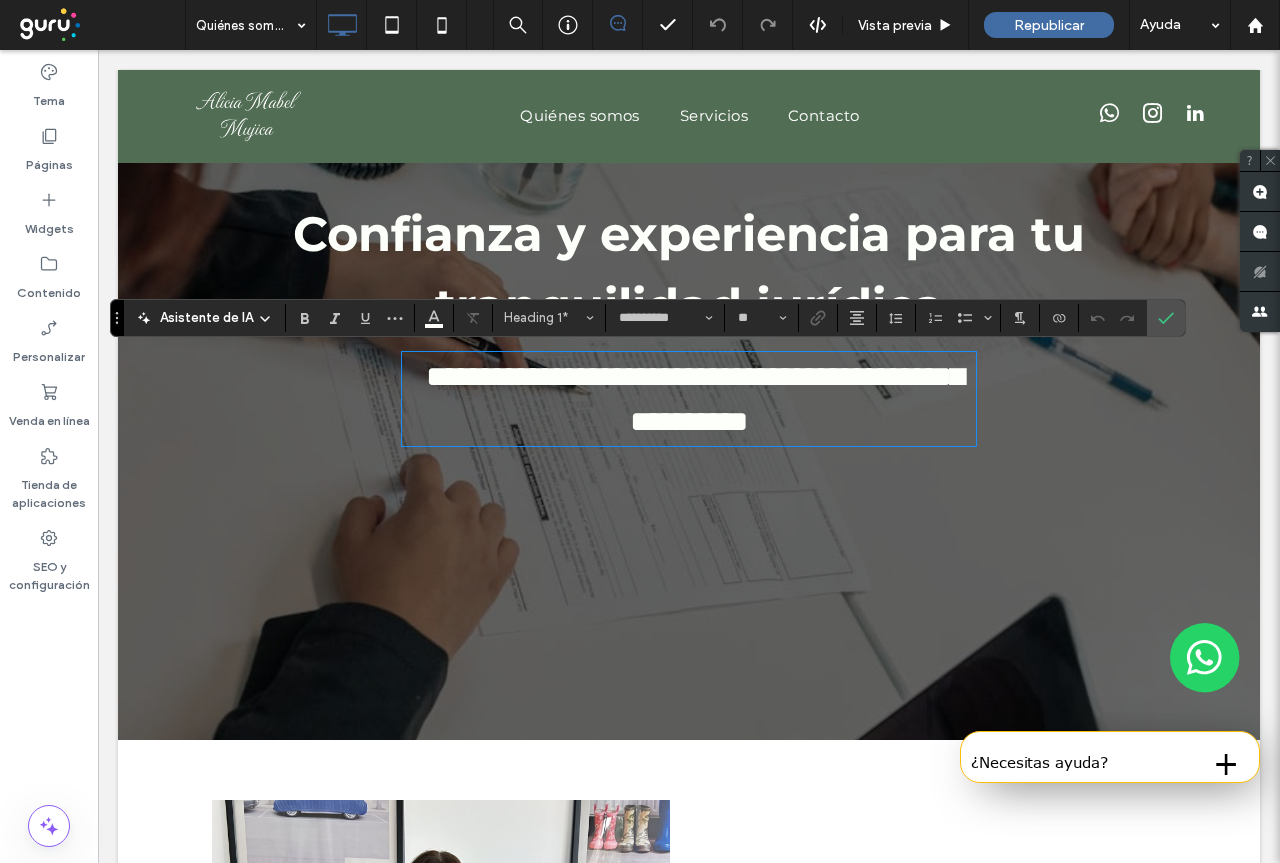 click on "**********" at bounding box center [689, 295] 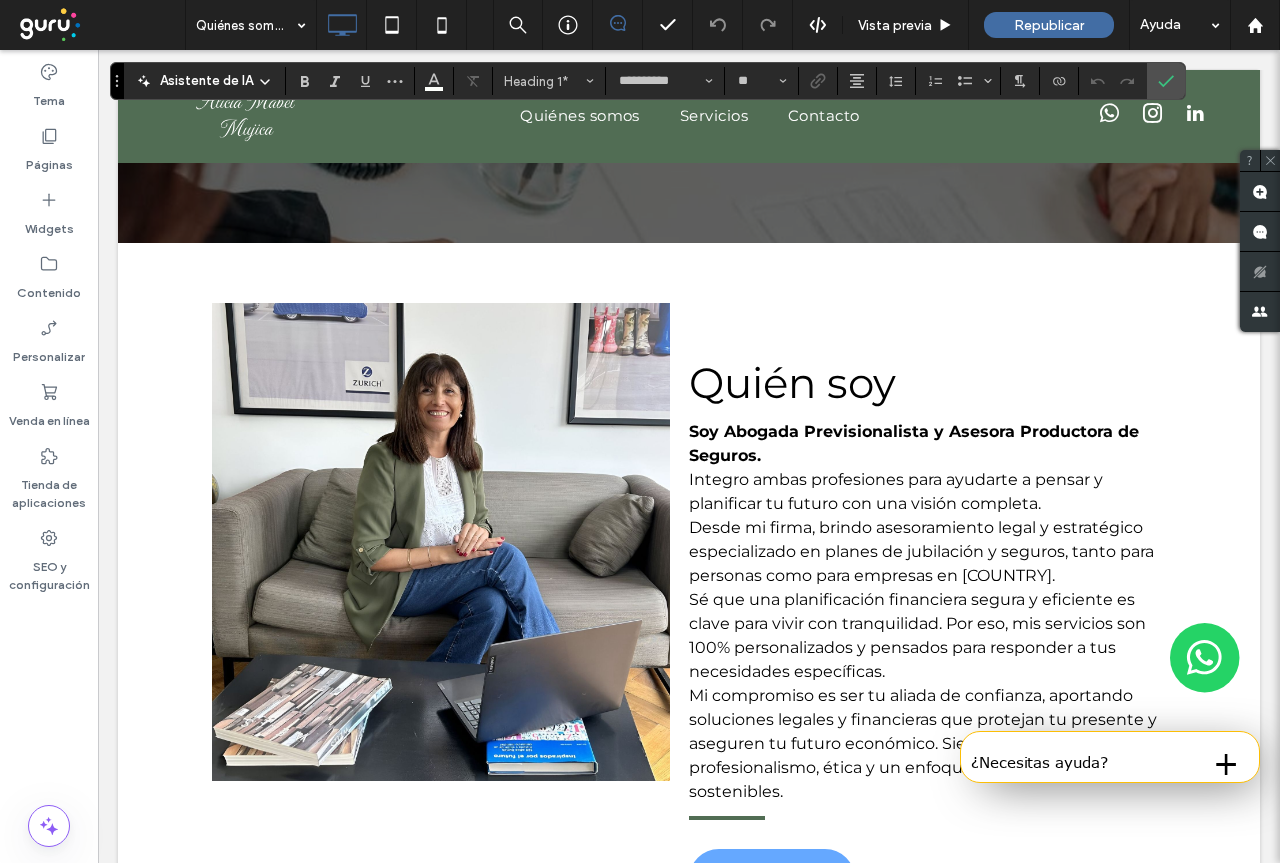 scroll, scrollTop: 700, scrollLeft: 0, axis: vertical 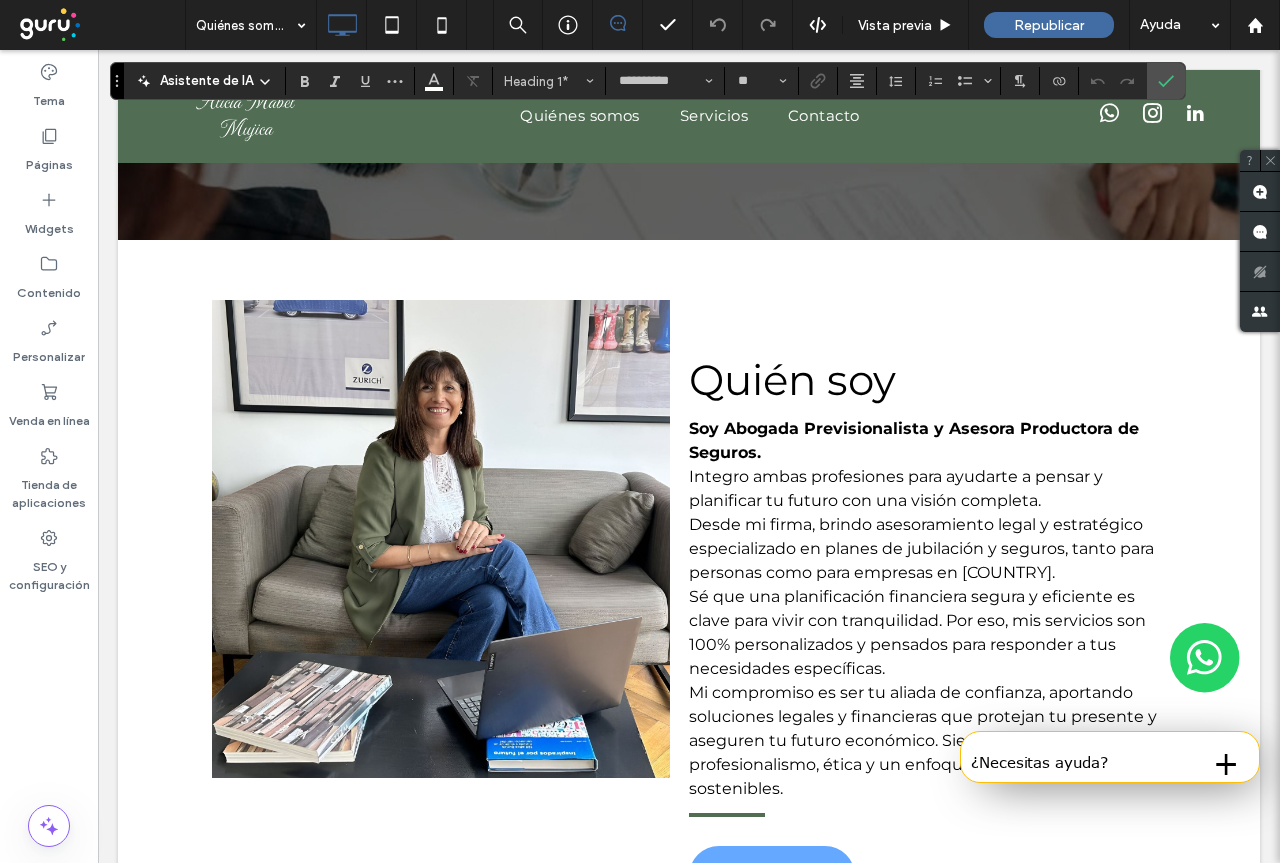 click at bounding box center (441, 539) 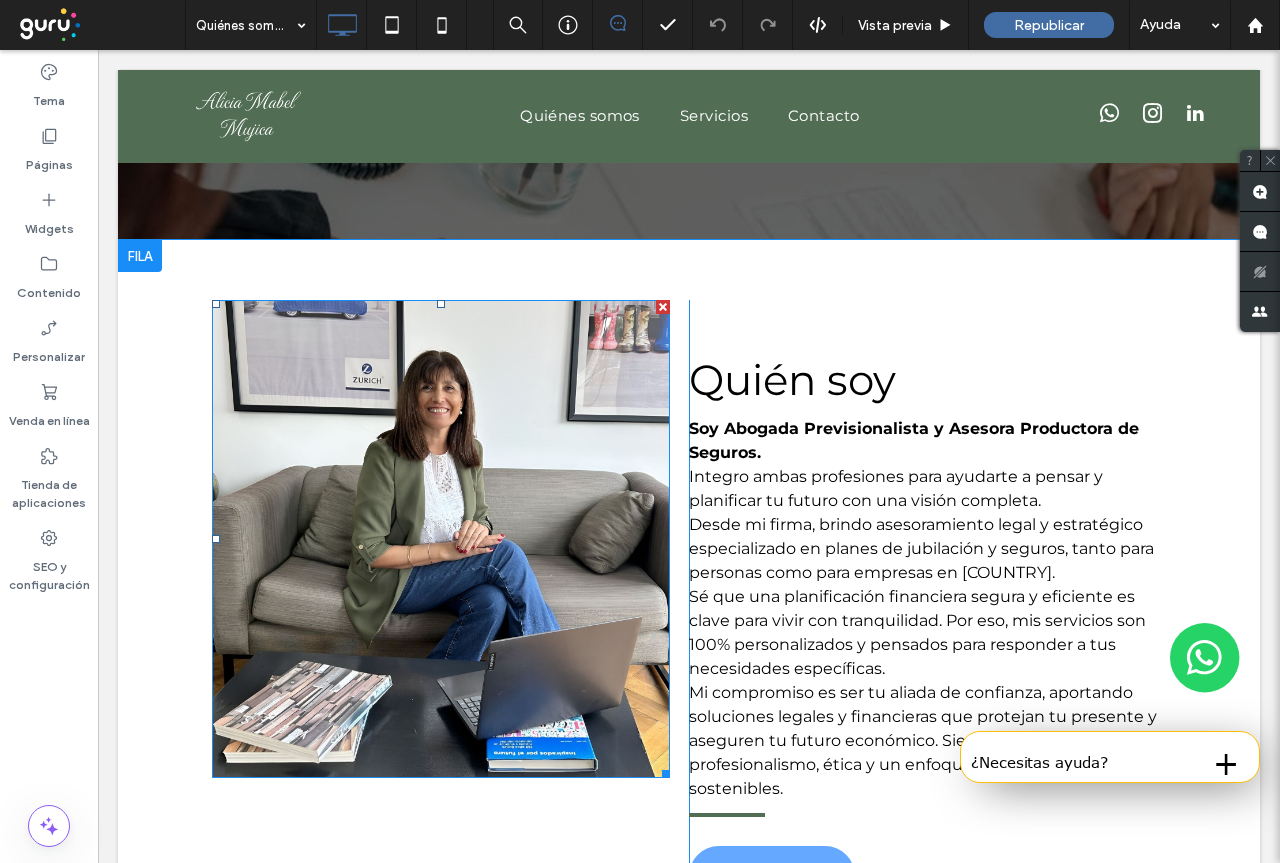click at bounding box center (441, 539) 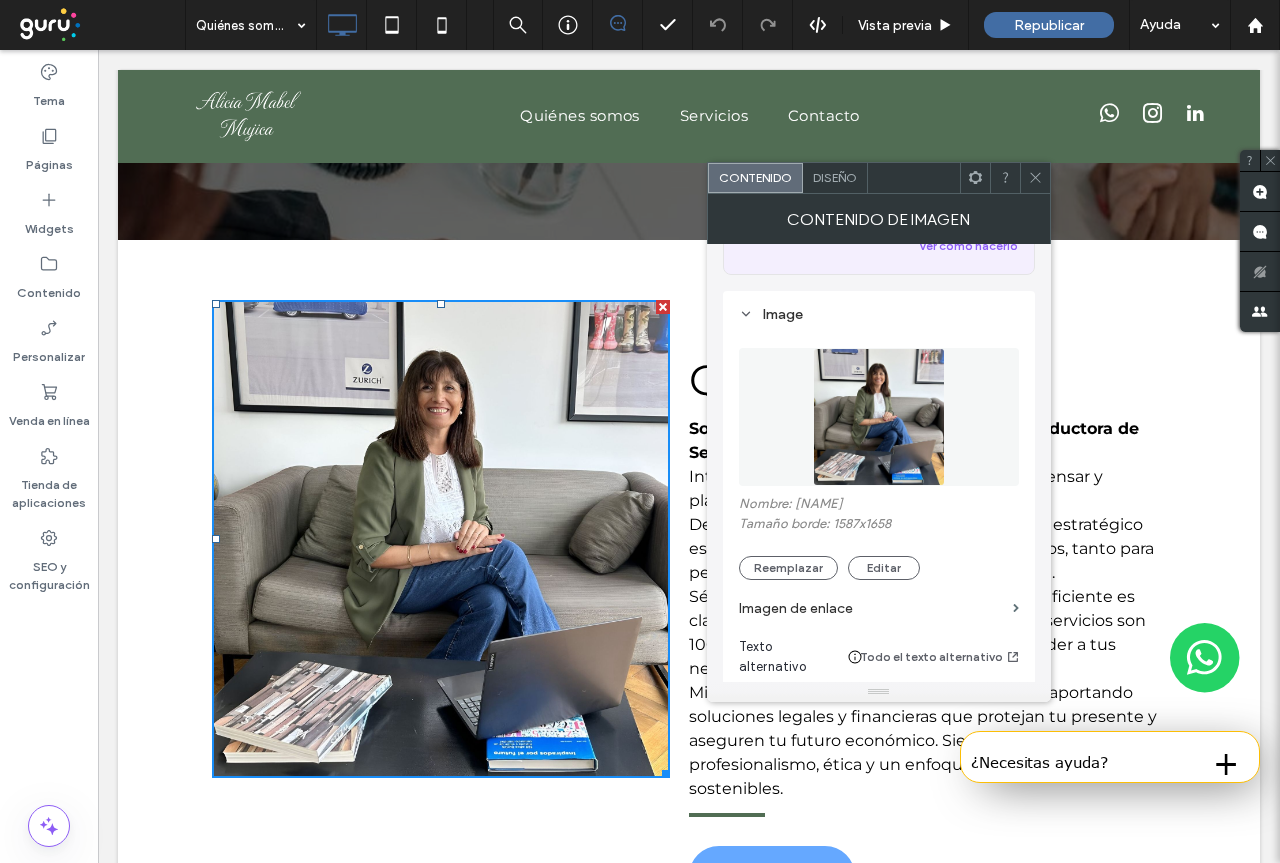 scroll, scrollTop: 200, scrollLeft: 0, axis: vertical 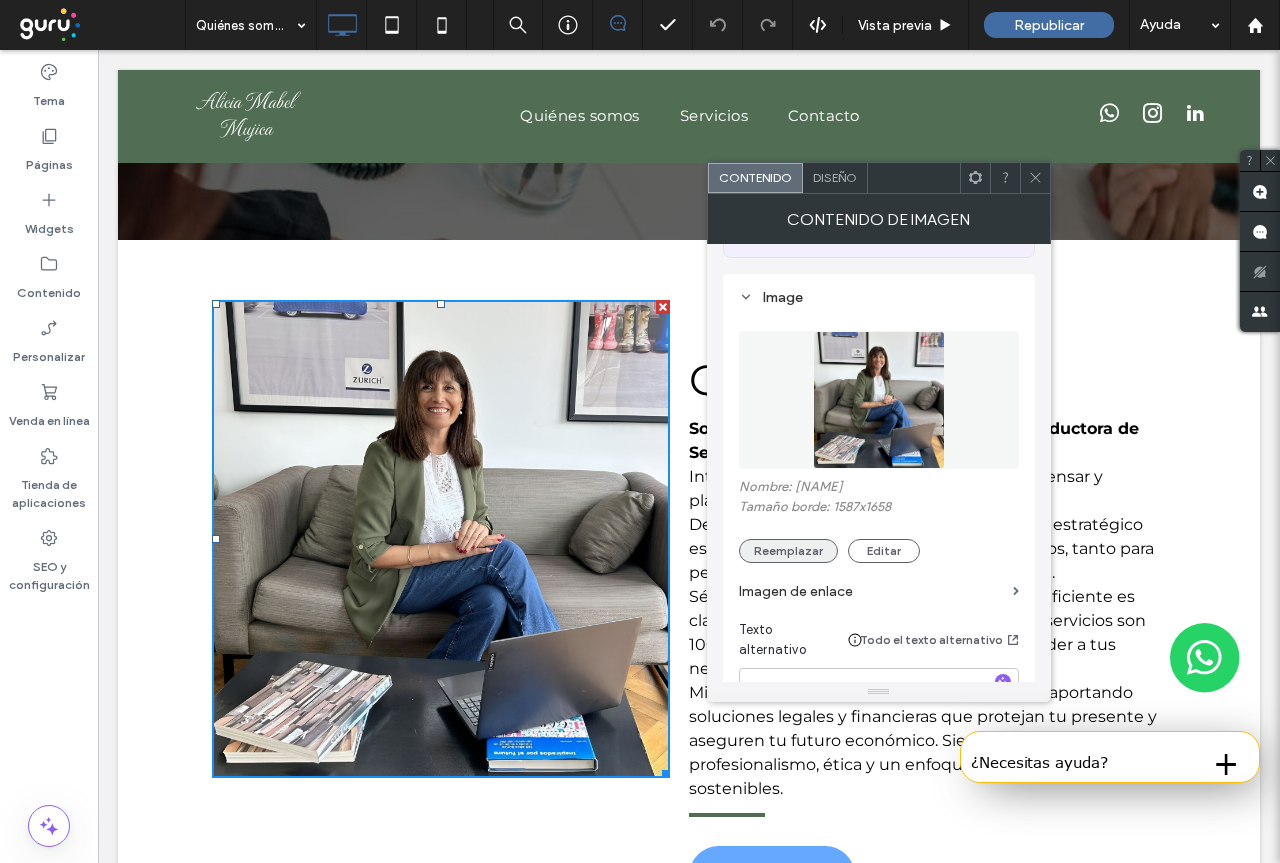 click on "Reemplazar" at bounding box center [788, 551] 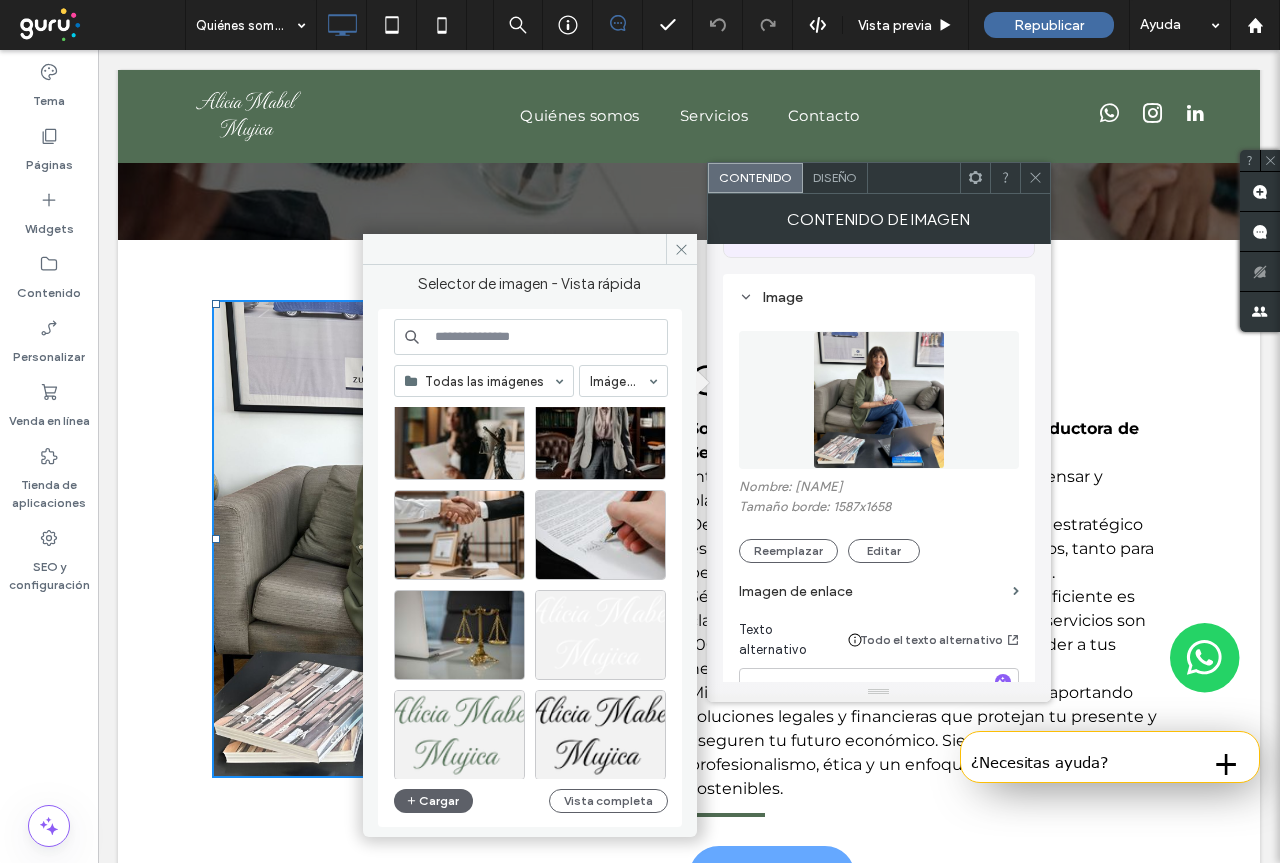 scroll, scrollTop: 300, scrollLeft: 0, axis: vertical 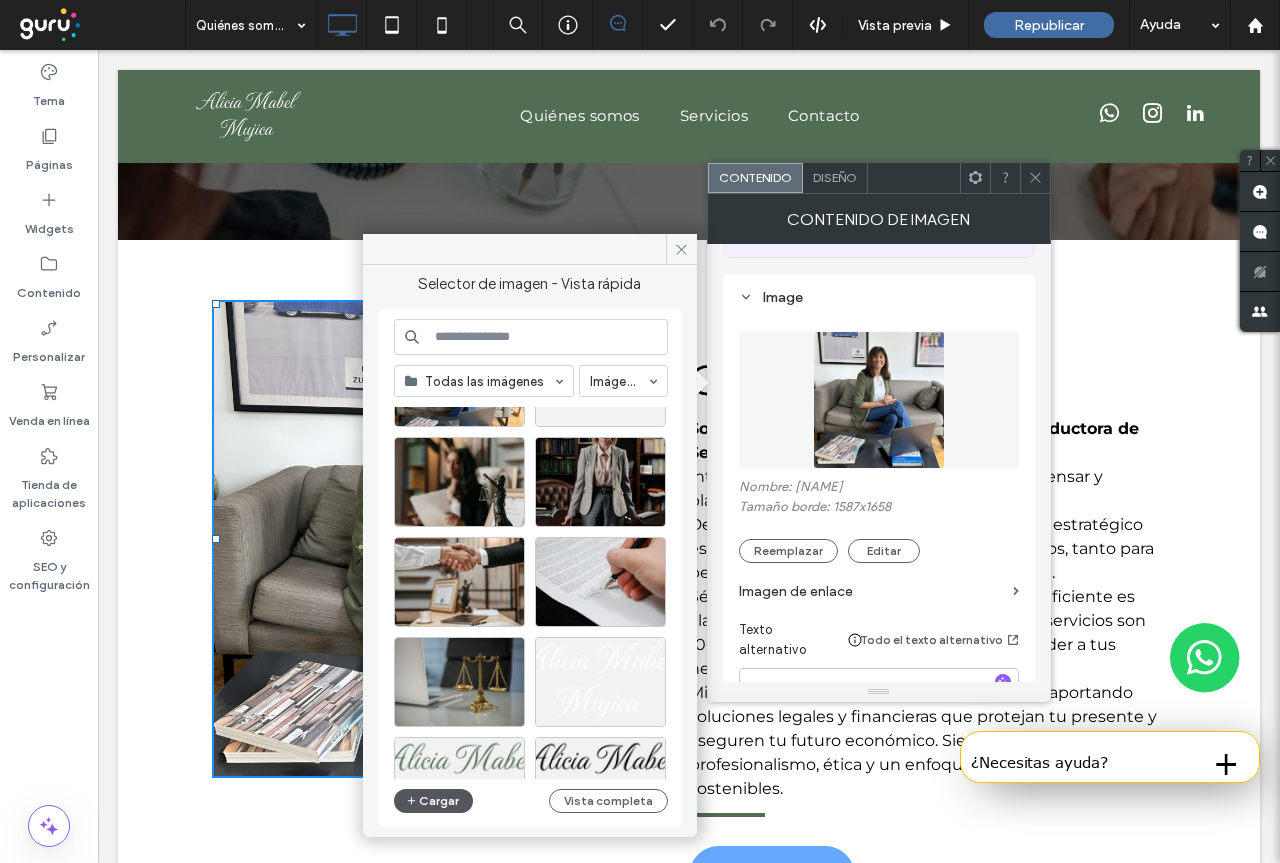 click on "Cargar" at bounding box center [434, 801] 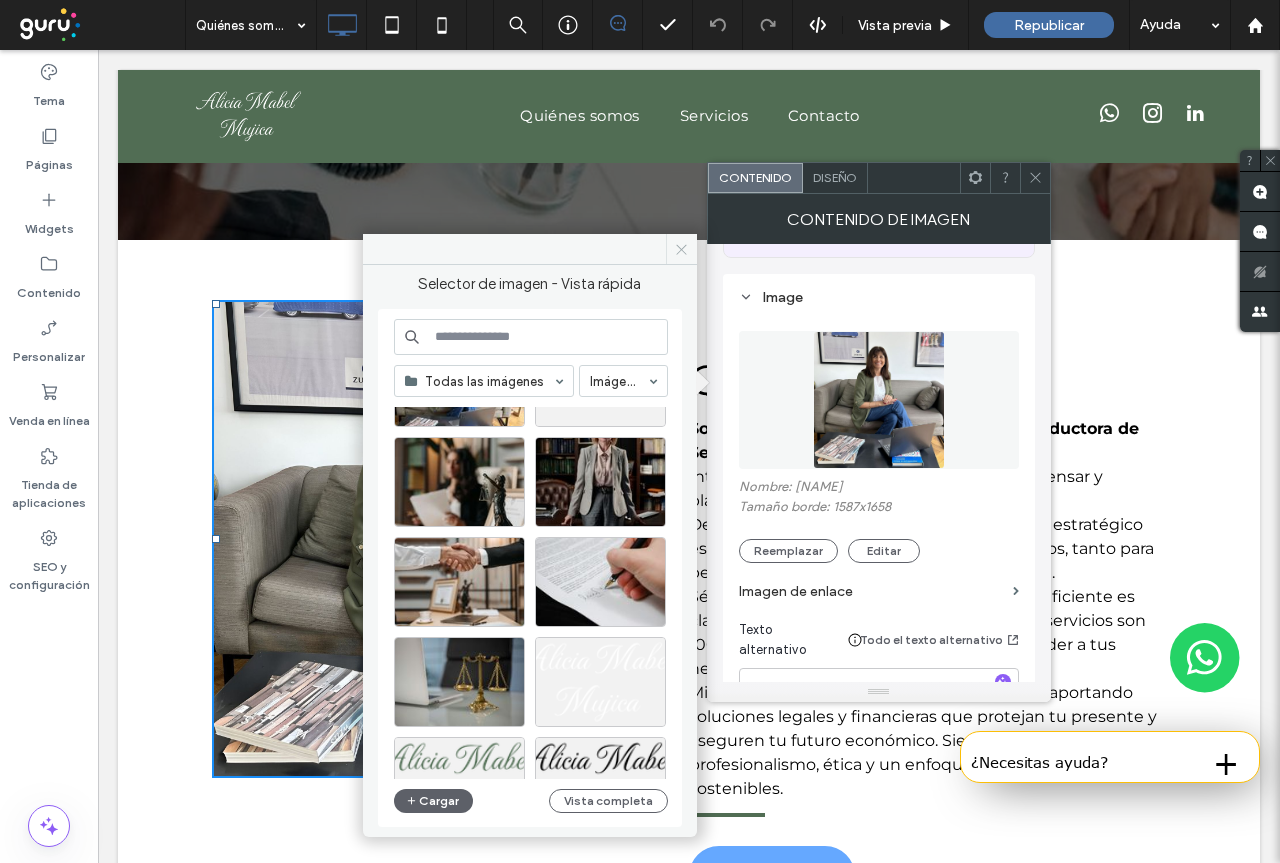 click 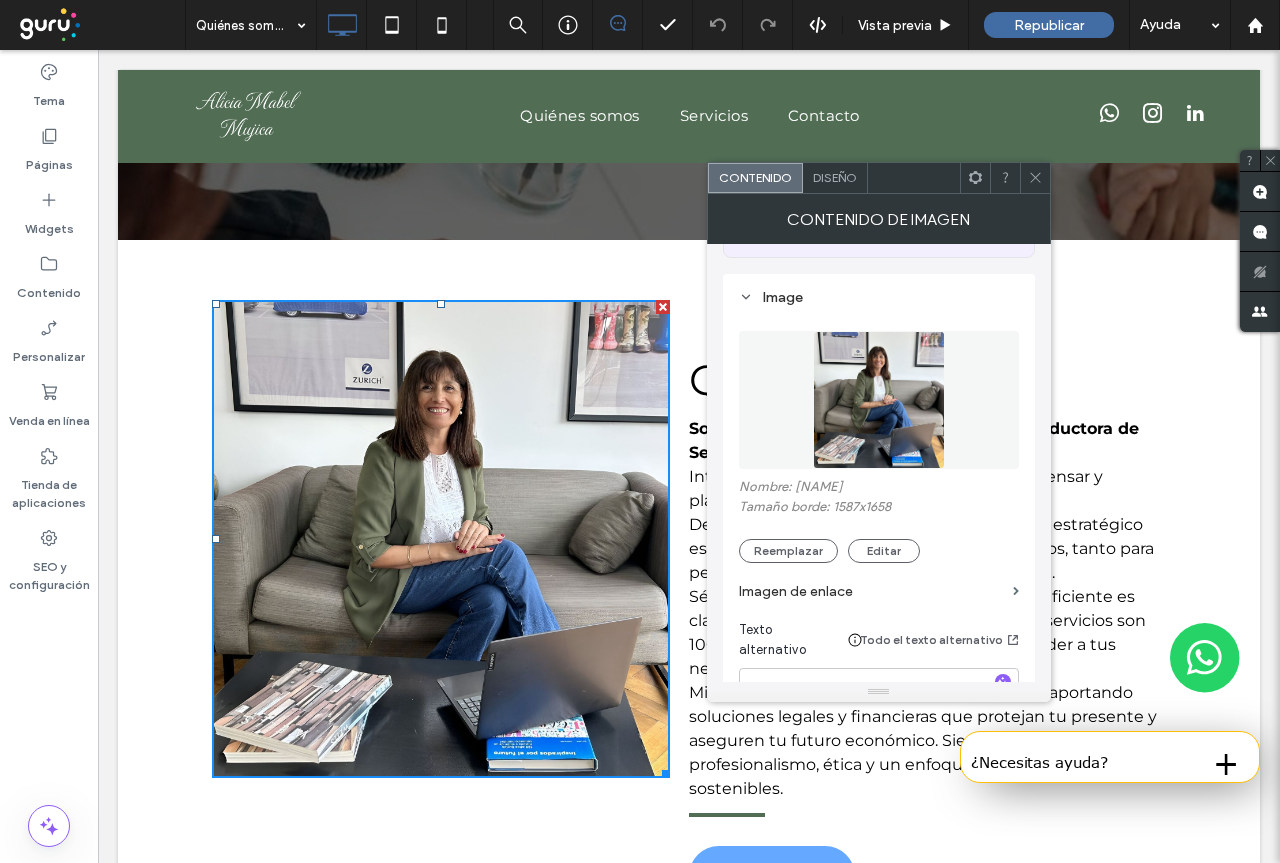click 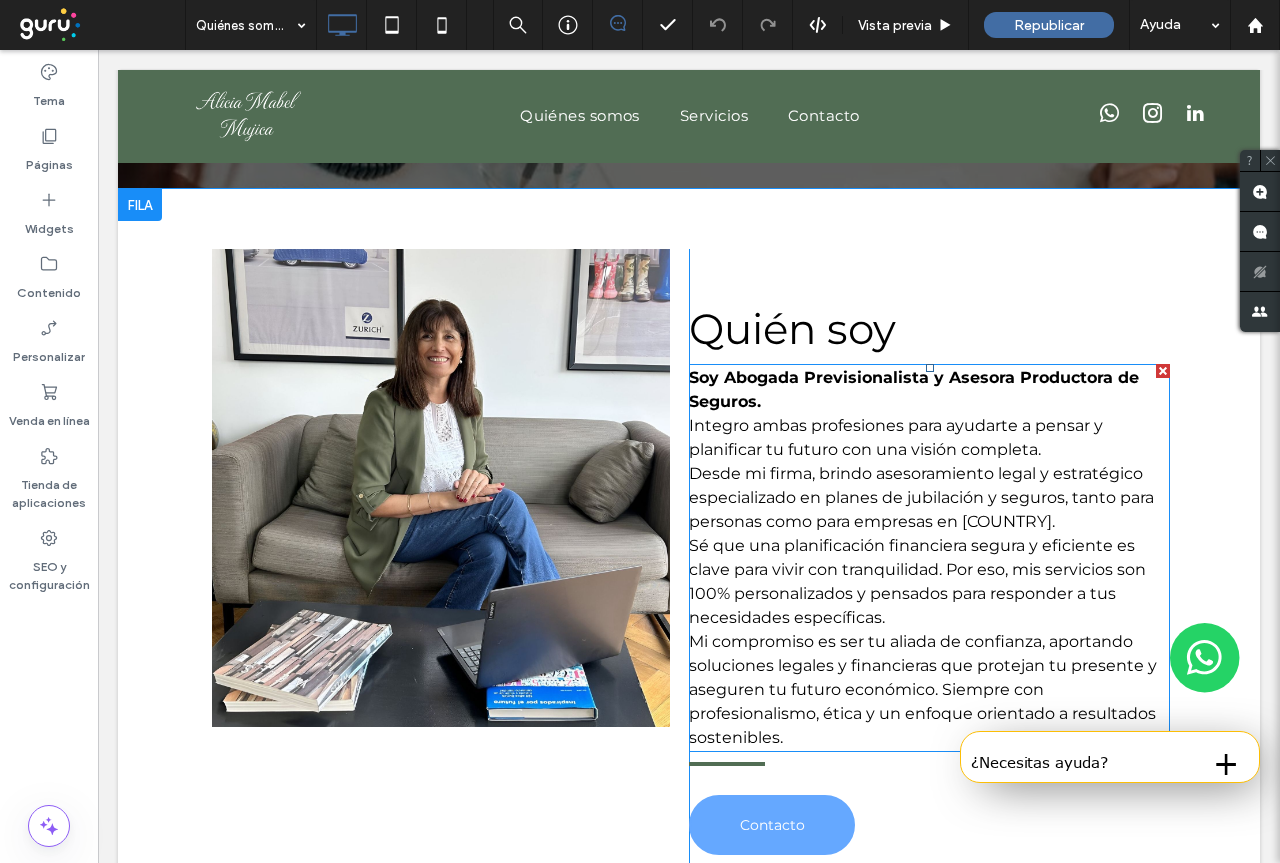 scroll, scrollTop: 800, scrollLeft: 0, axis: vertical 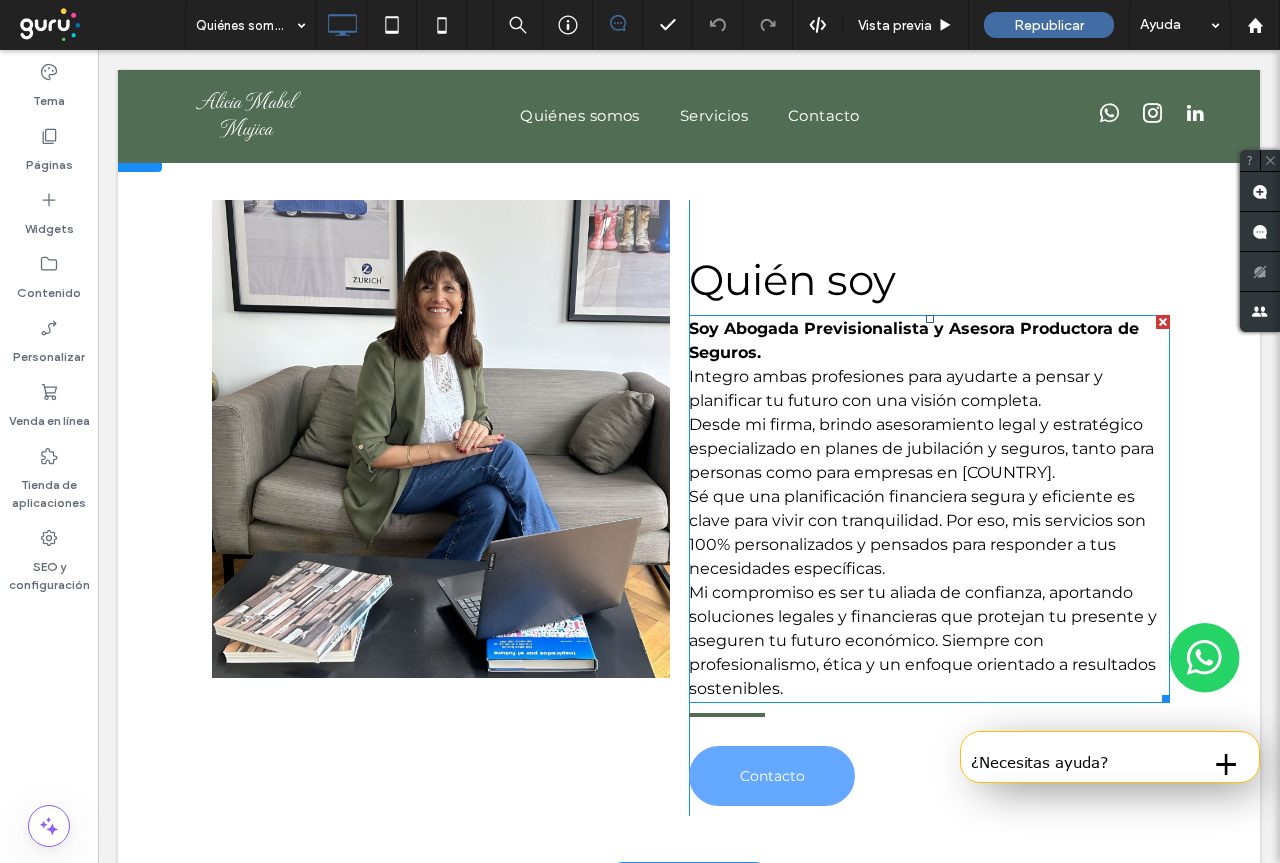 click on "Desde mi firma, brindo asesoramiento legal y estratégico especializado en planes de jubilación y seguros, tanto para personas como para empresas en Argentina." at bounding box center [929, 449] 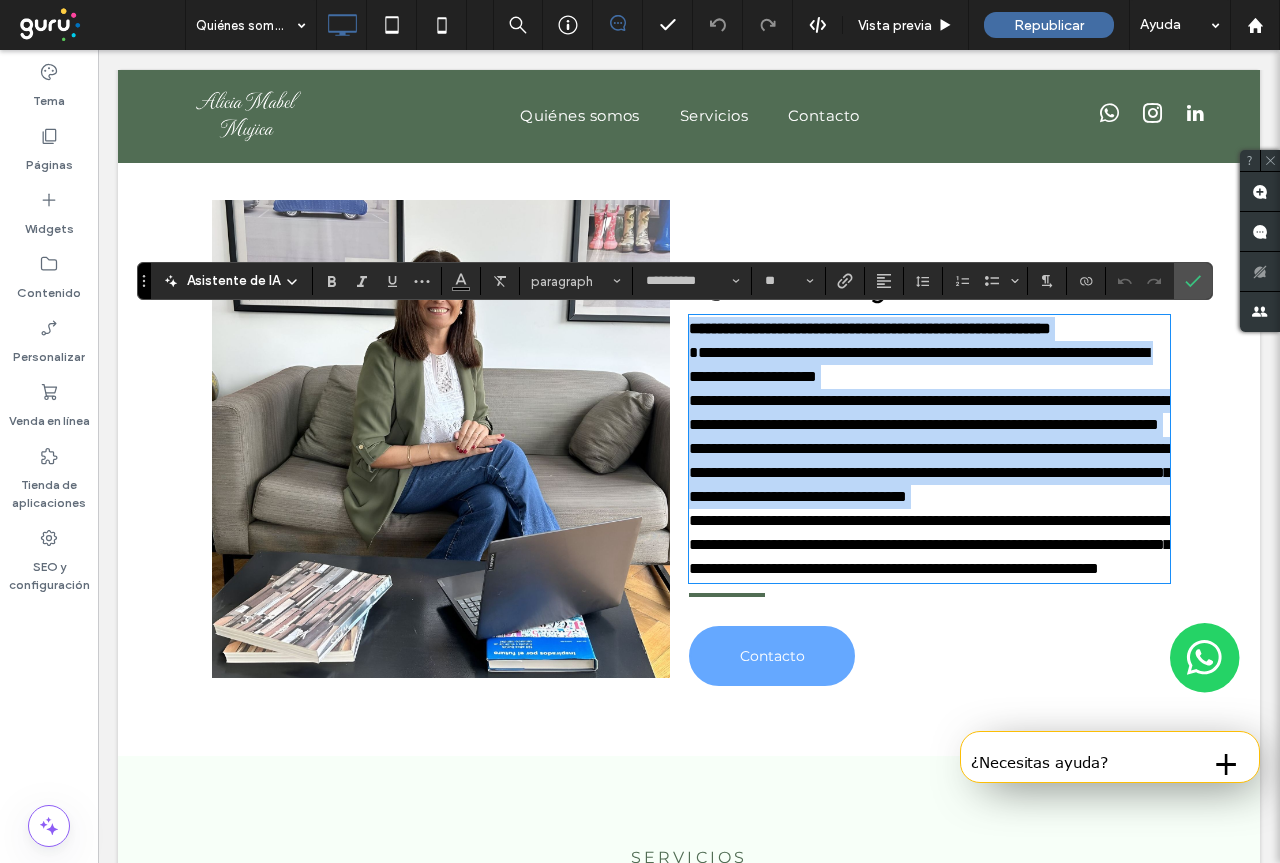click on "**********" at bounding box center [929, 413] 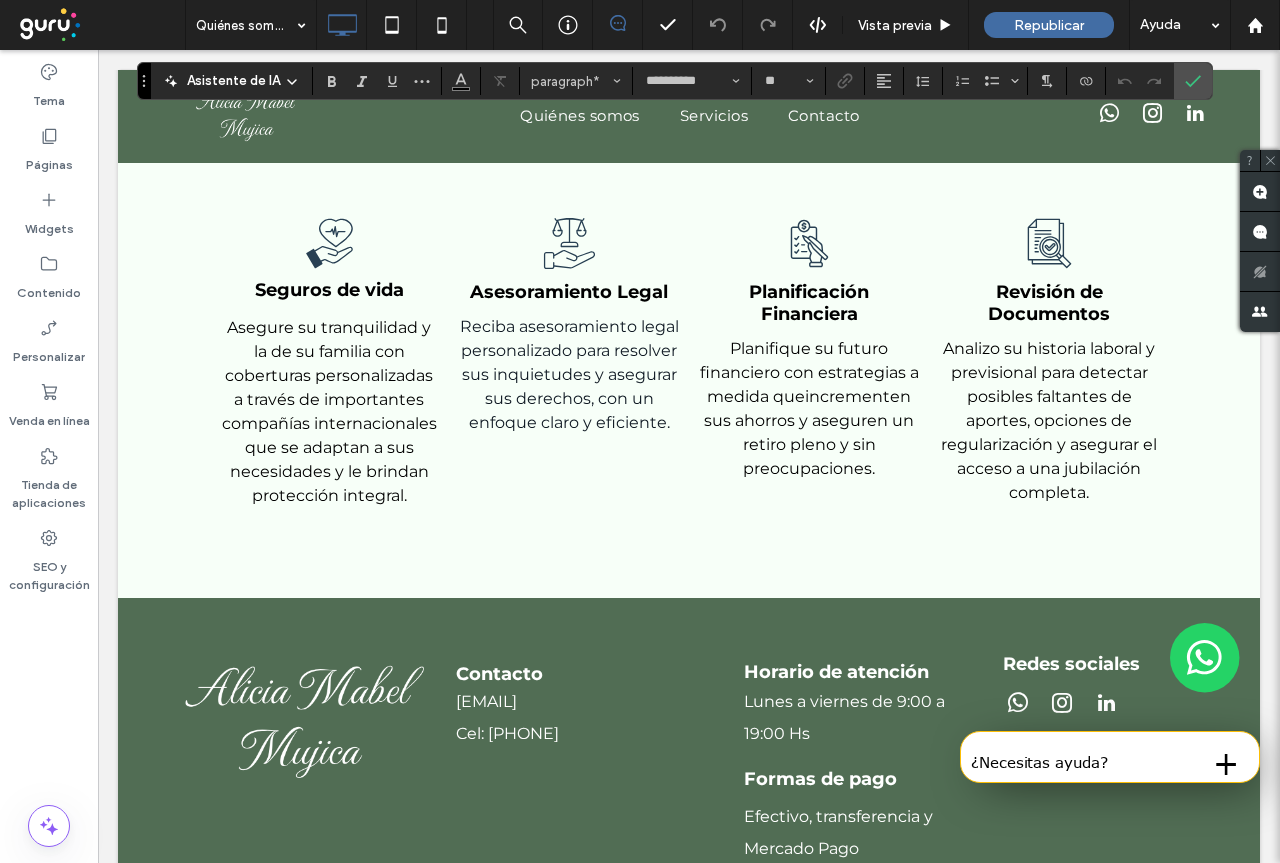 scroll, scrollTop: 1870, scrollLeft: 0, axis: vertical 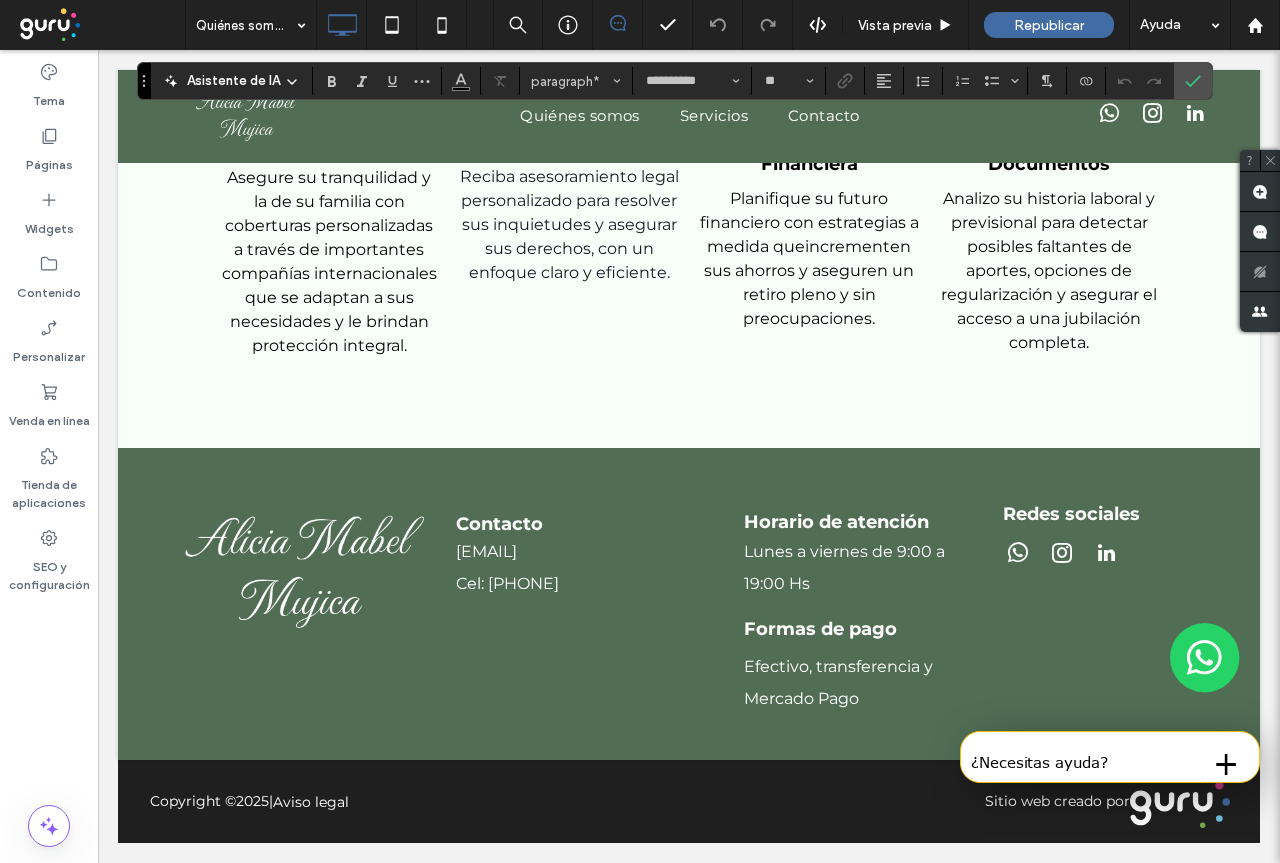 click on "Cel: (0341) 15 636-1941" at bounding box center [507, 583] 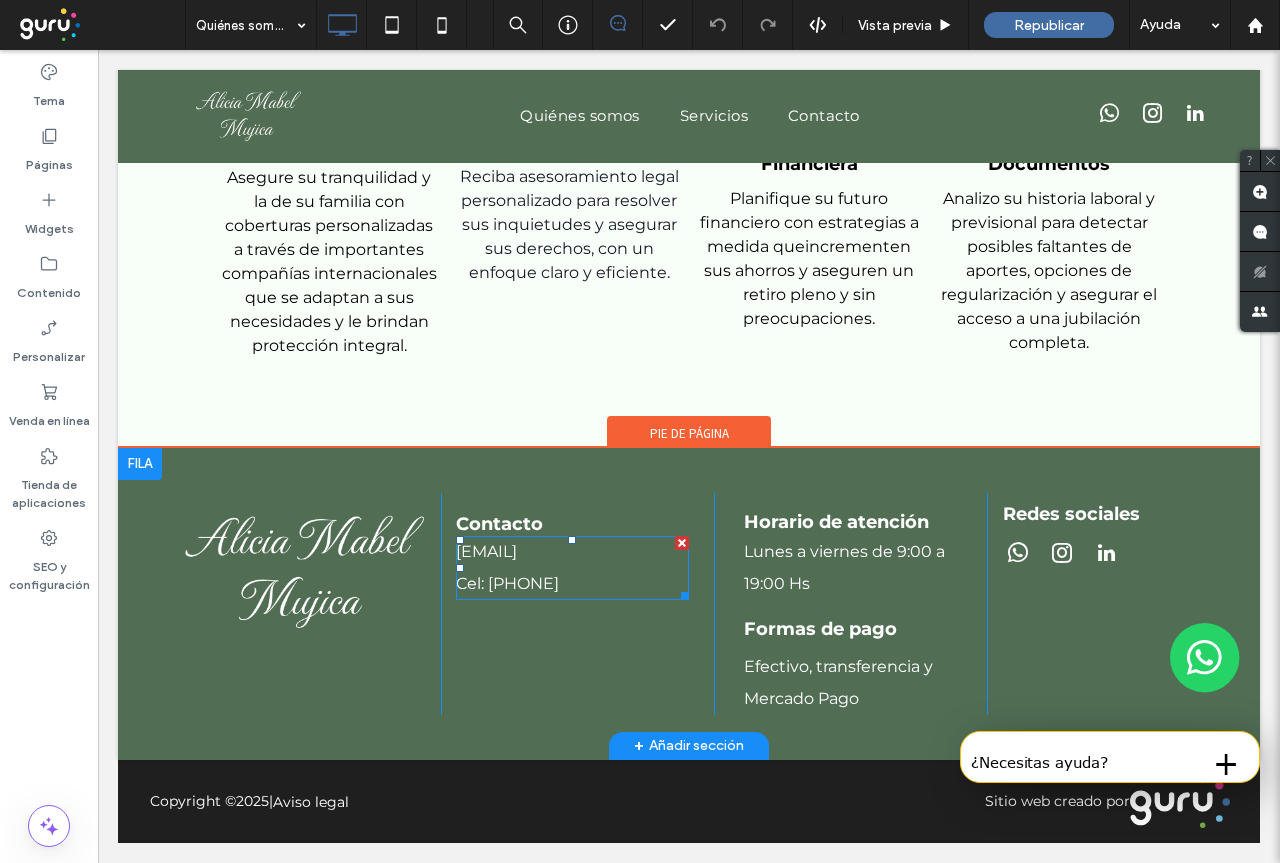 click on "Cel: (0341) 15 636-1941" at bounding box center [572, 584] 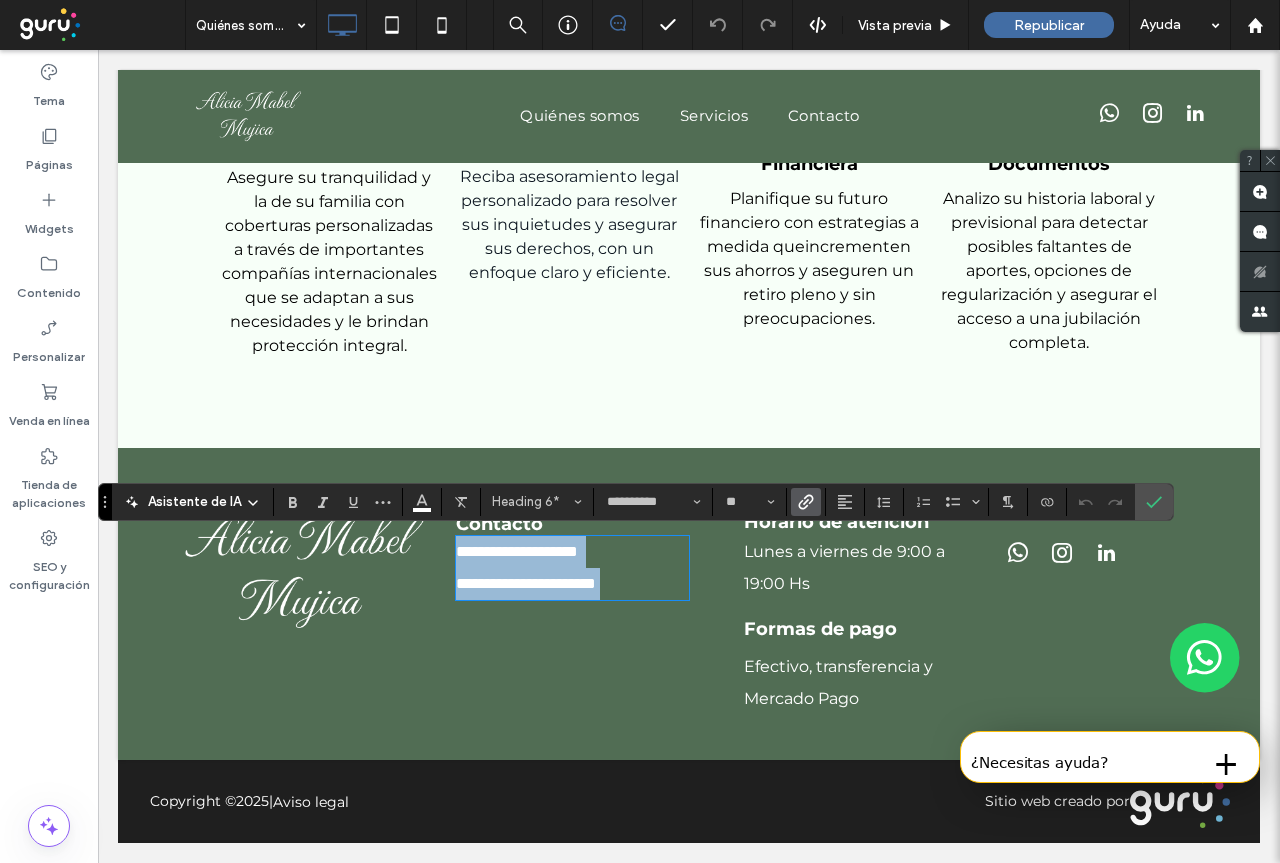 click on "**********" at bounding box center [572, 584] 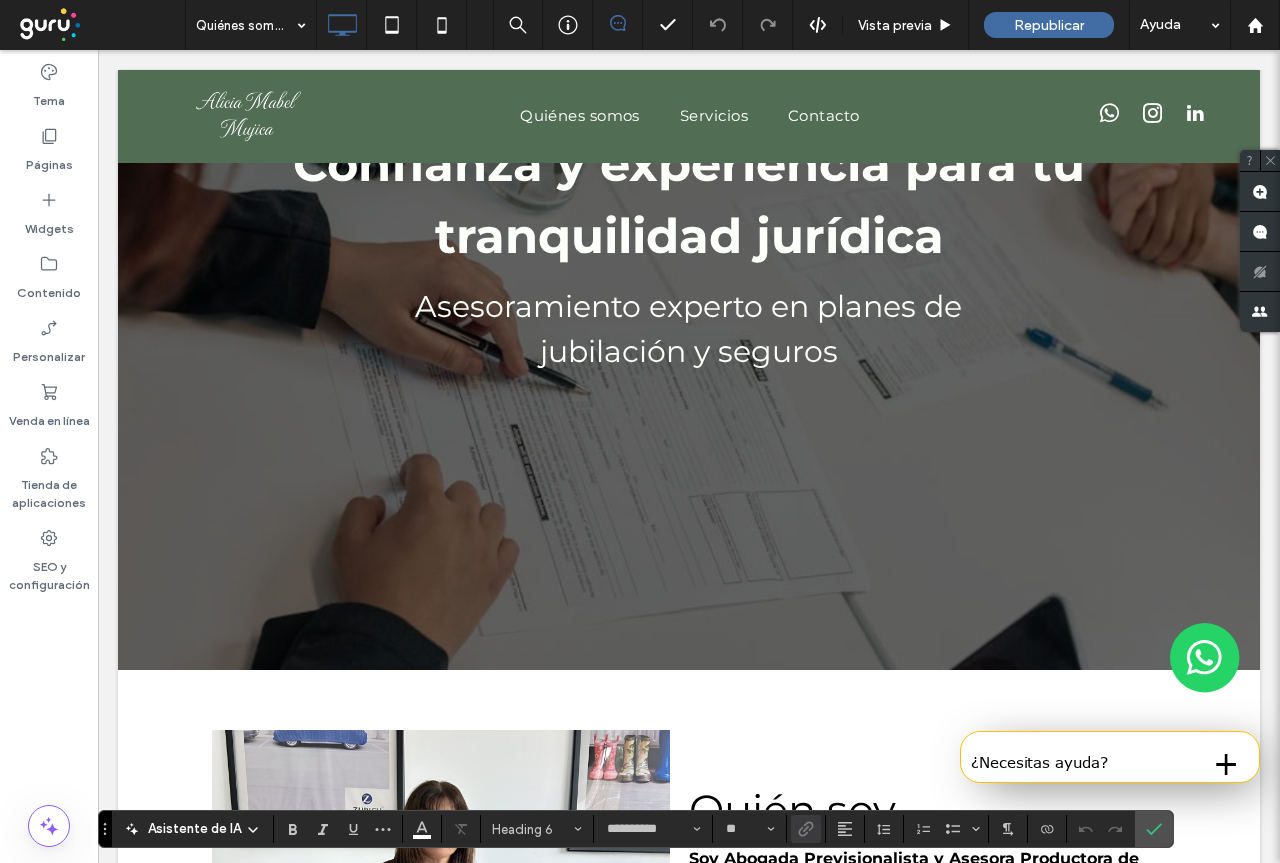 scroll, scrollTop: 0, scrollLeft: 0, axis: both 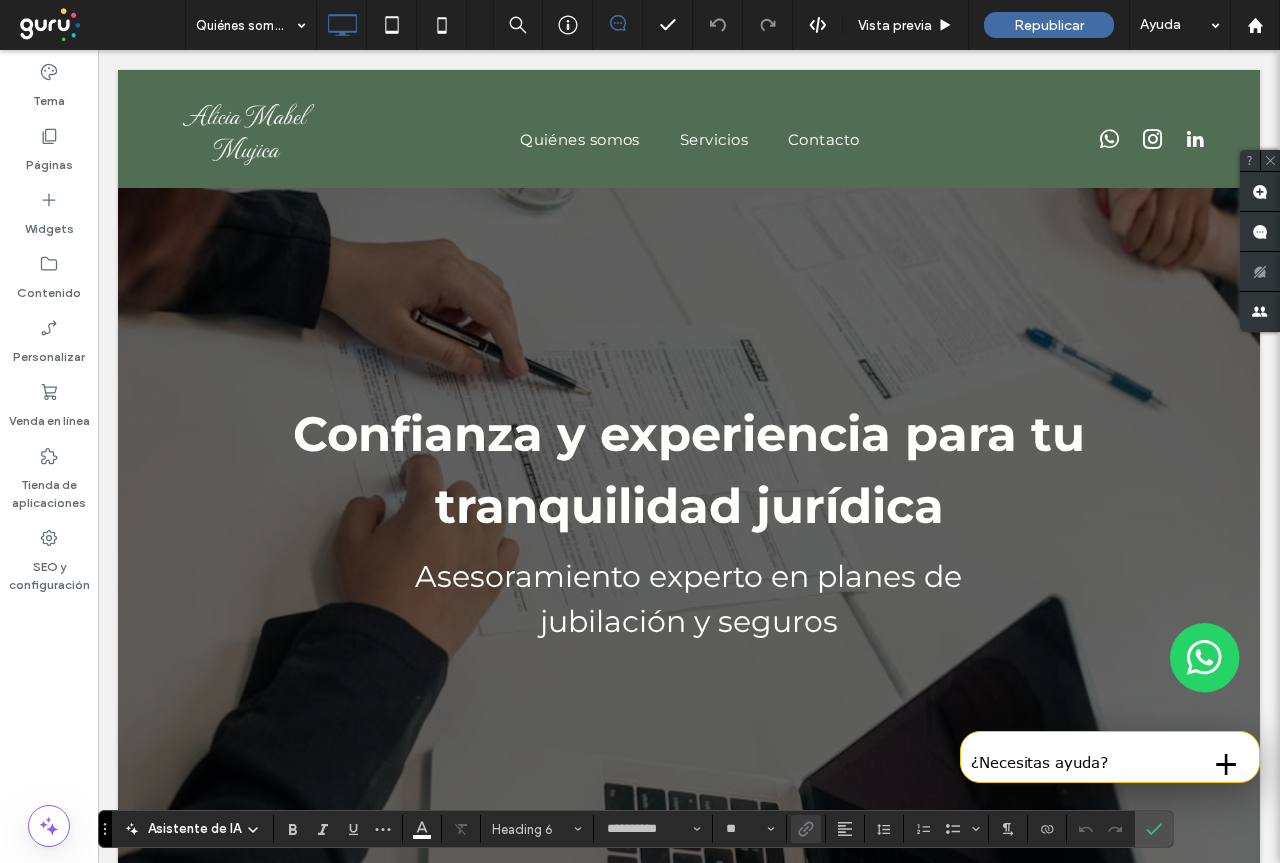 click at bounding box center (1152, 142) 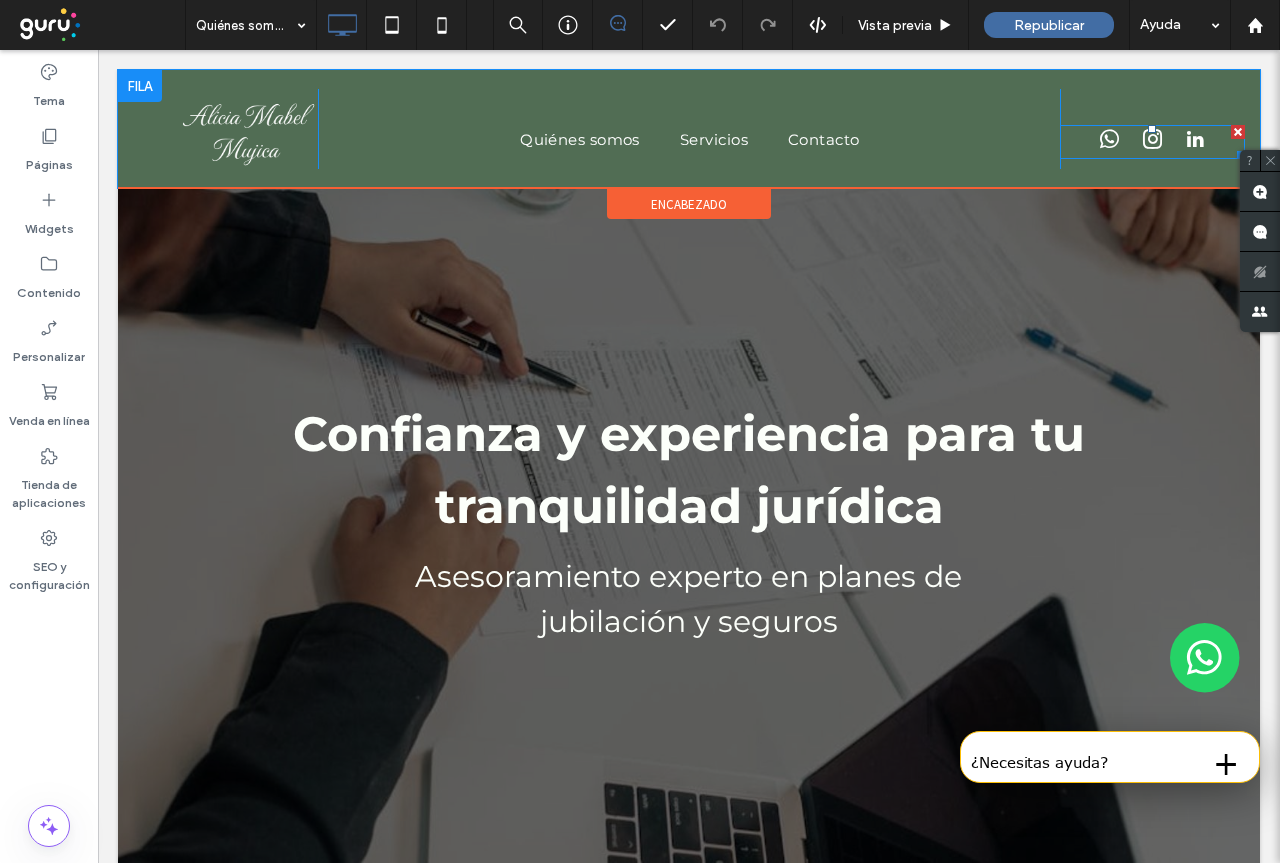 click at bounding box center (1152, 142) 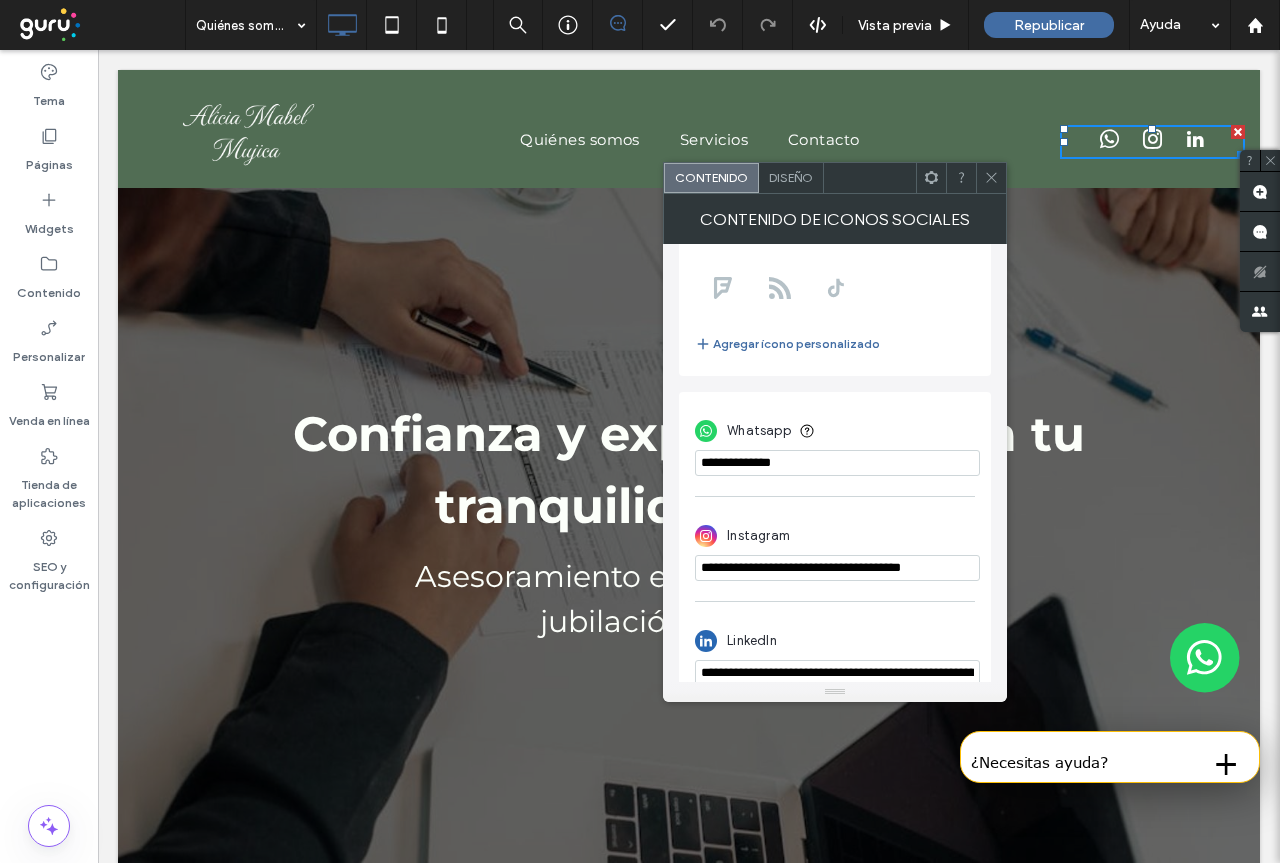 scroll, scrollTop: 349, scrollLeft: 0, axis: vertical 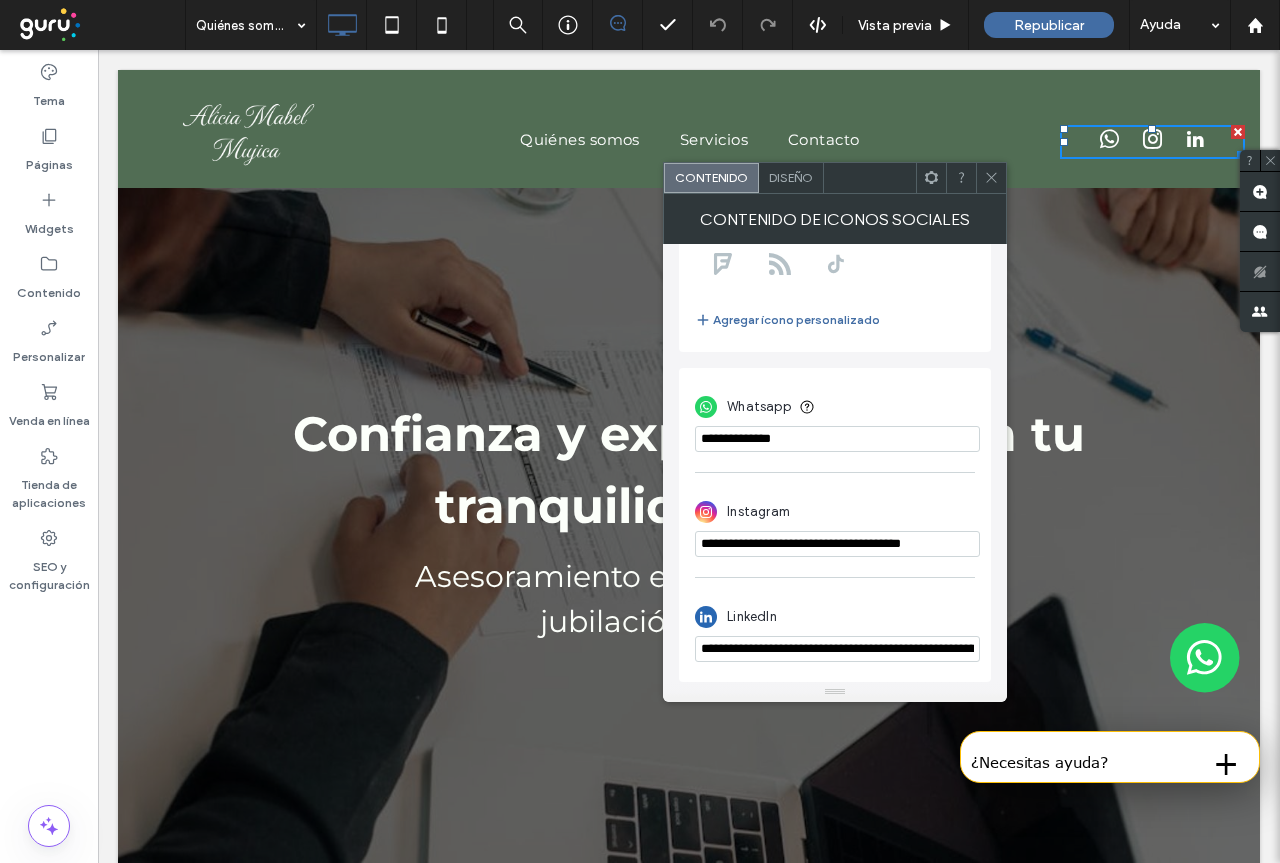 drag, startPoint x: 840, startPoint y: 439, endPoint x: 691, endPoint y: 457, distance: 150.08331 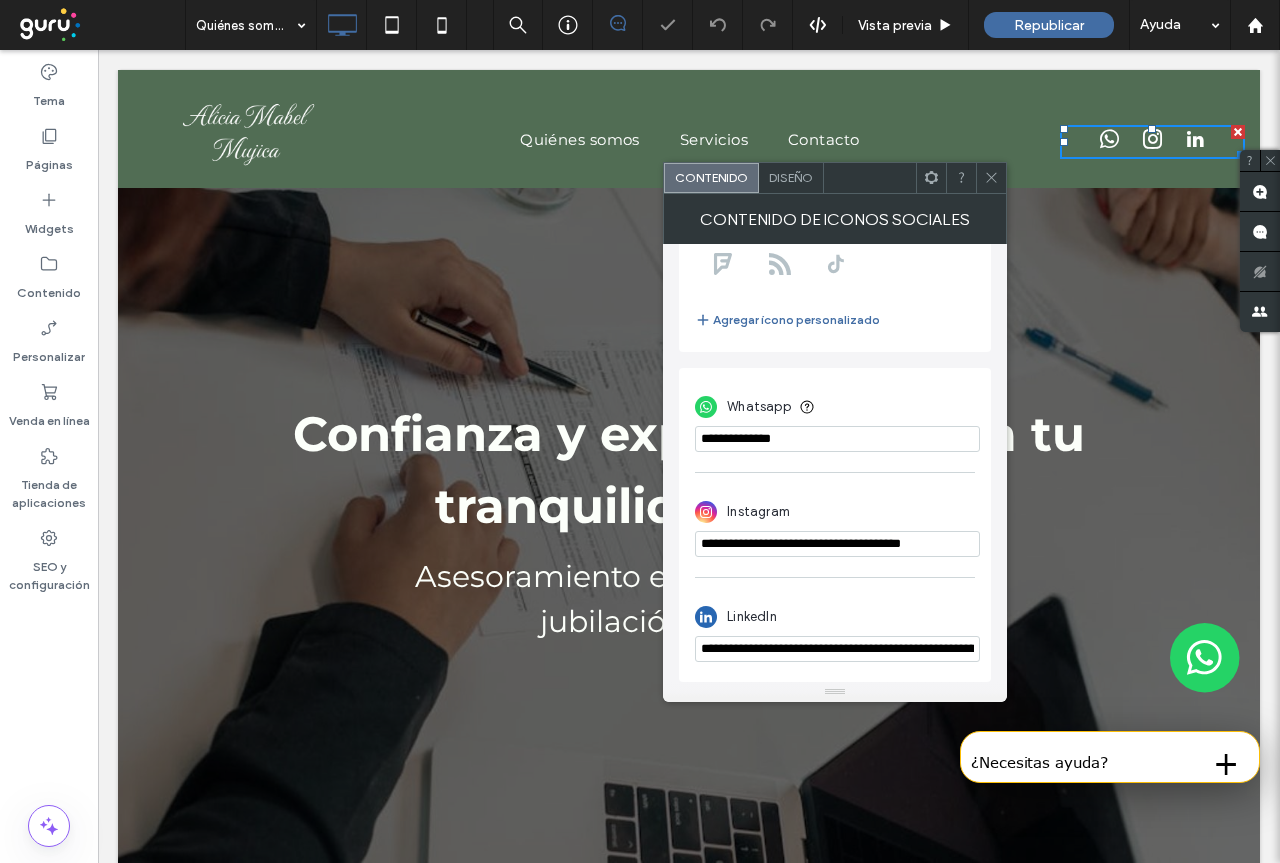 drag, startPoint x: 702, startPoint y: 540, endPoint x: 991, endPoint y: 540, distance: 289 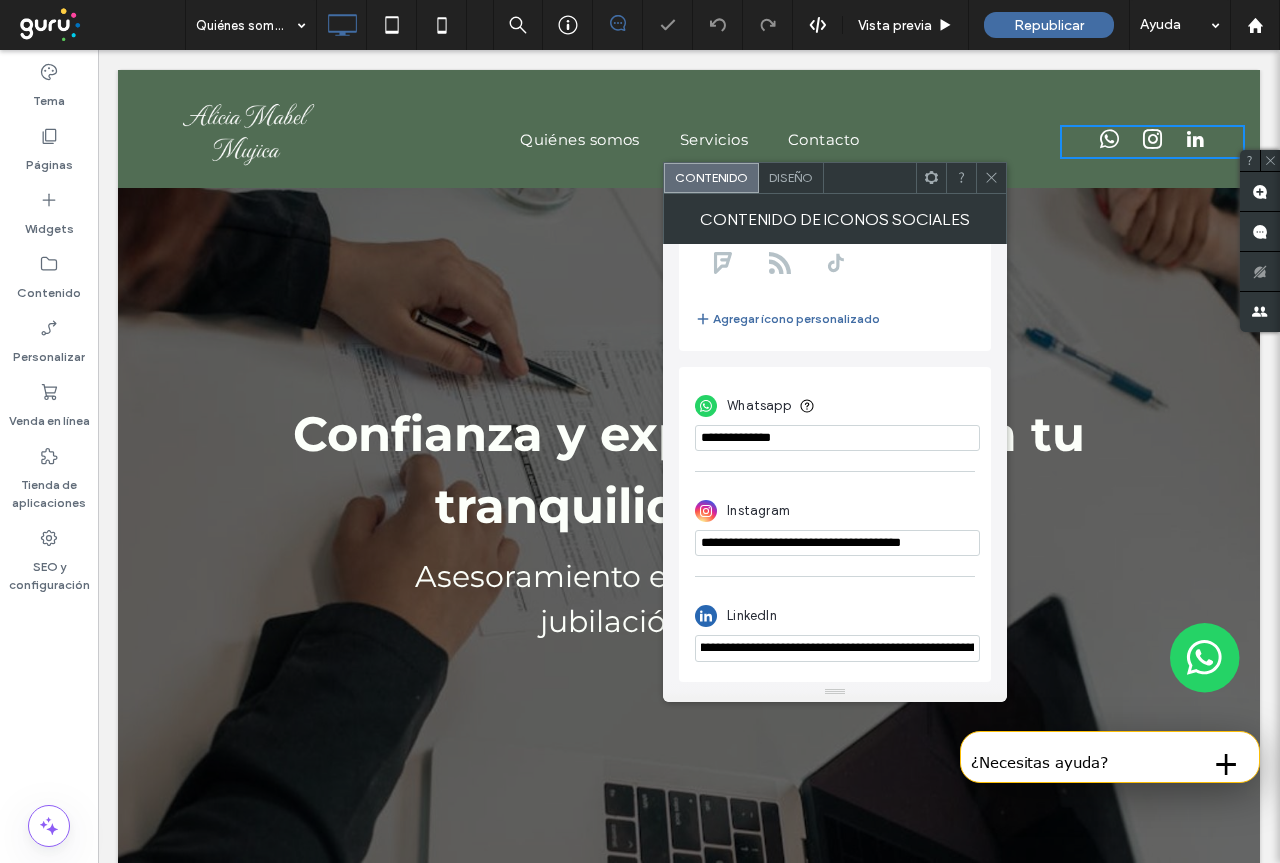 scroll, scrollTop: 0, scrollLeft: 638, axis: horizontal 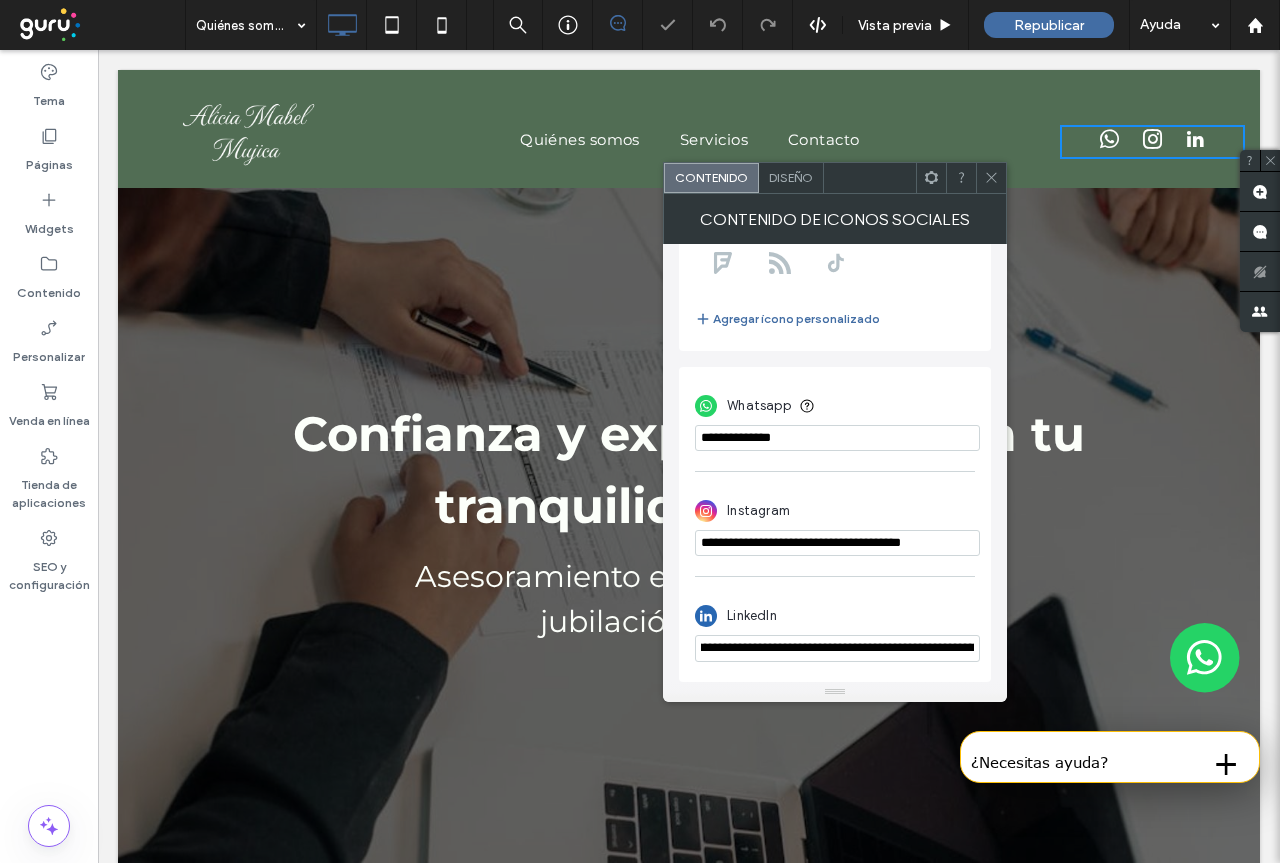 drag, startPoint x: 721, startPoint y: 647, endPoint x: 1000, endPoint y: 648, distance: 279.0018 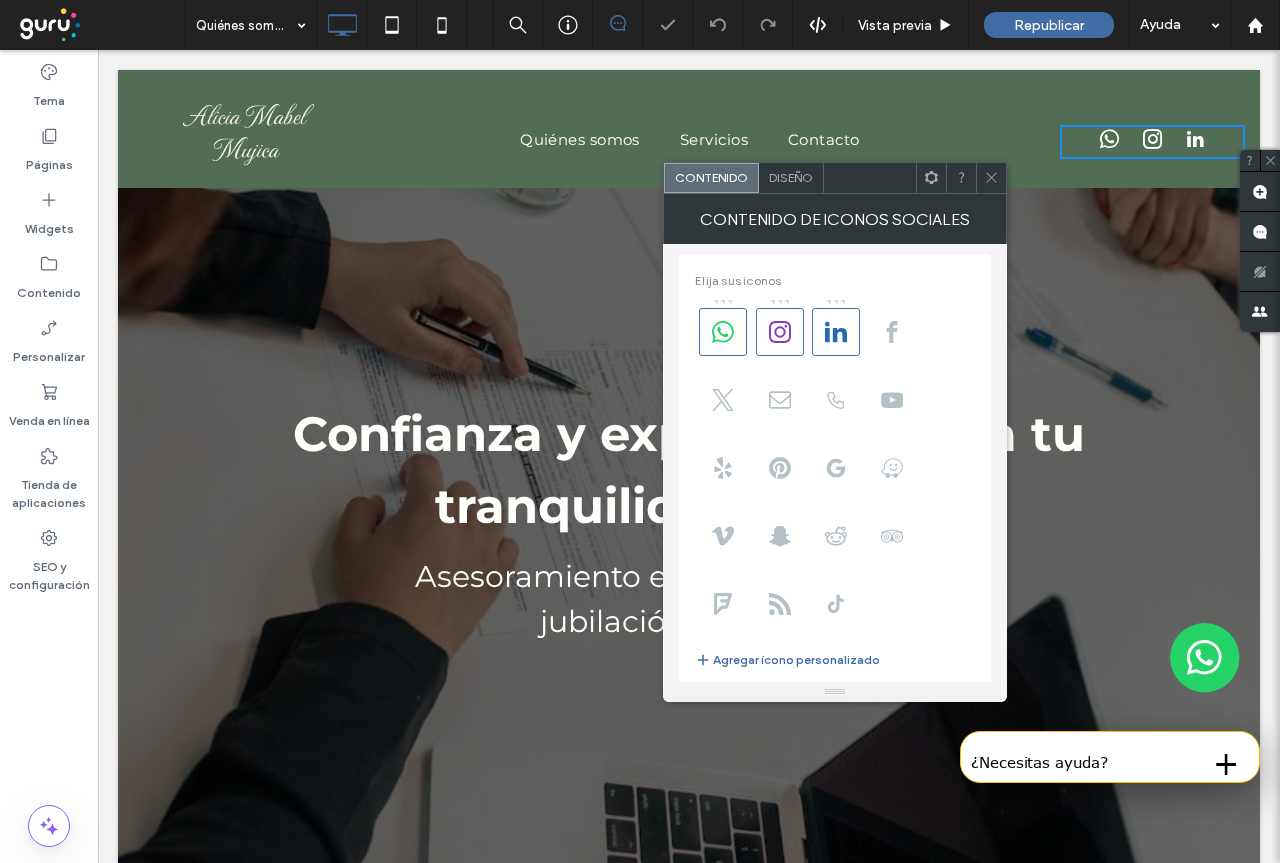 scroll, scrollTop: 0, scrollLeft: 0, axis: both 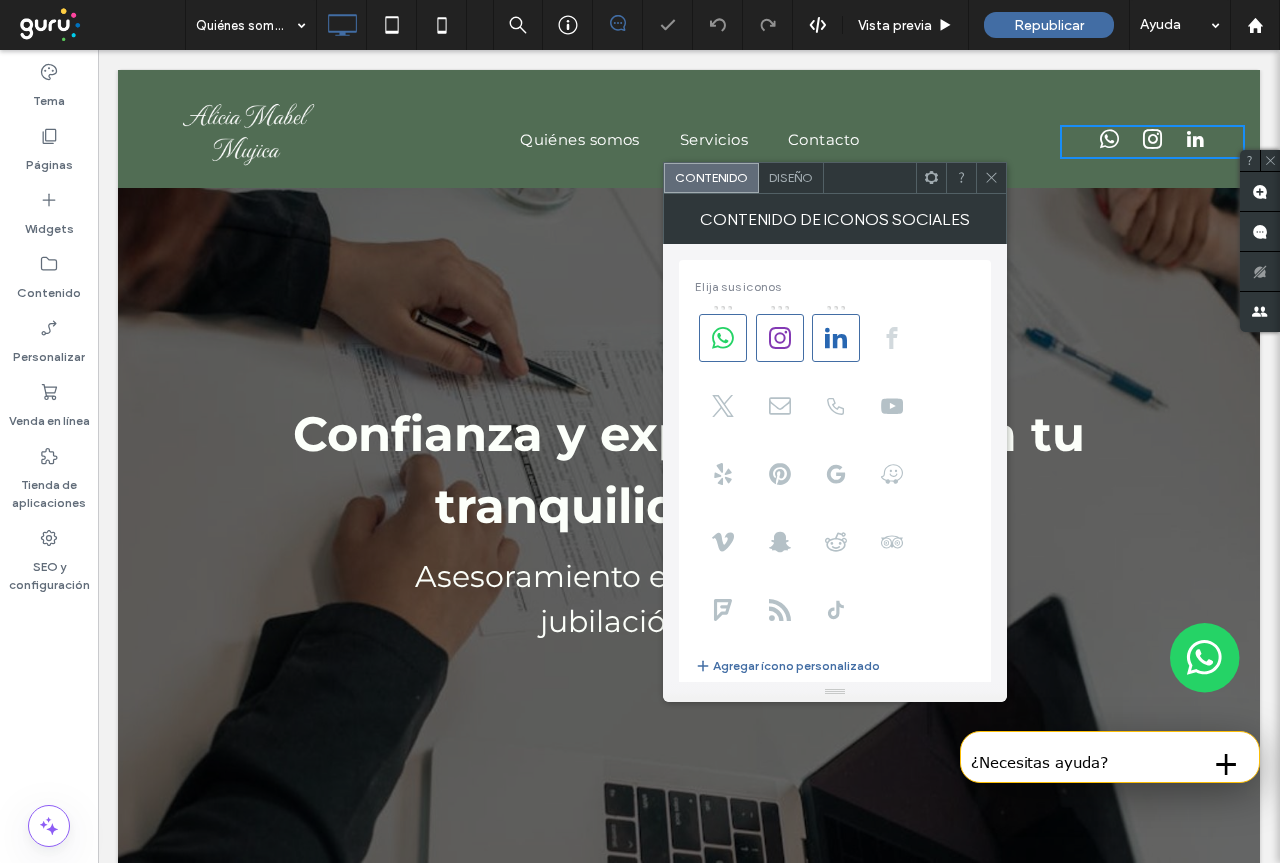 click 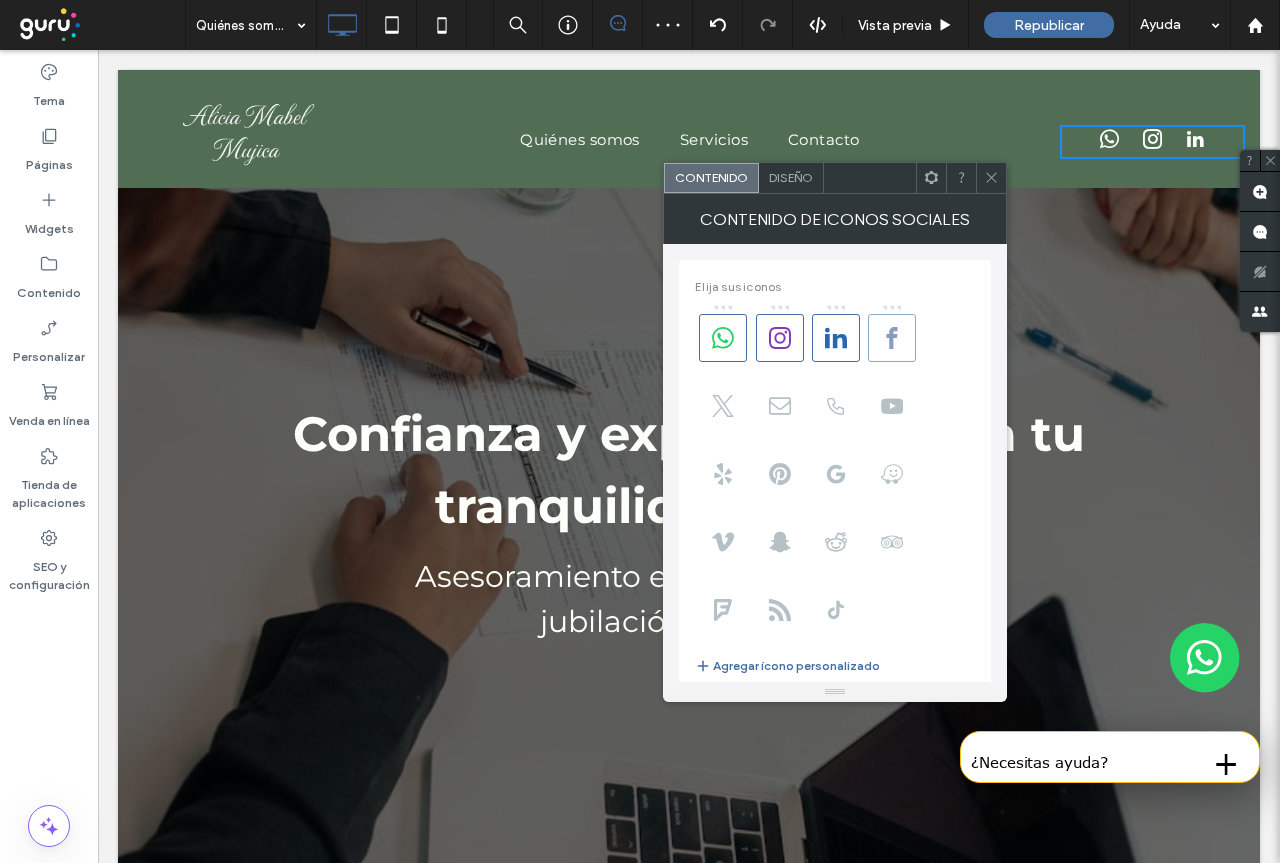 click 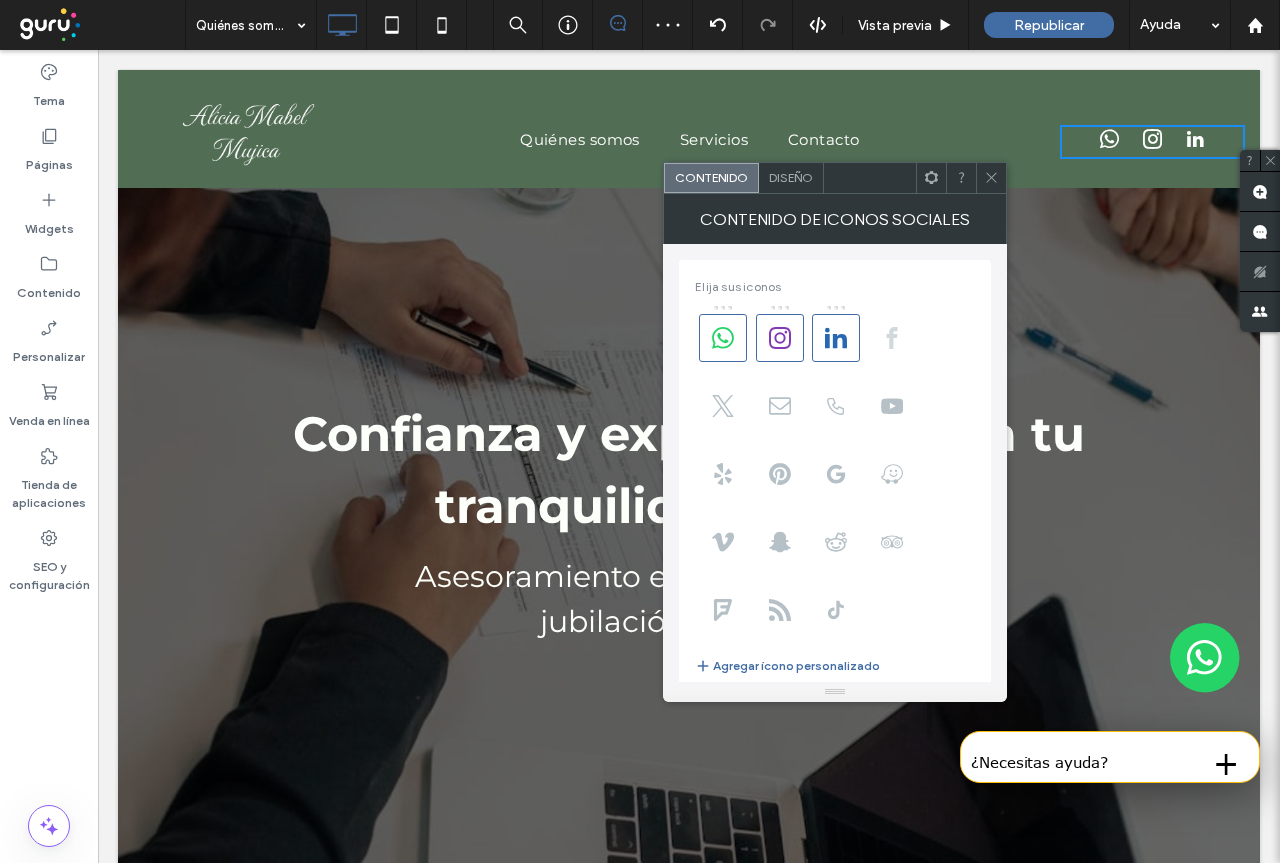 click 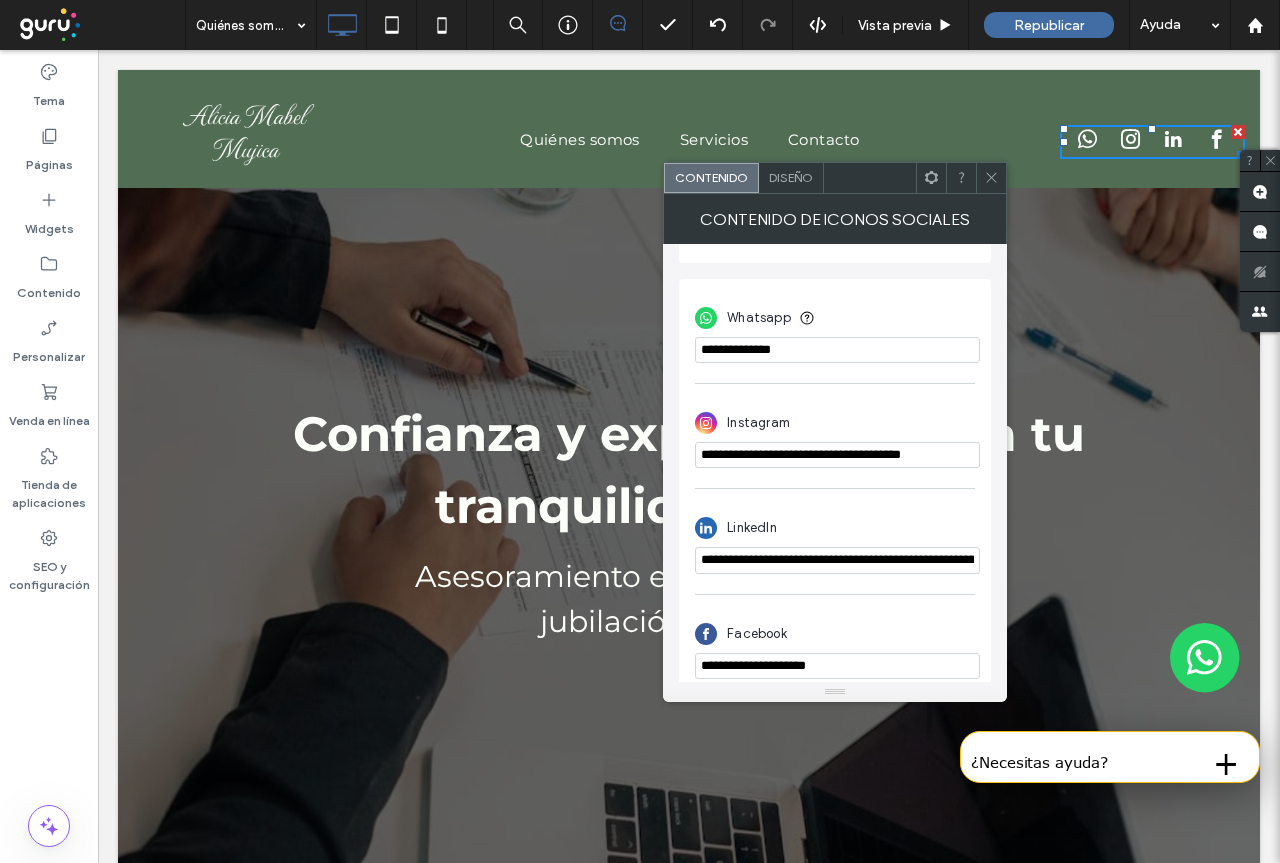 scroll, scrollTop: 455, scrollLeft: 0, axis: vertical 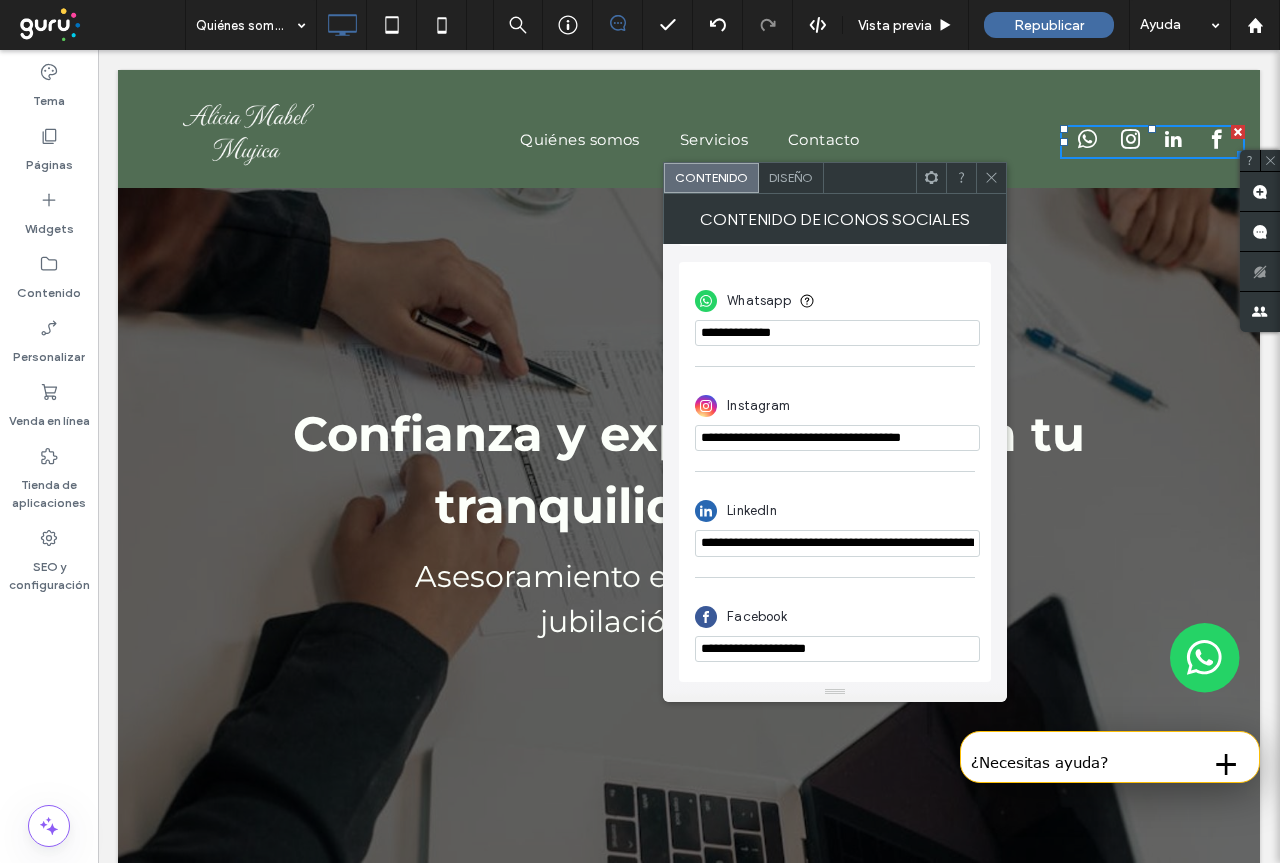 drag, startPoint x: 700, startPoint y: 649, endPoint x: 890, endPoint y: 649, distance: 190 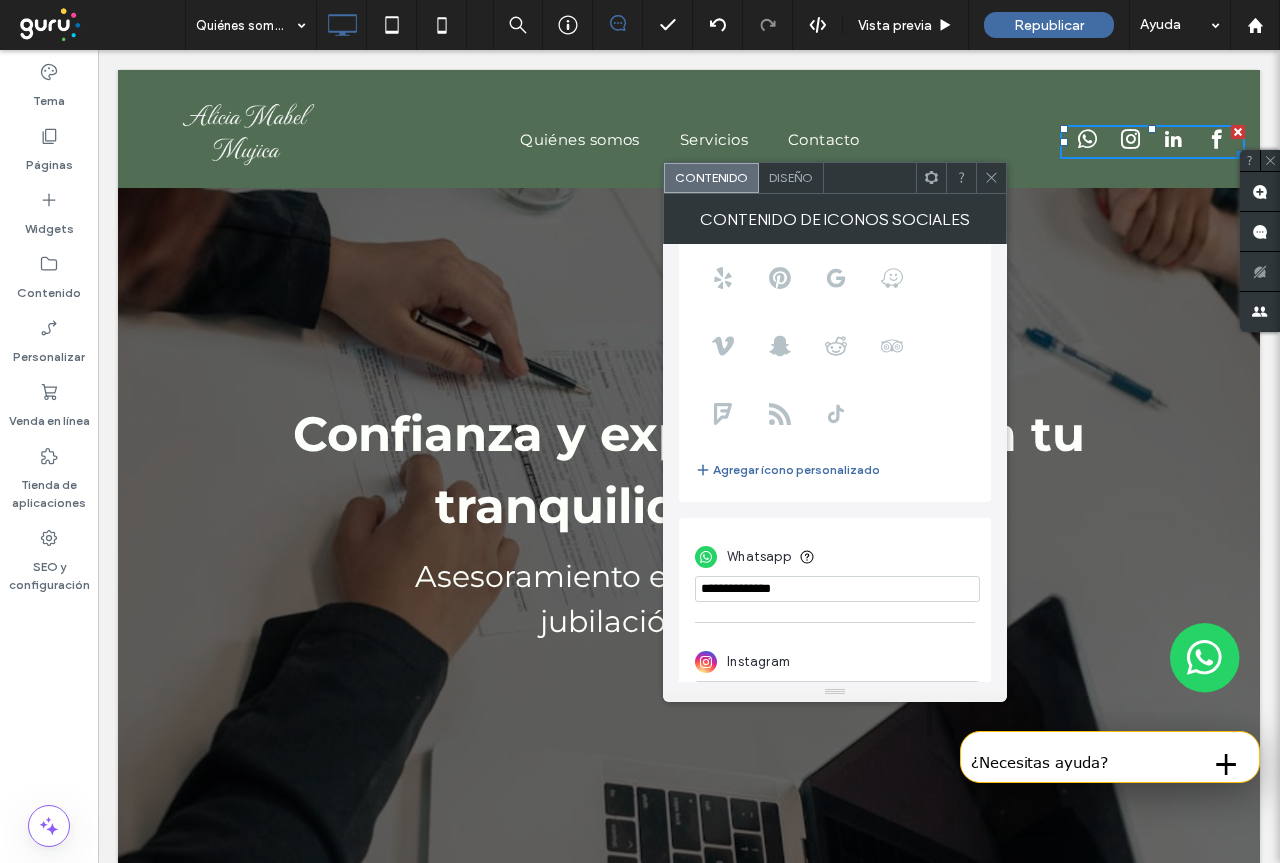 scroll, scrollTop: 0, scrollLeft: 0, axis: both 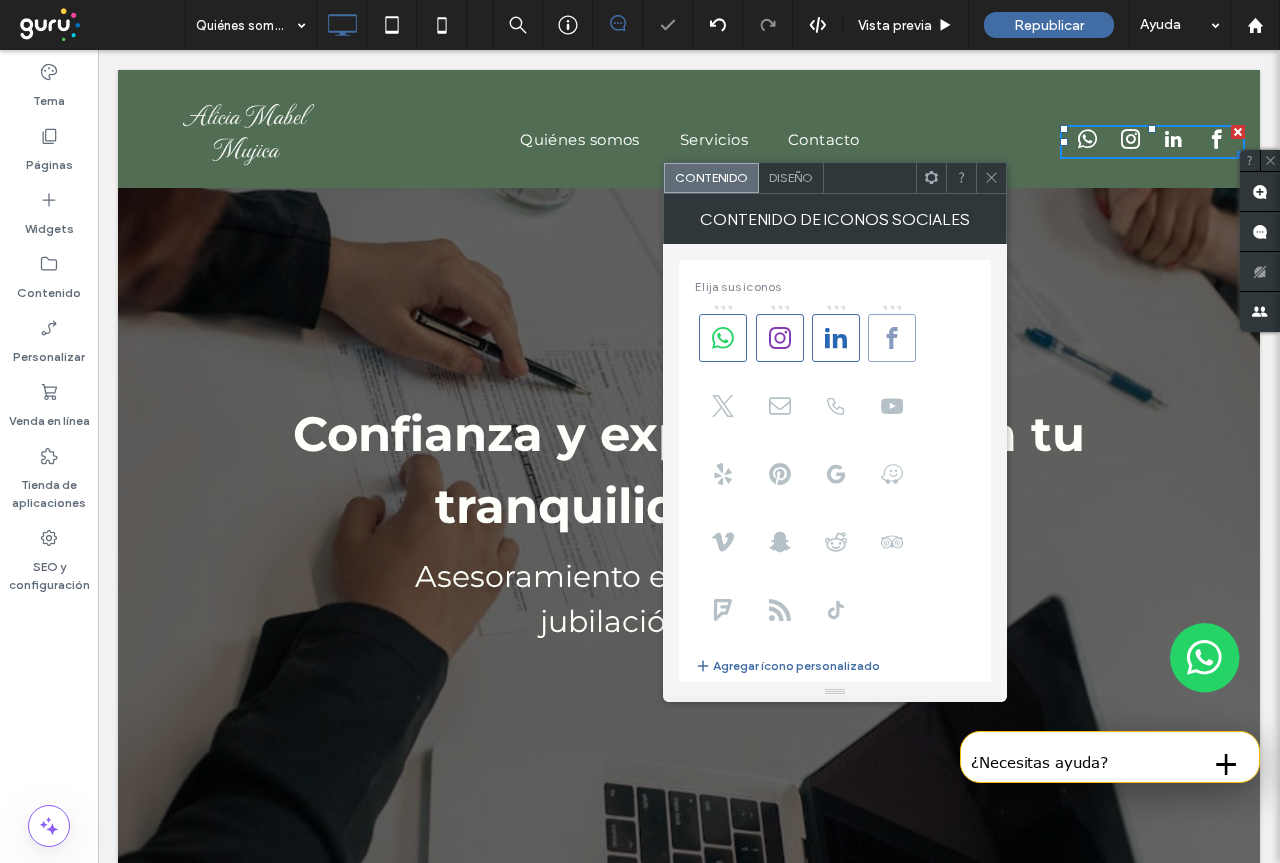 click 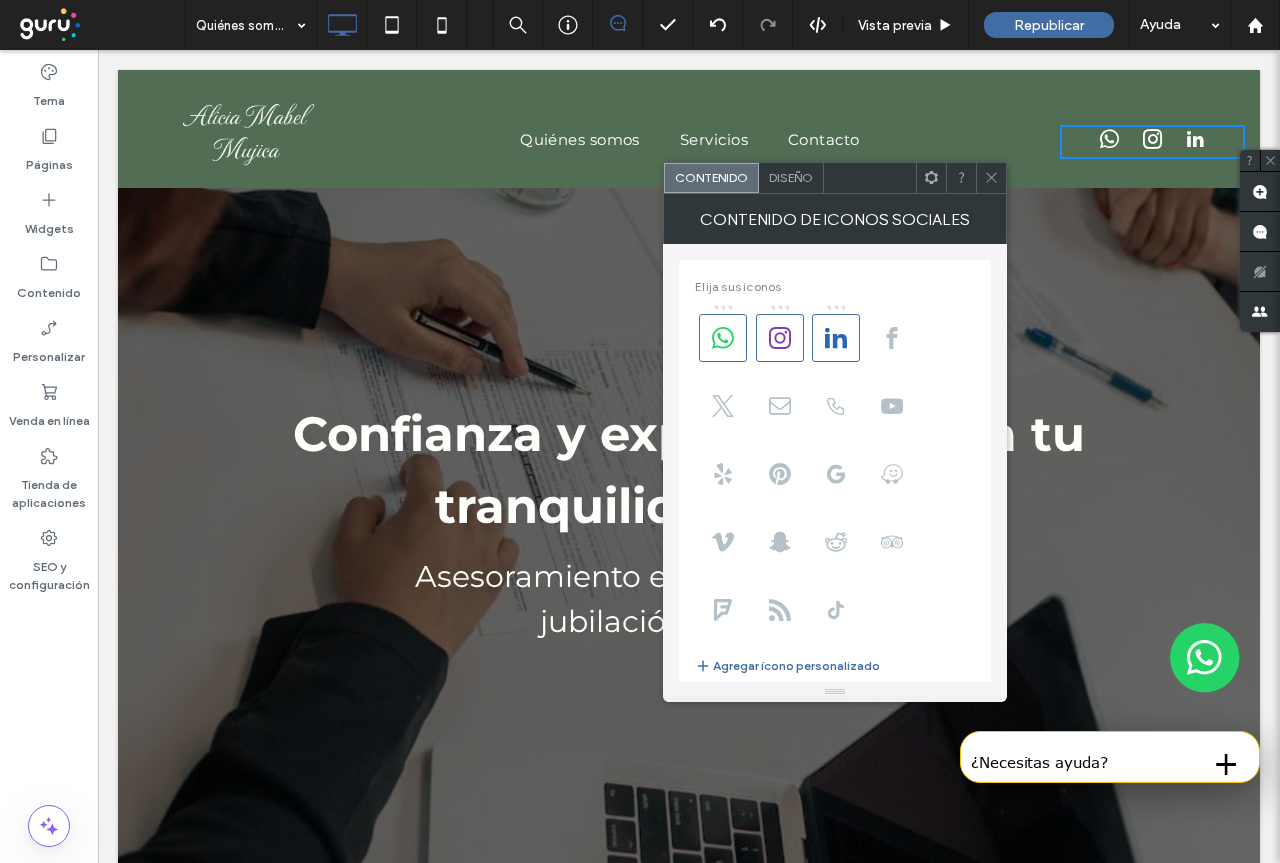 click 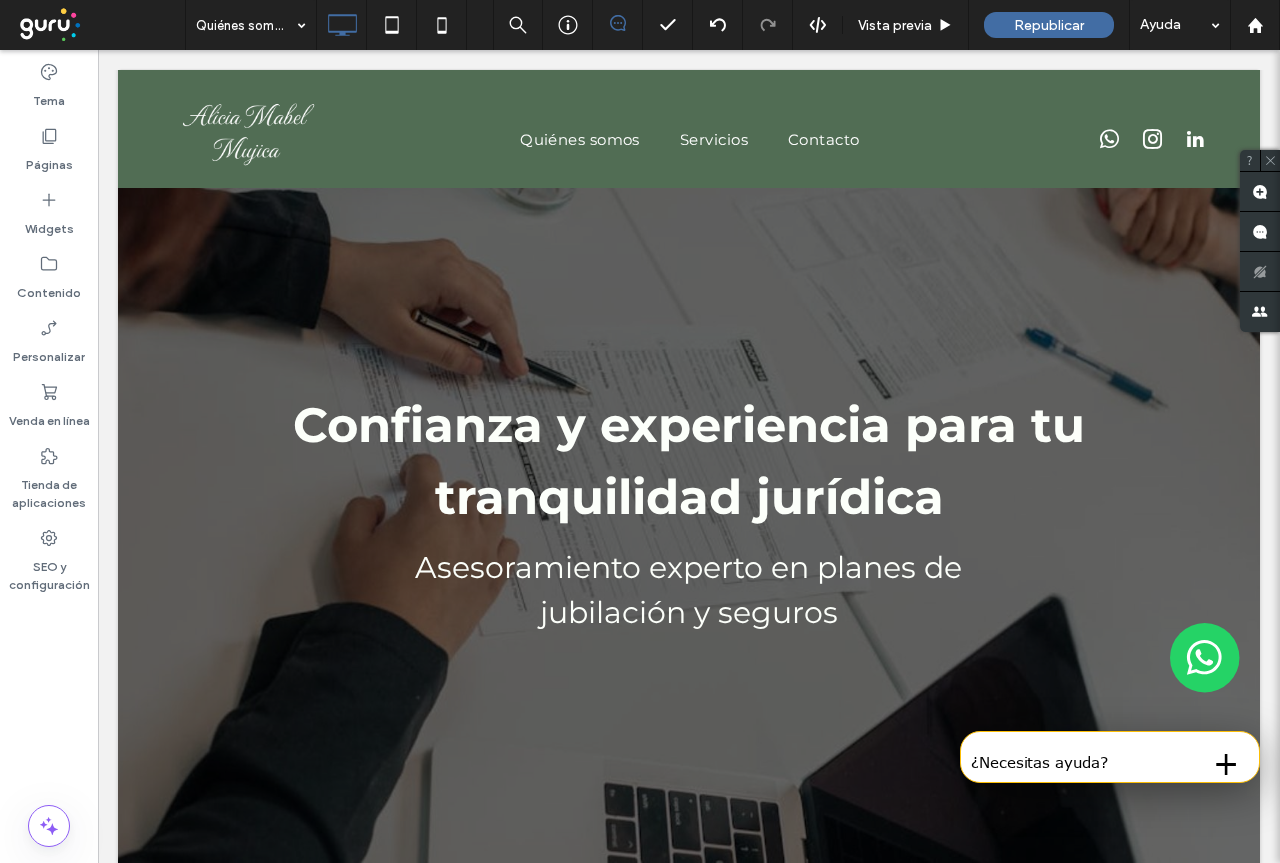scroll, scrollTop: 0, scrollLeft: 0, axis: both 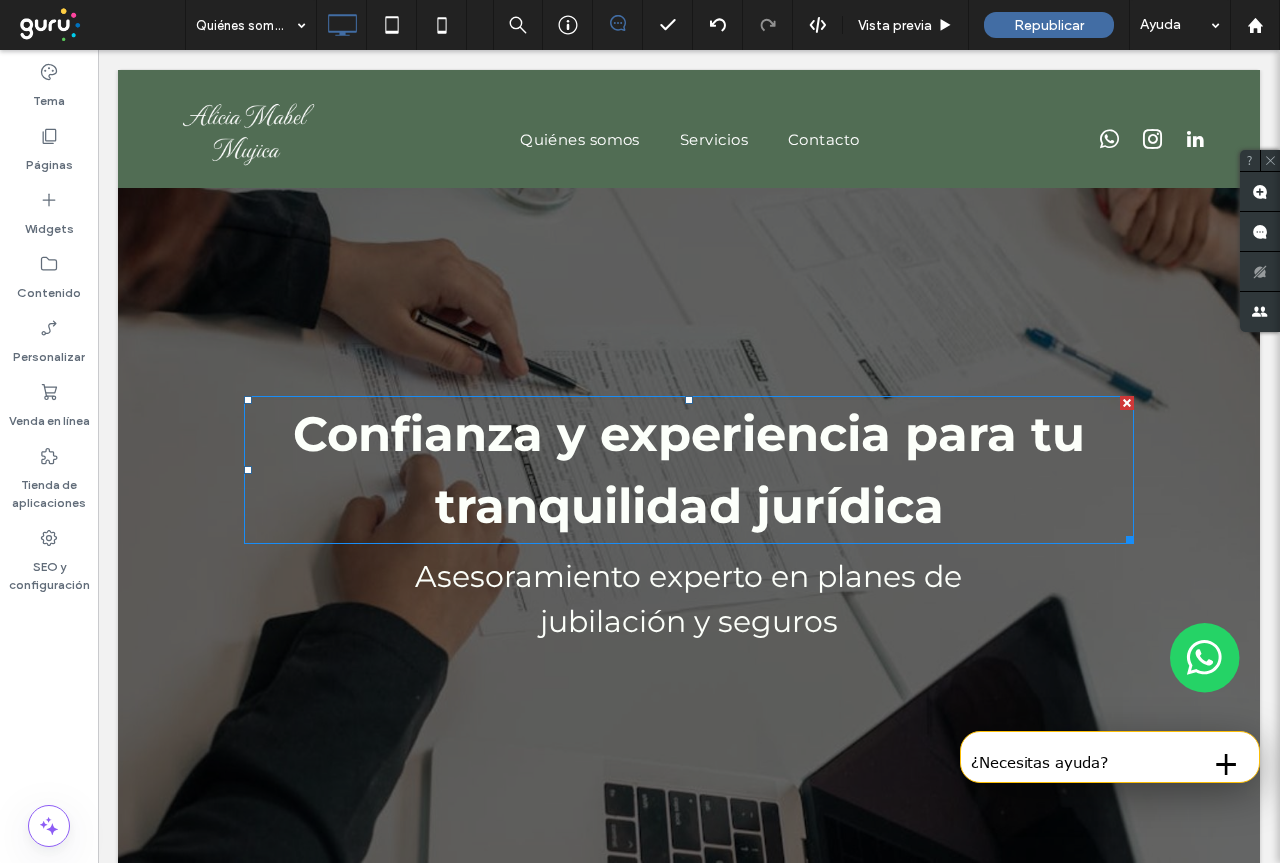 click on "Confianza y experiencia para tu tranquilidad jurídica" at bounding box center (689, 470) 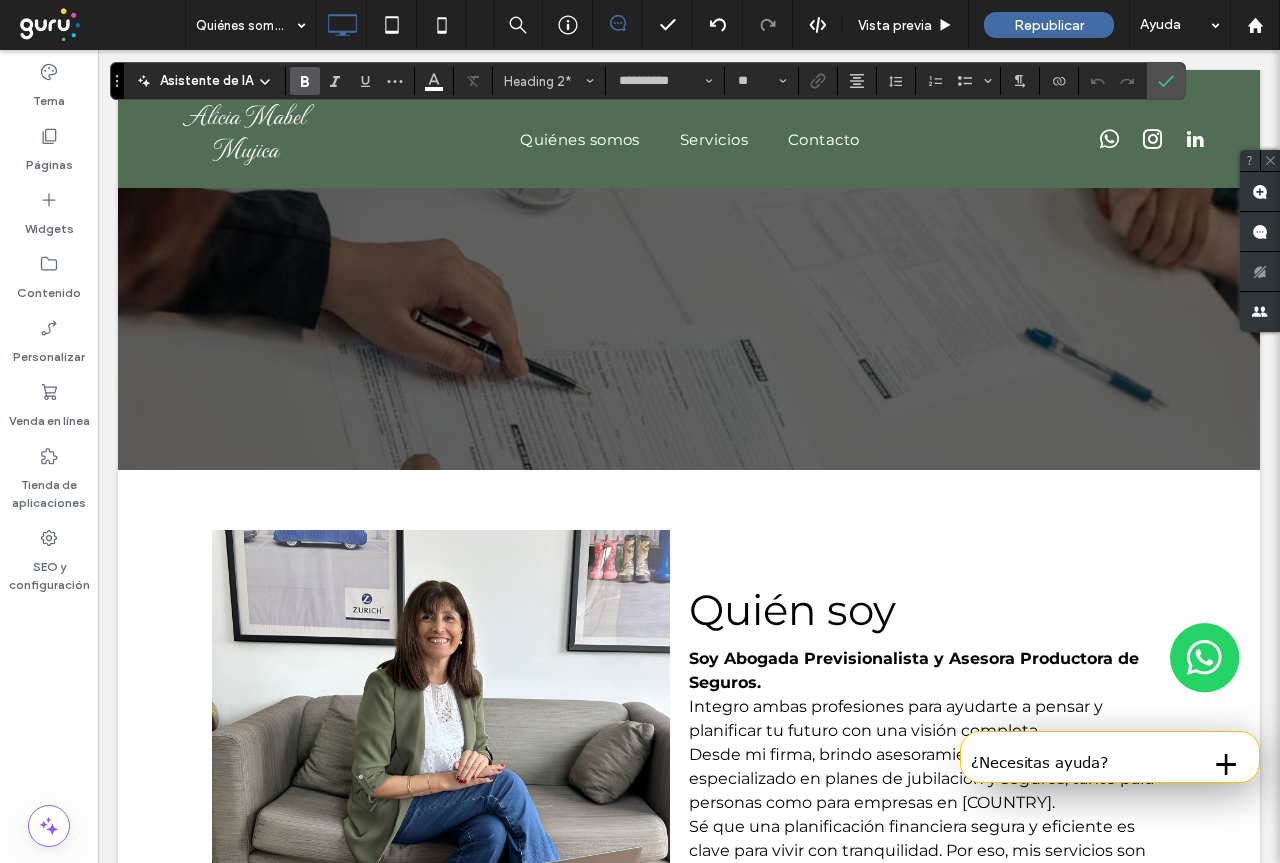 scroll, scrollTop: 0, scrollLeft: 0, axis: both 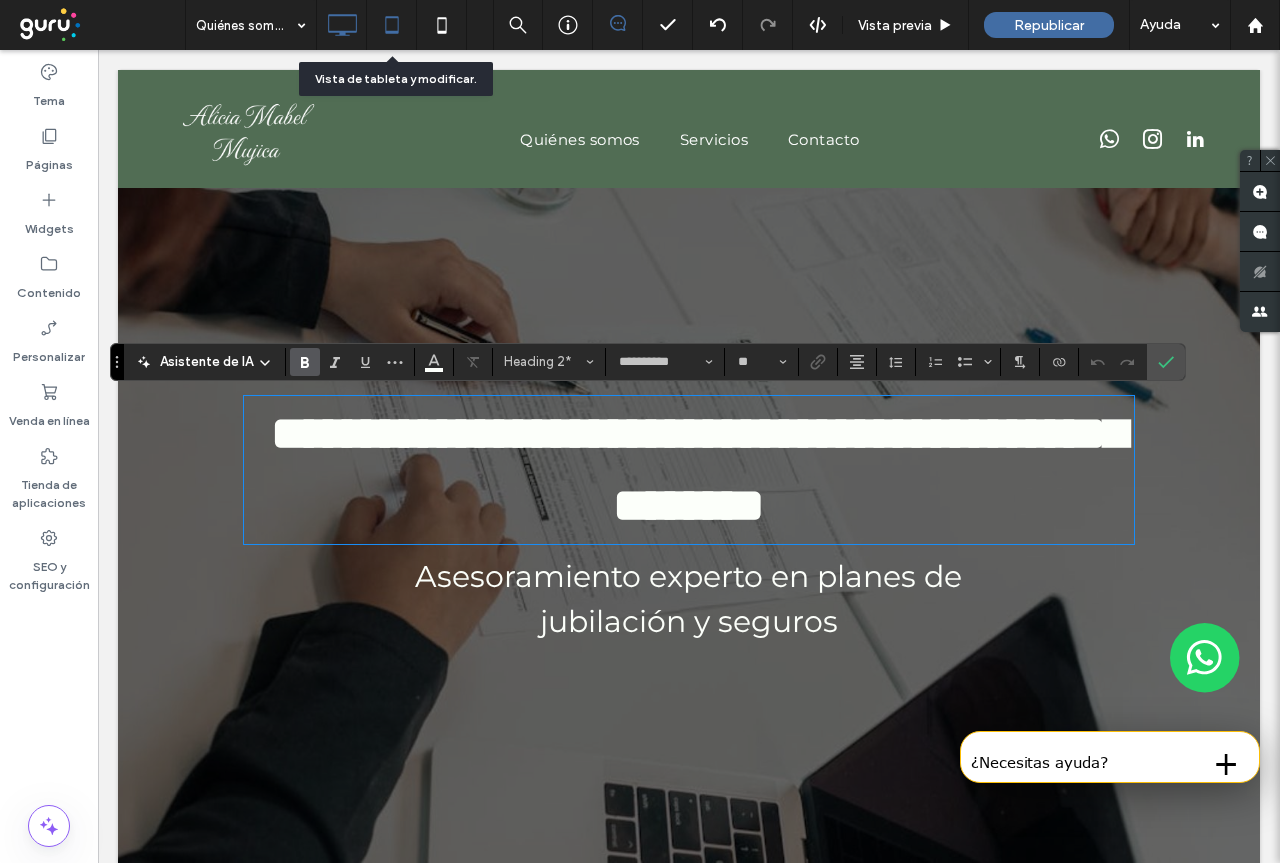 click 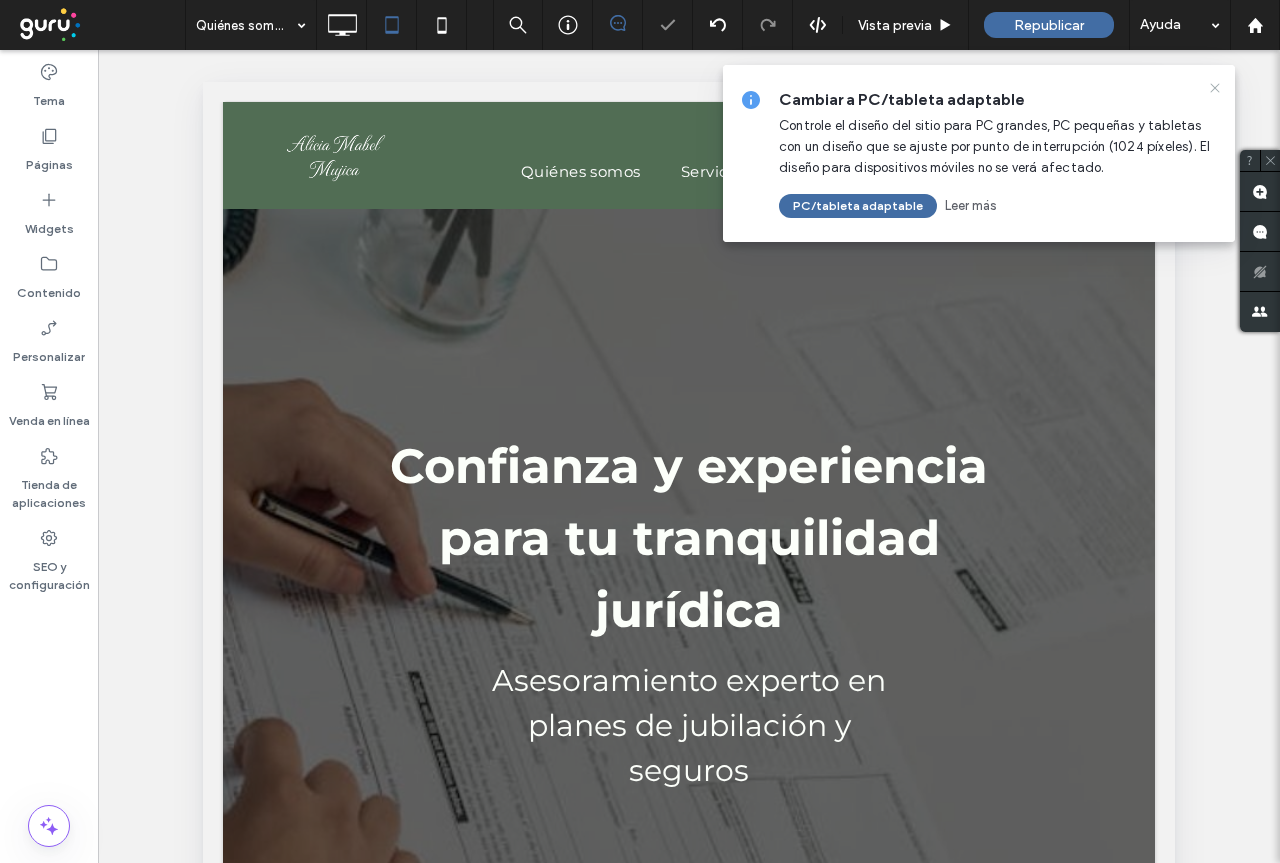 click 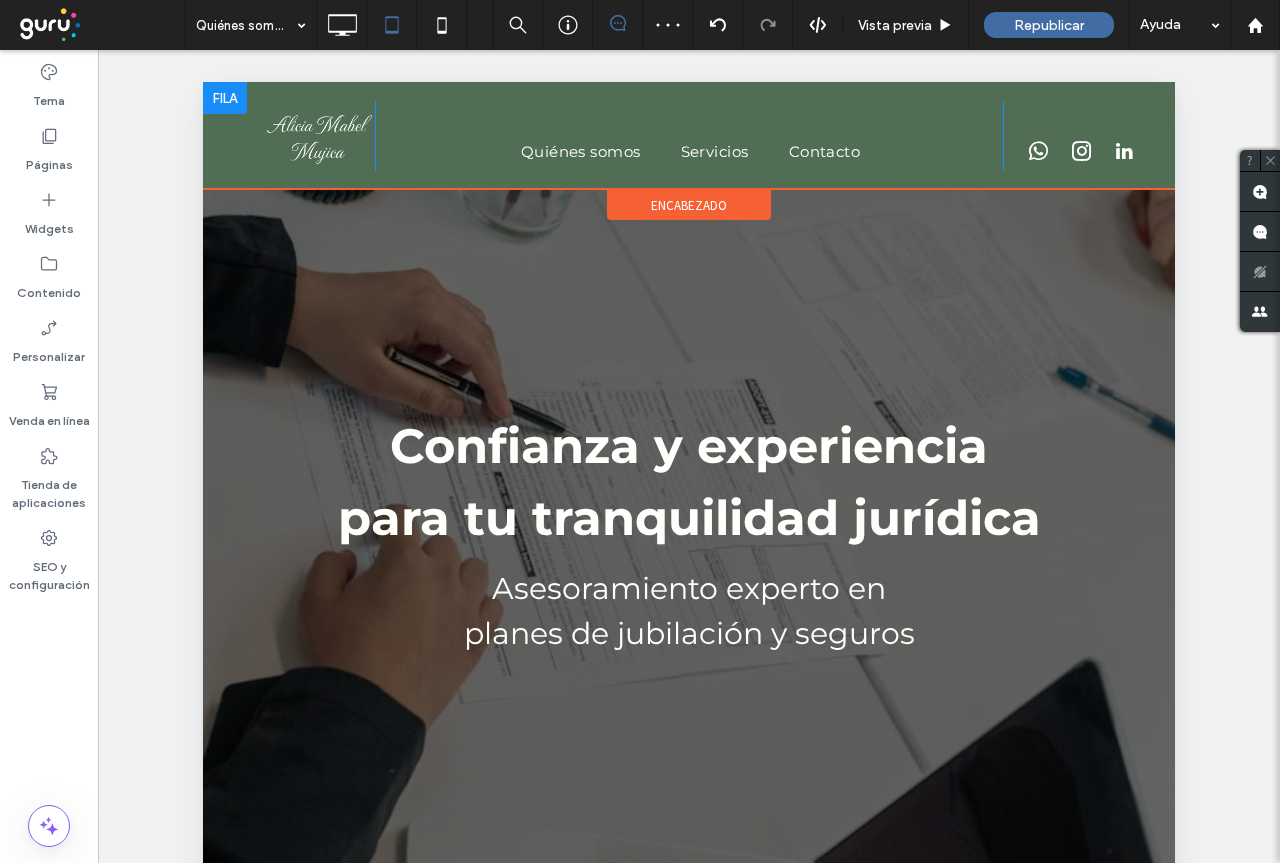 scroll, scrollTop: 0, scrollLeft: 0, axis: both 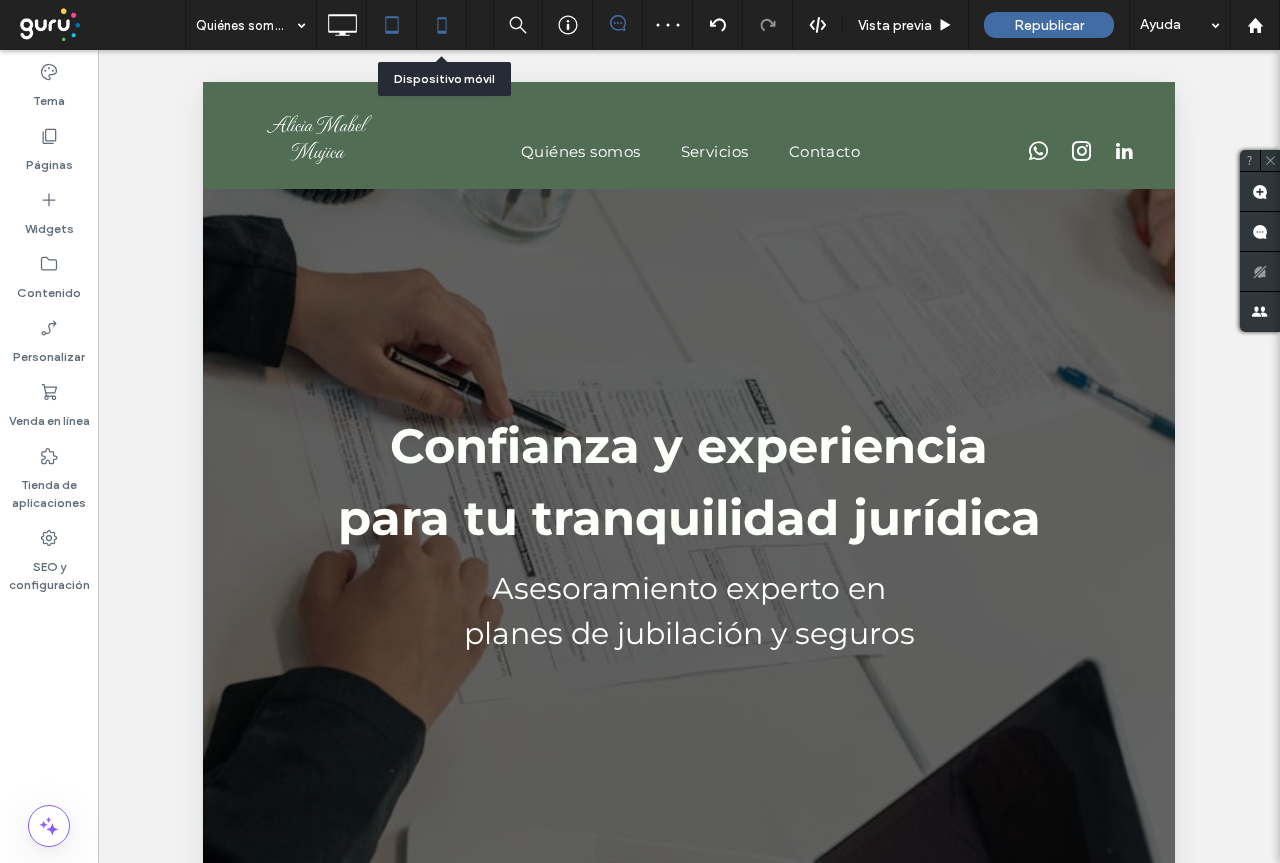 click 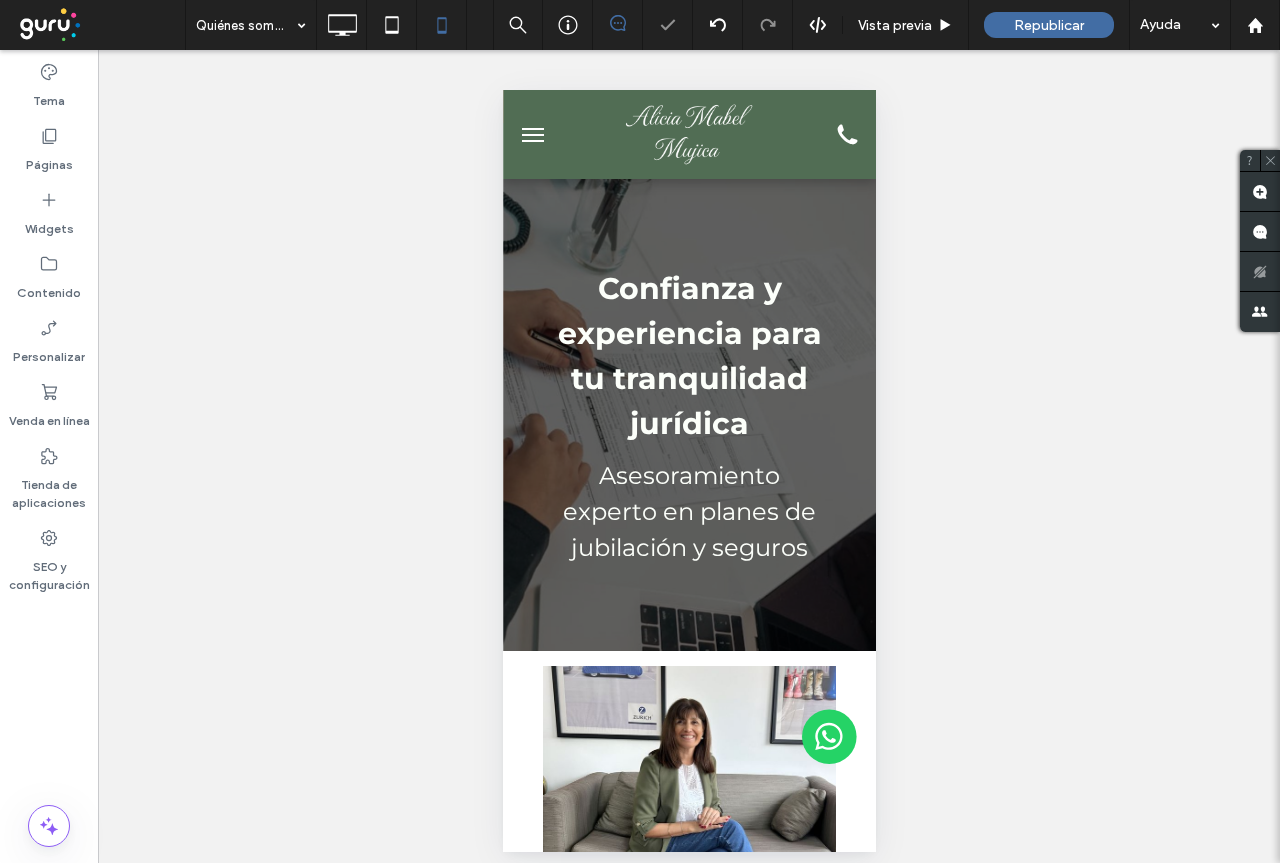 scroll, scrollTop: 0, scrollLeft: 0, axis: both 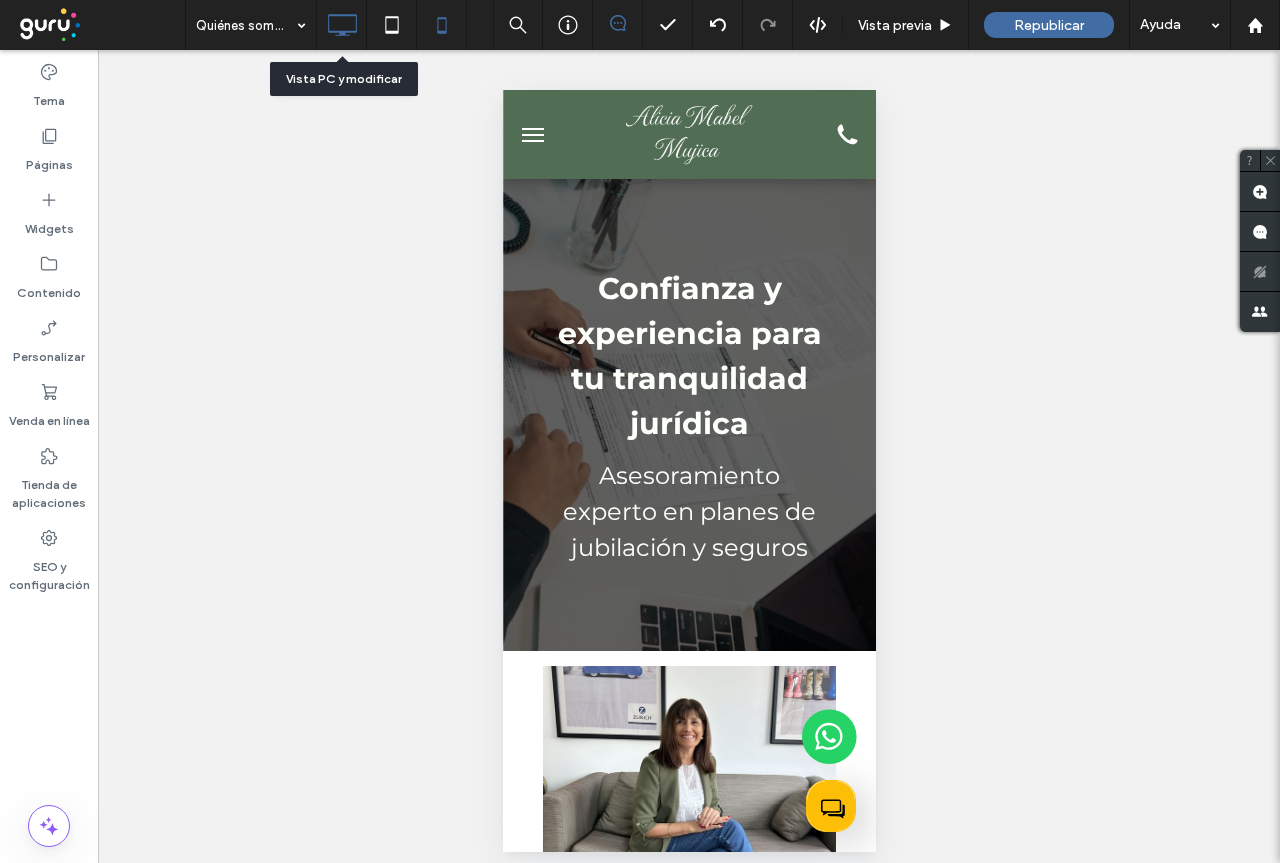 click 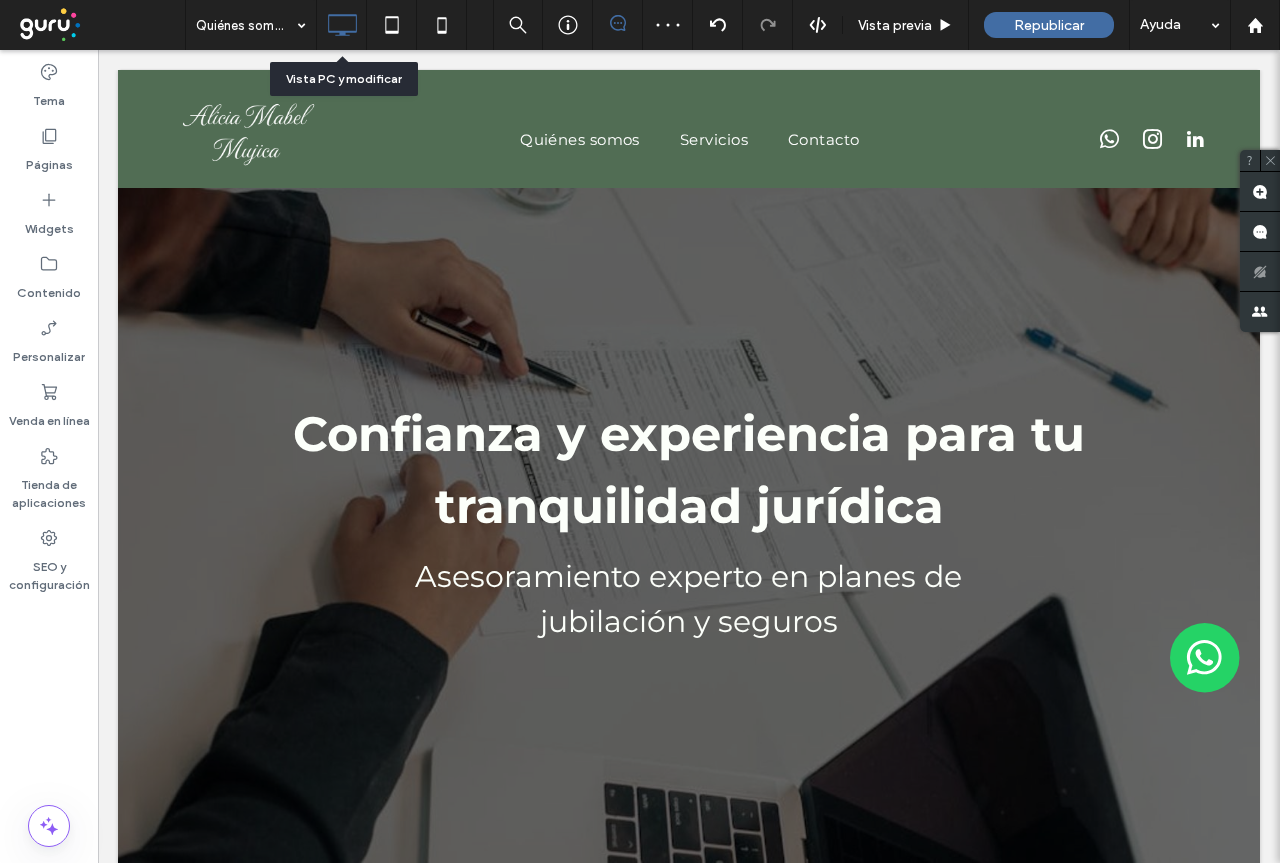 scroll, scrollTop: 0, scrollLeft: 0, axis: both 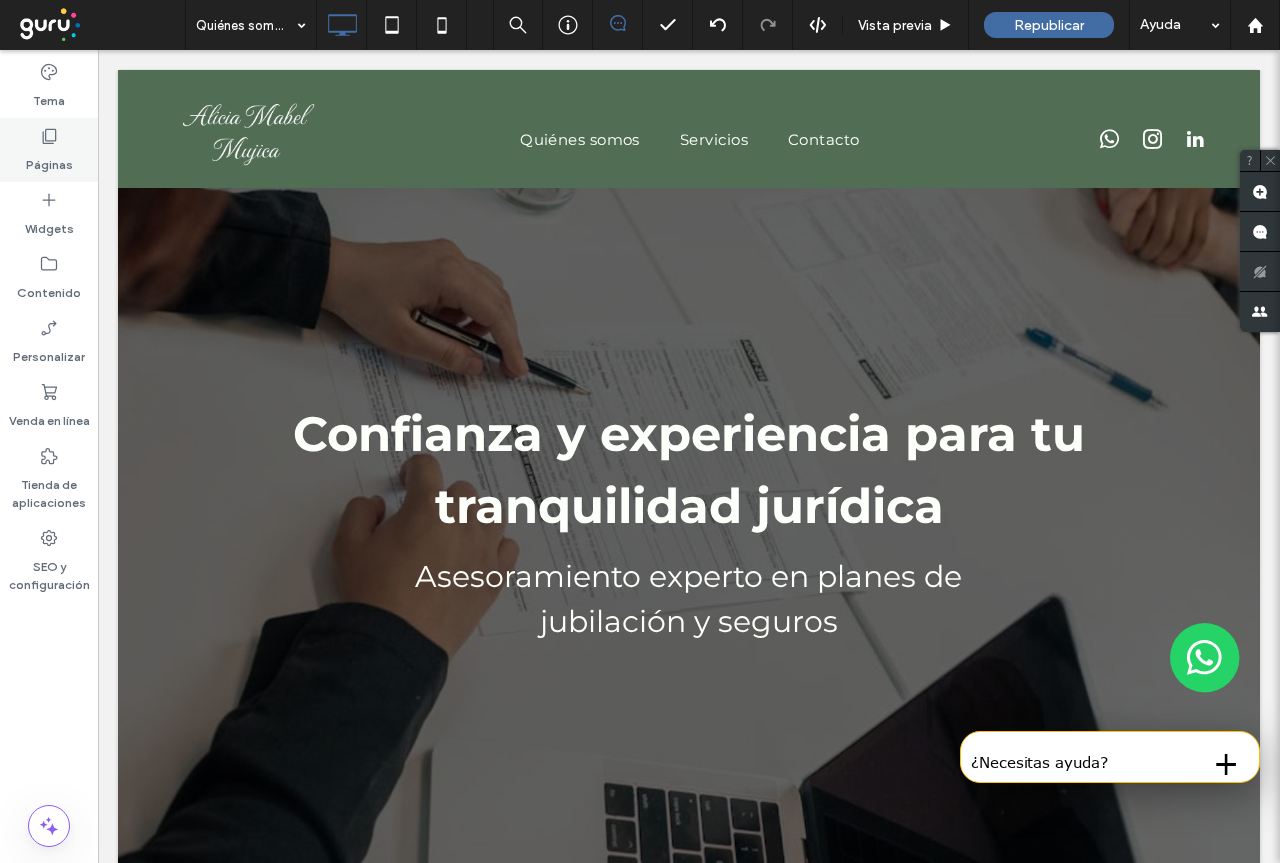 click on "Páginas" at bounding box center (49, 160) 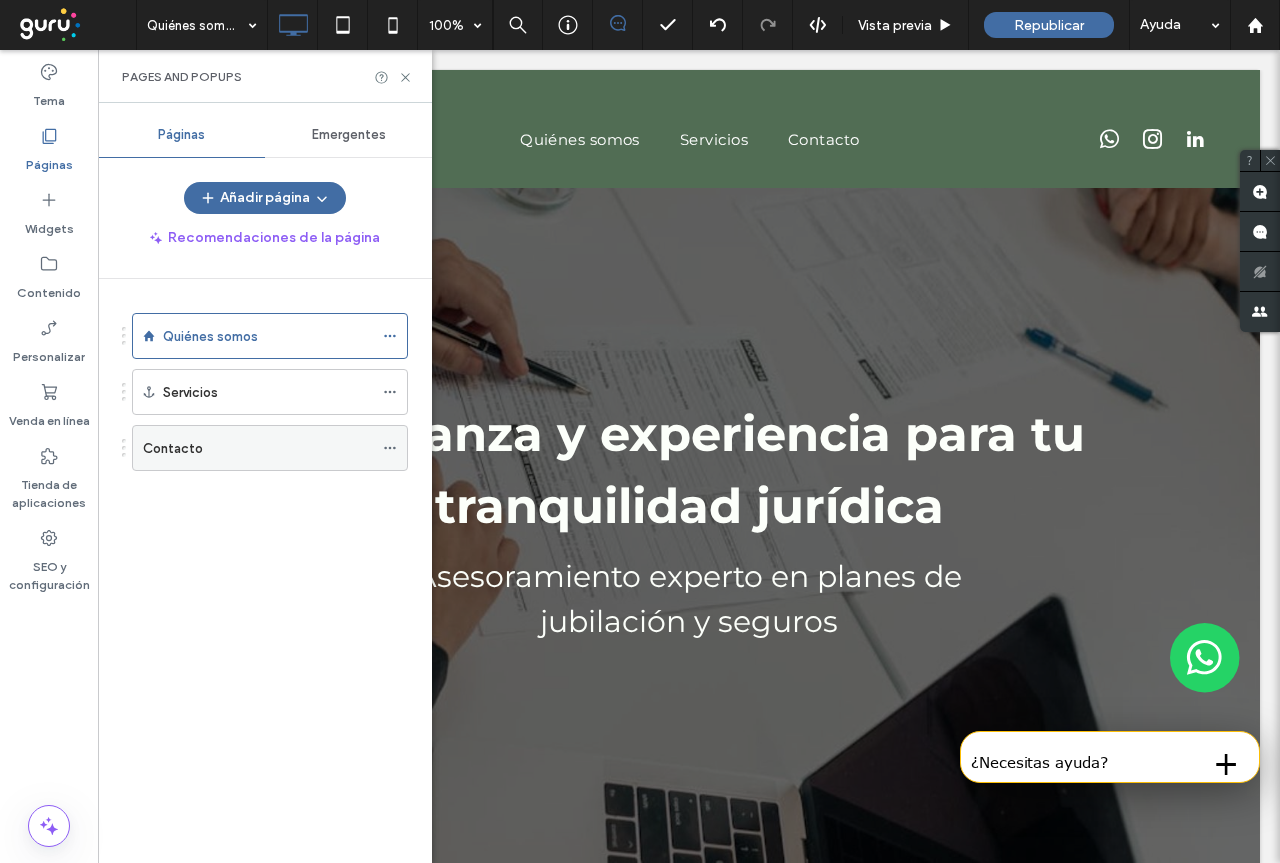 click on "Contacto" at bounding box center [173, 448] 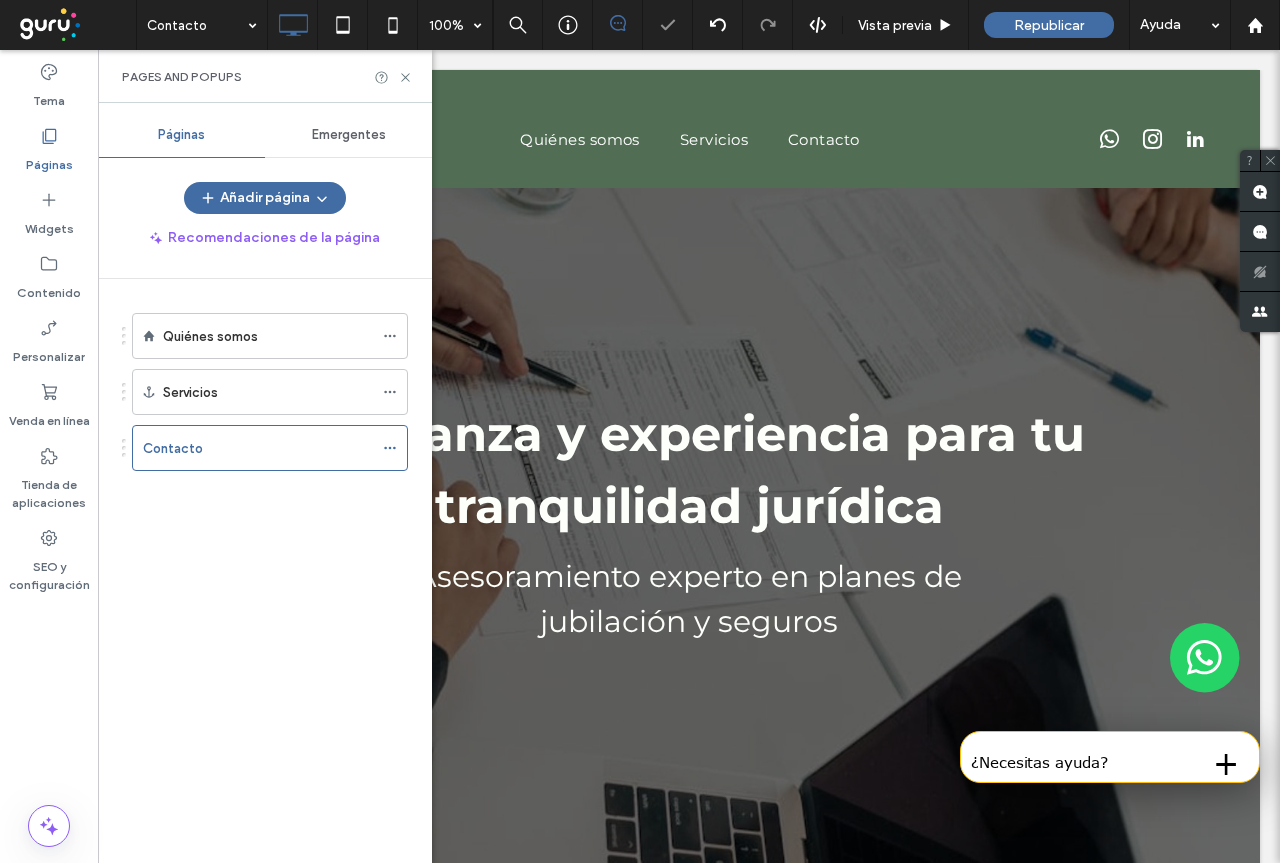 click on "Pages and Popups" at bounding box center (265, 76) 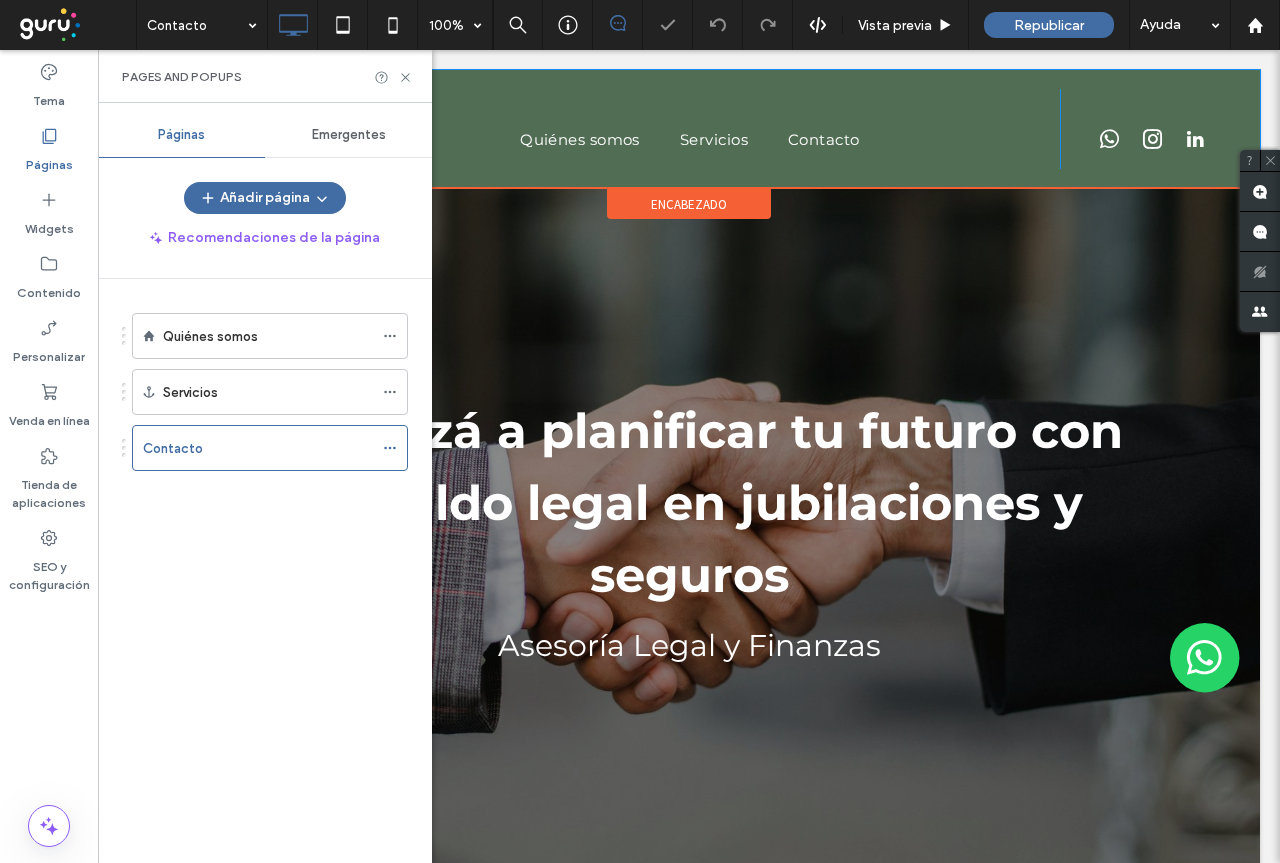 scroll, scrollTop: 0, scrollLeft: 0, axis: both 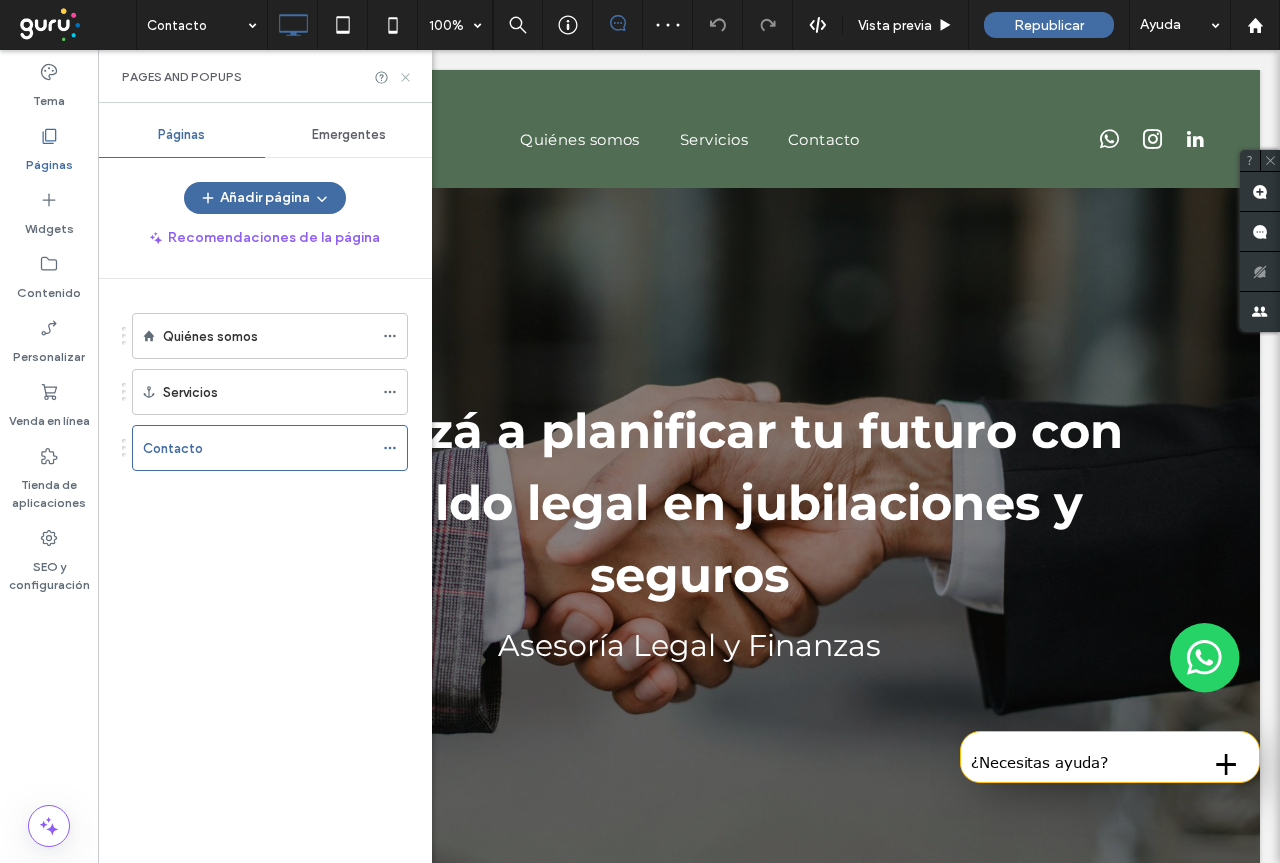 drag, startPoint x: 406, startPoint y: 73, endPoint x: 367, endPoint y: 56, distance: 42.544094 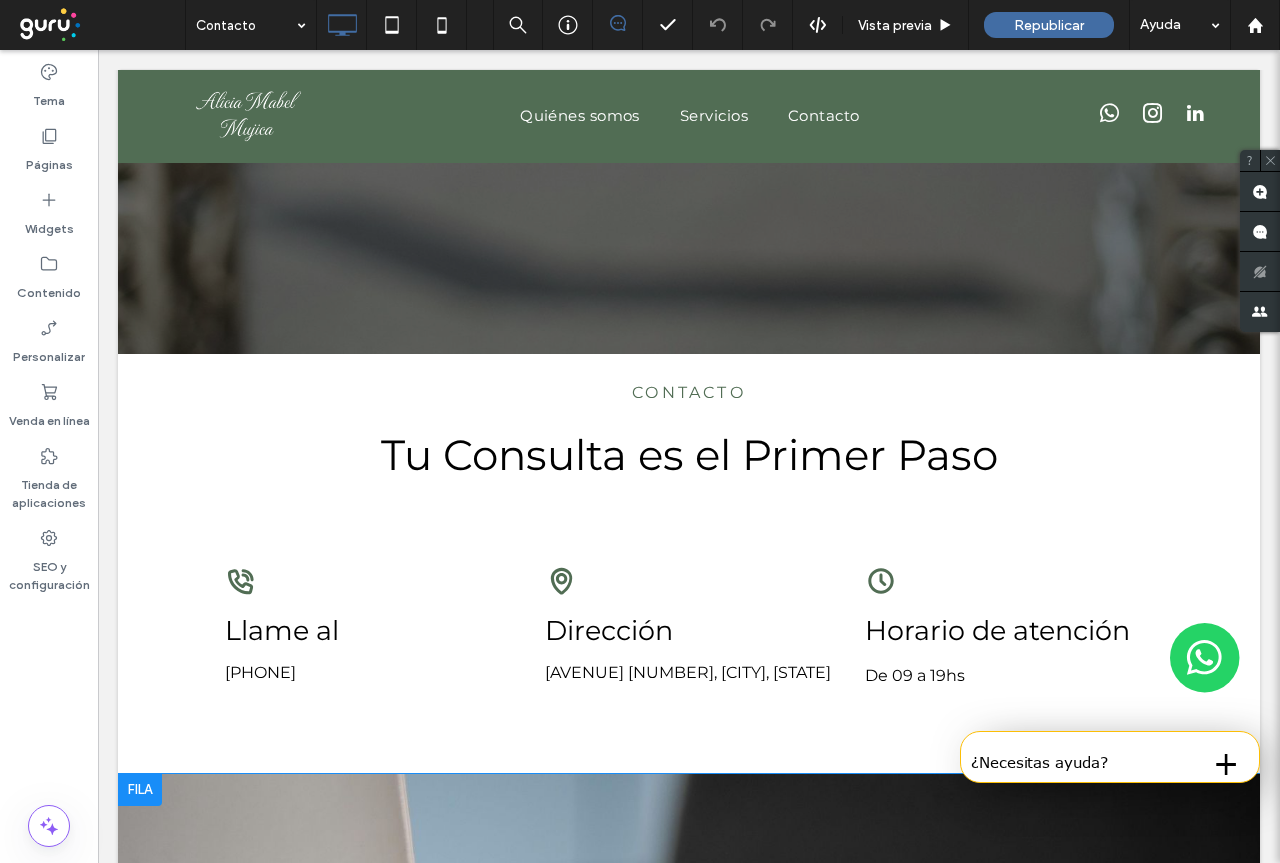 scroll, scrollTop: 0, scrollLeft: 0, axis: both 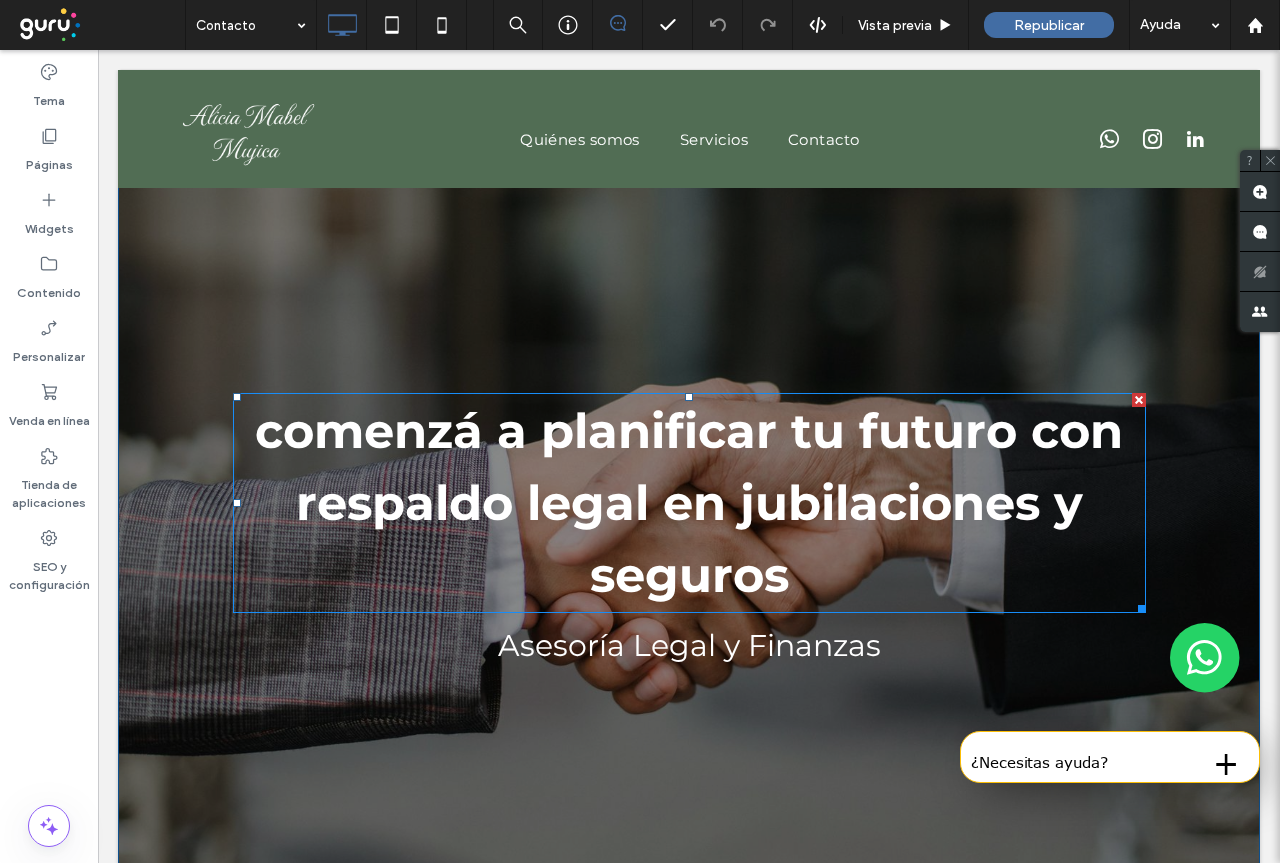 click on "comenzá a planificar tu futuro con respaldo legal en jubilaciones y seguros" at bounding box center (689, 503) 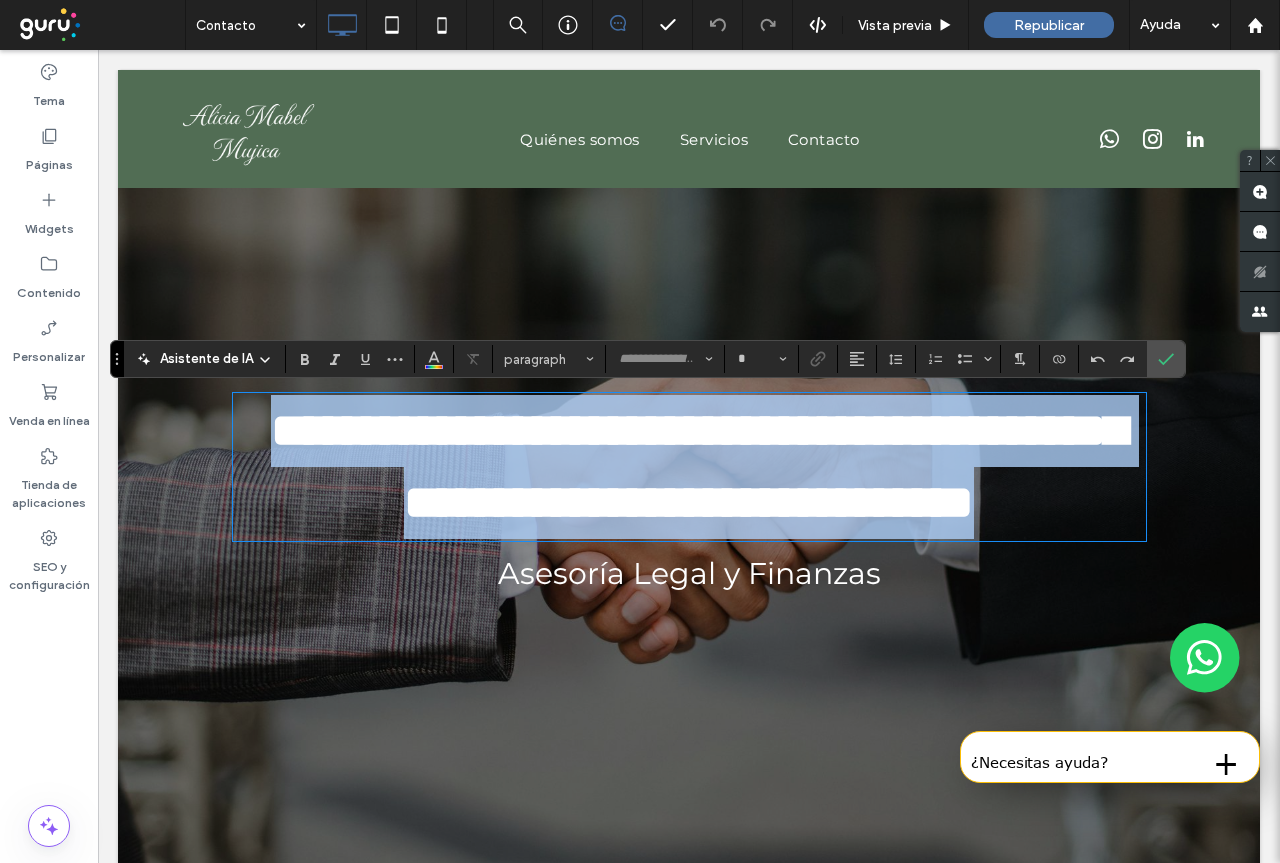 type on "**********" 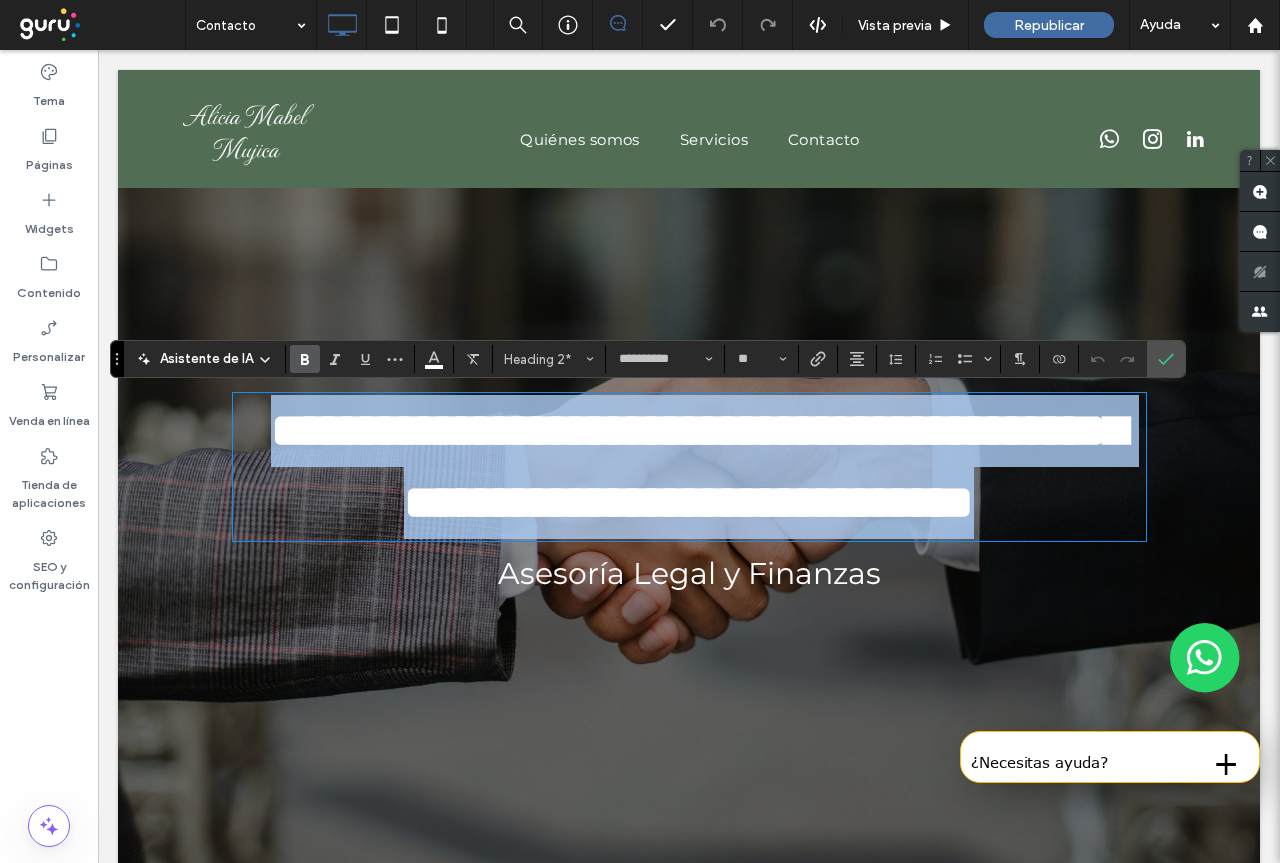 click on "**********" at bounding box center [698, 466] 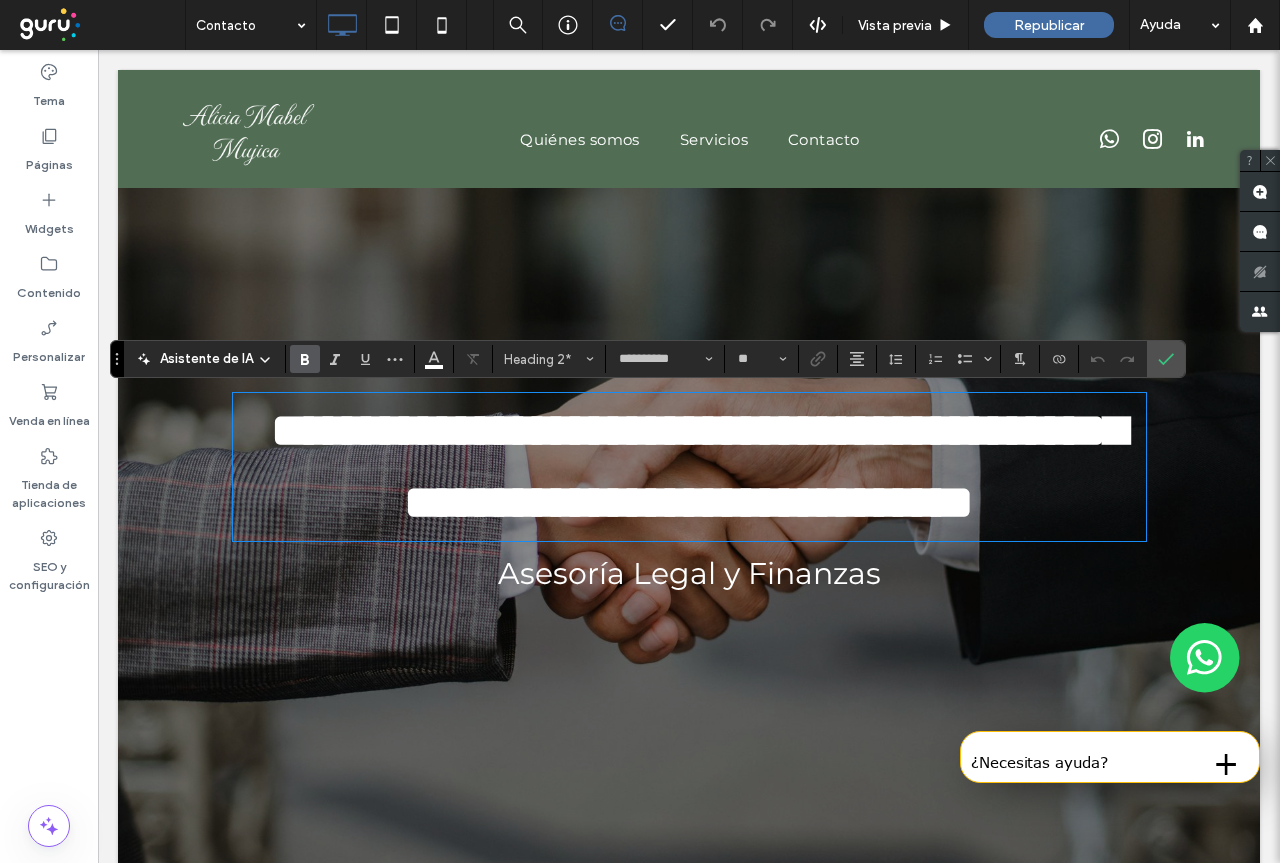 type 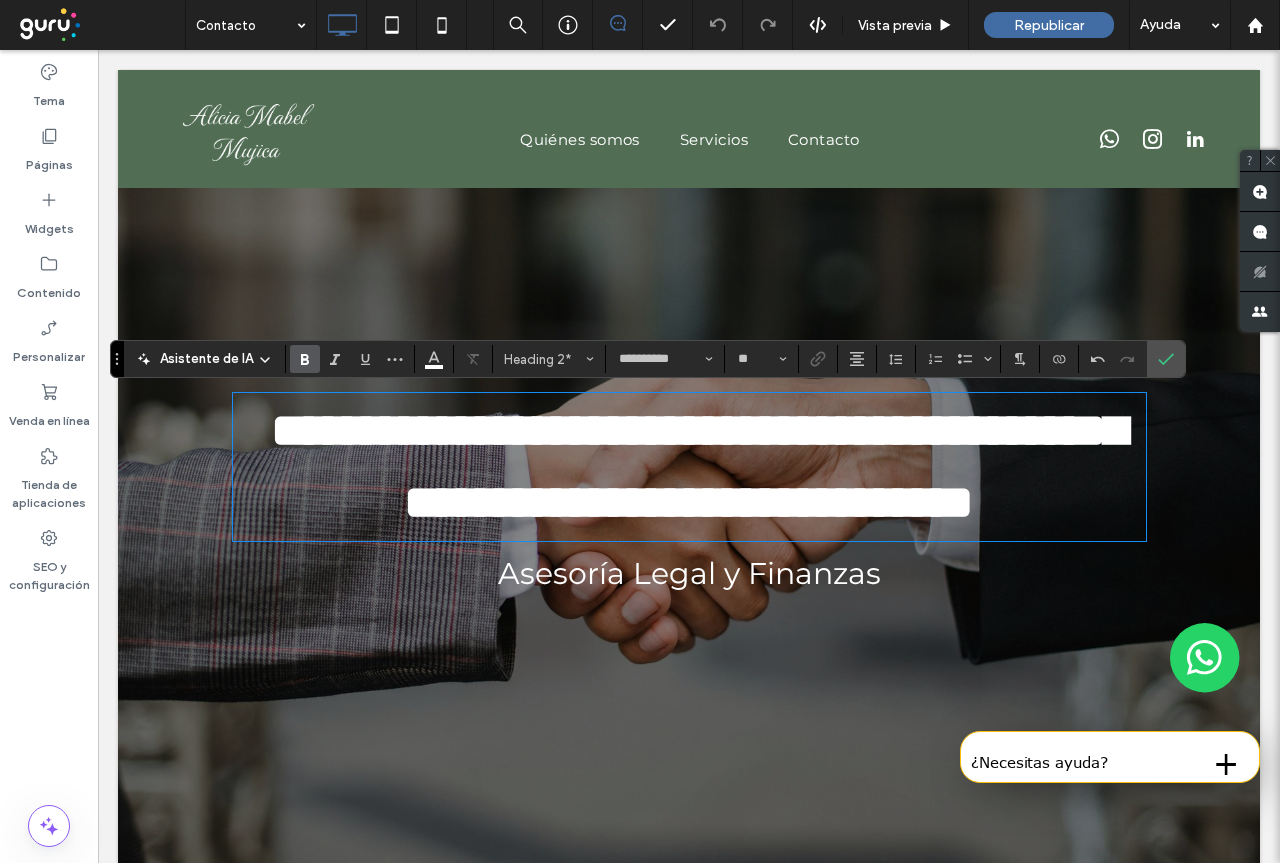 click on "**********" at bounding box center (698, 466) 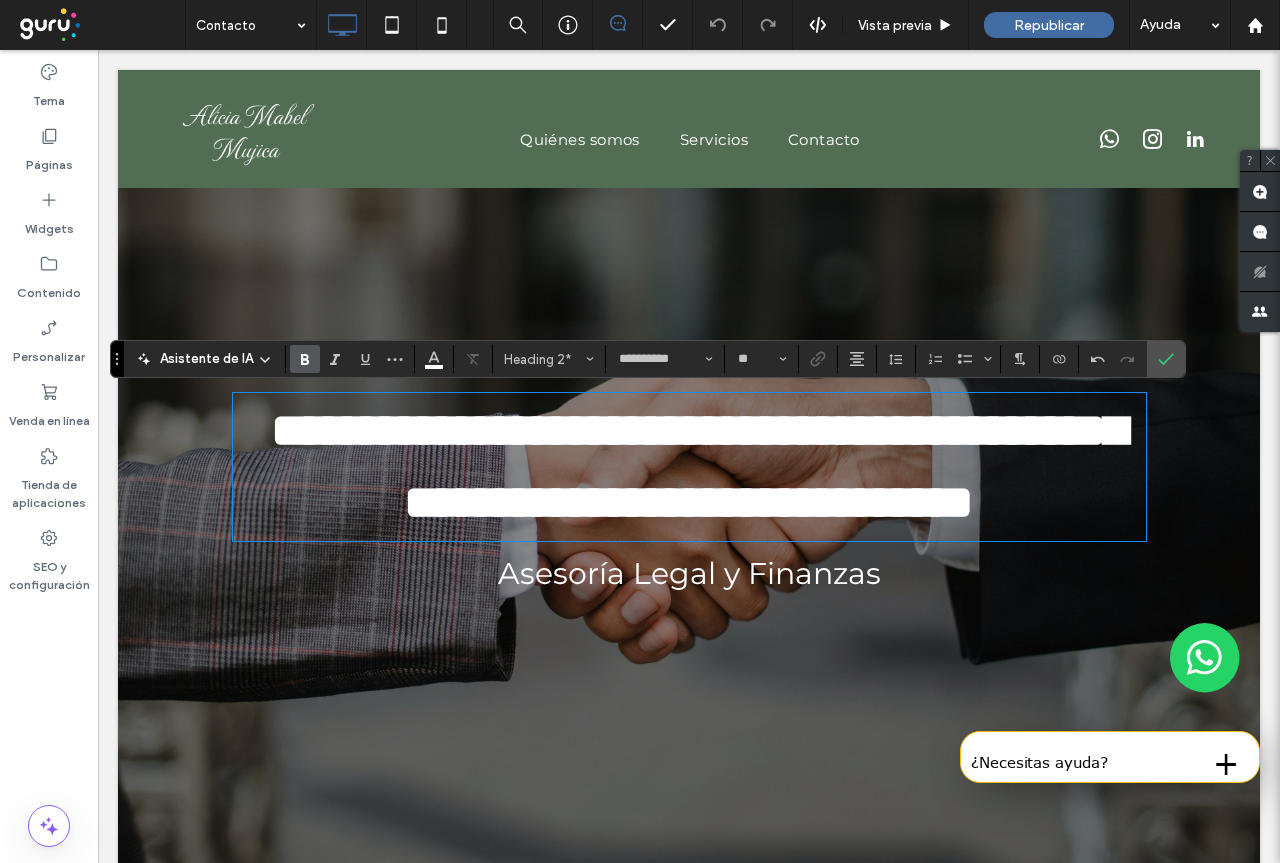 click on "**********" at bounding box center [698, 466] 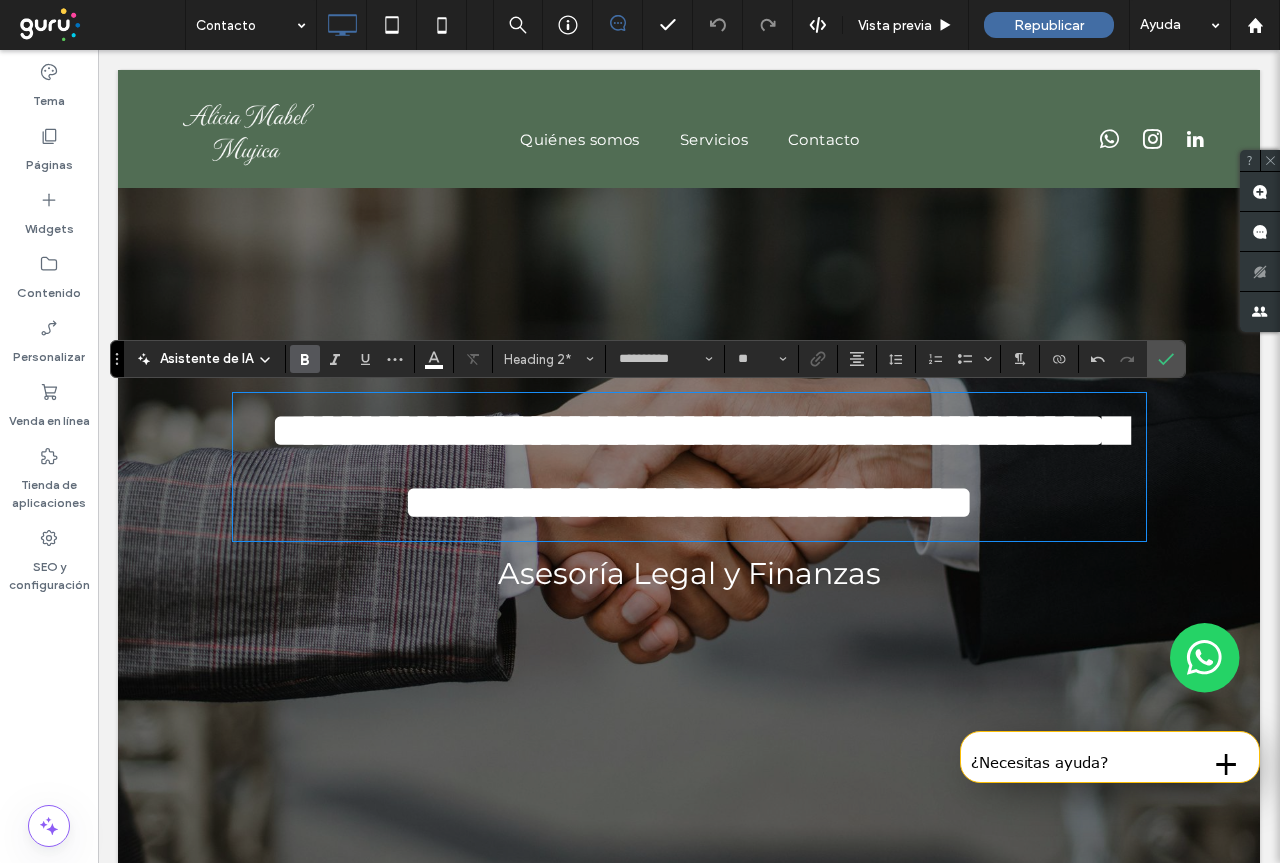 click on "**********" at bounding box center [698, 466] 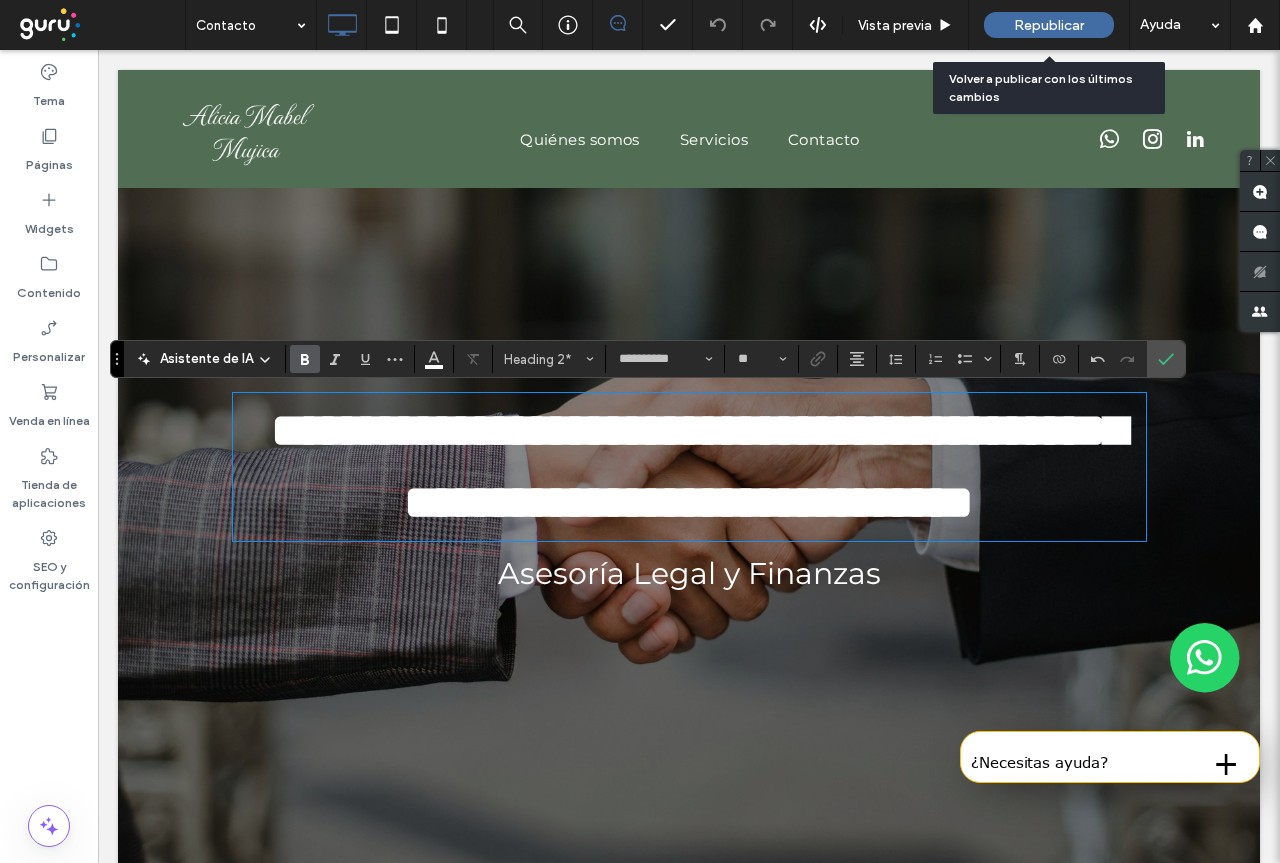 click on "Republicar" at bounding box center (1049, 25) 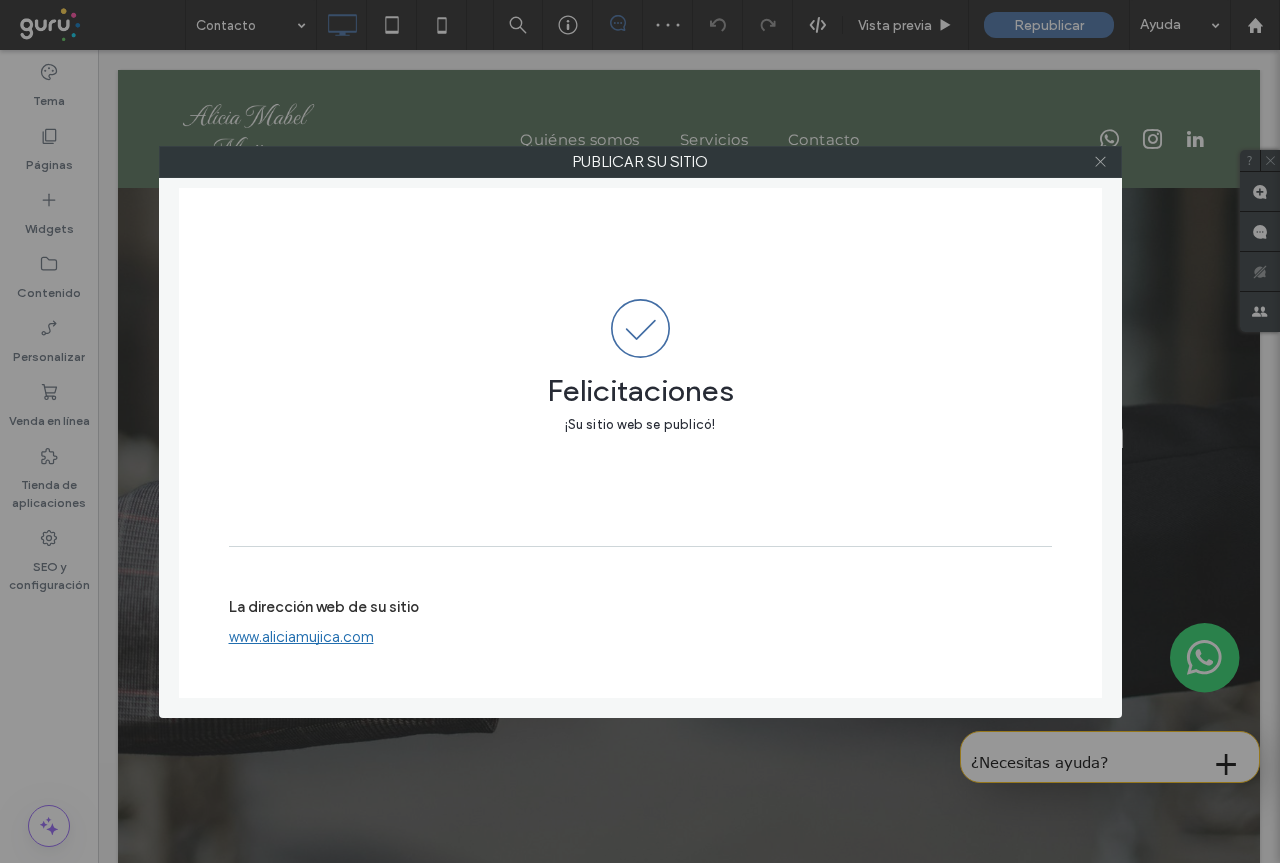 click 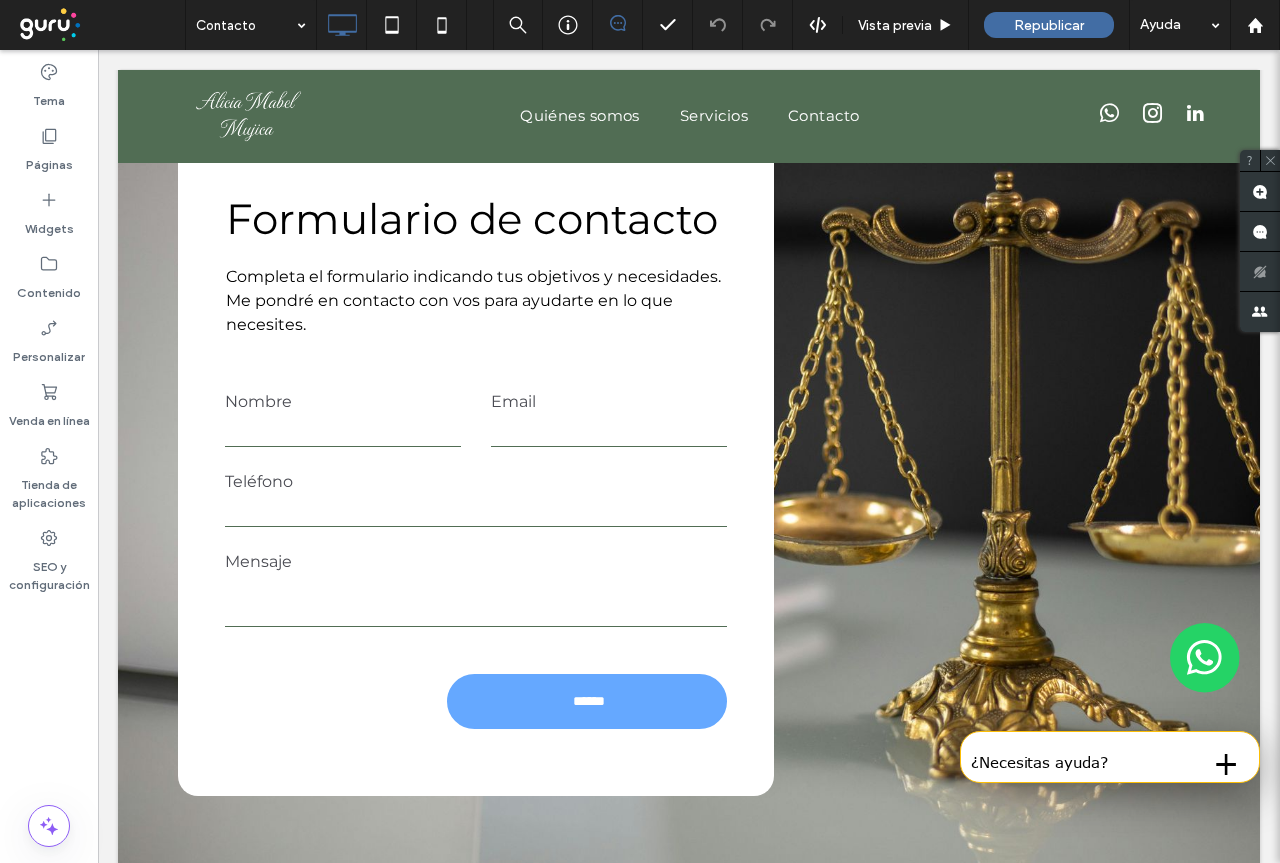 scroll, scrollTop: 1400, scrollLeft: 0, axis: vertical 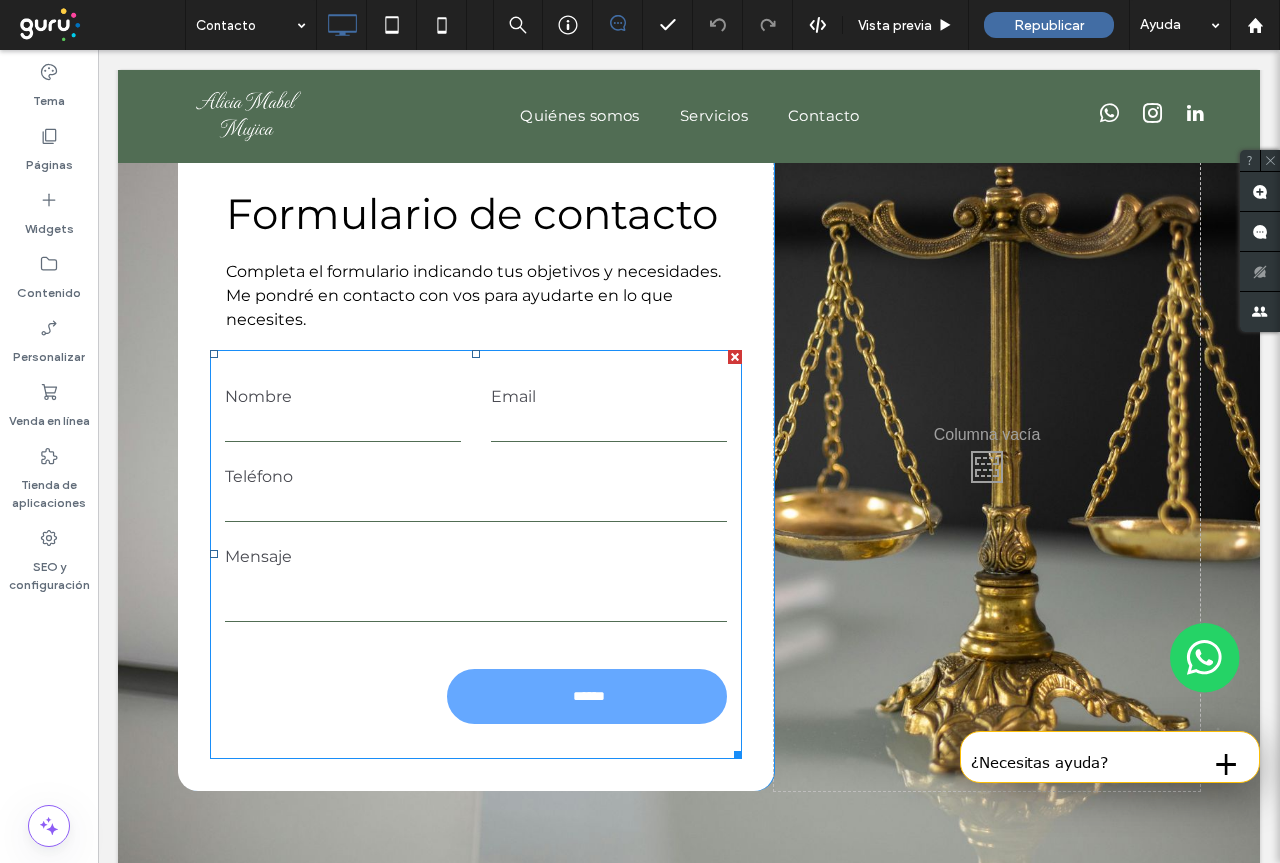 click at bounding box center (476, 507) 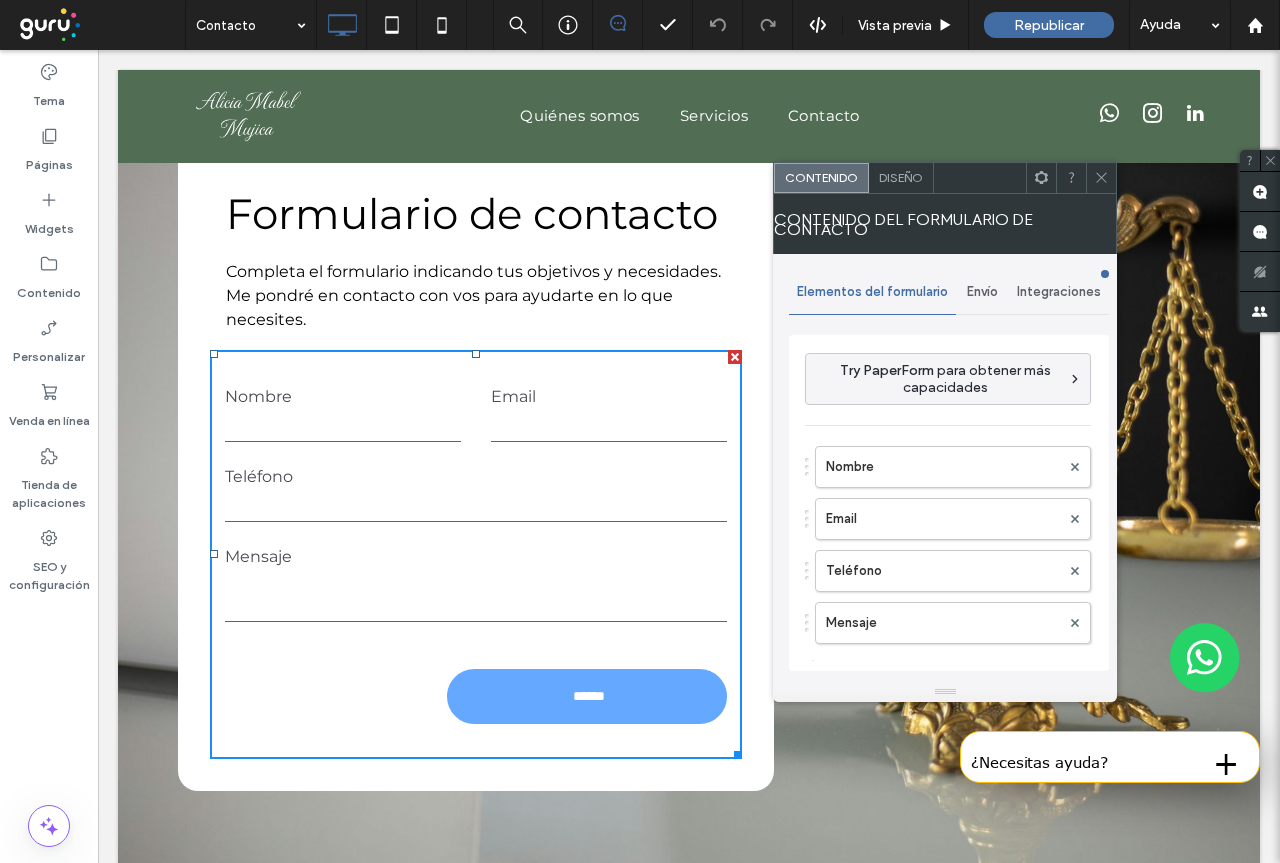 click on "Envío" at bounding box center (982, 292) 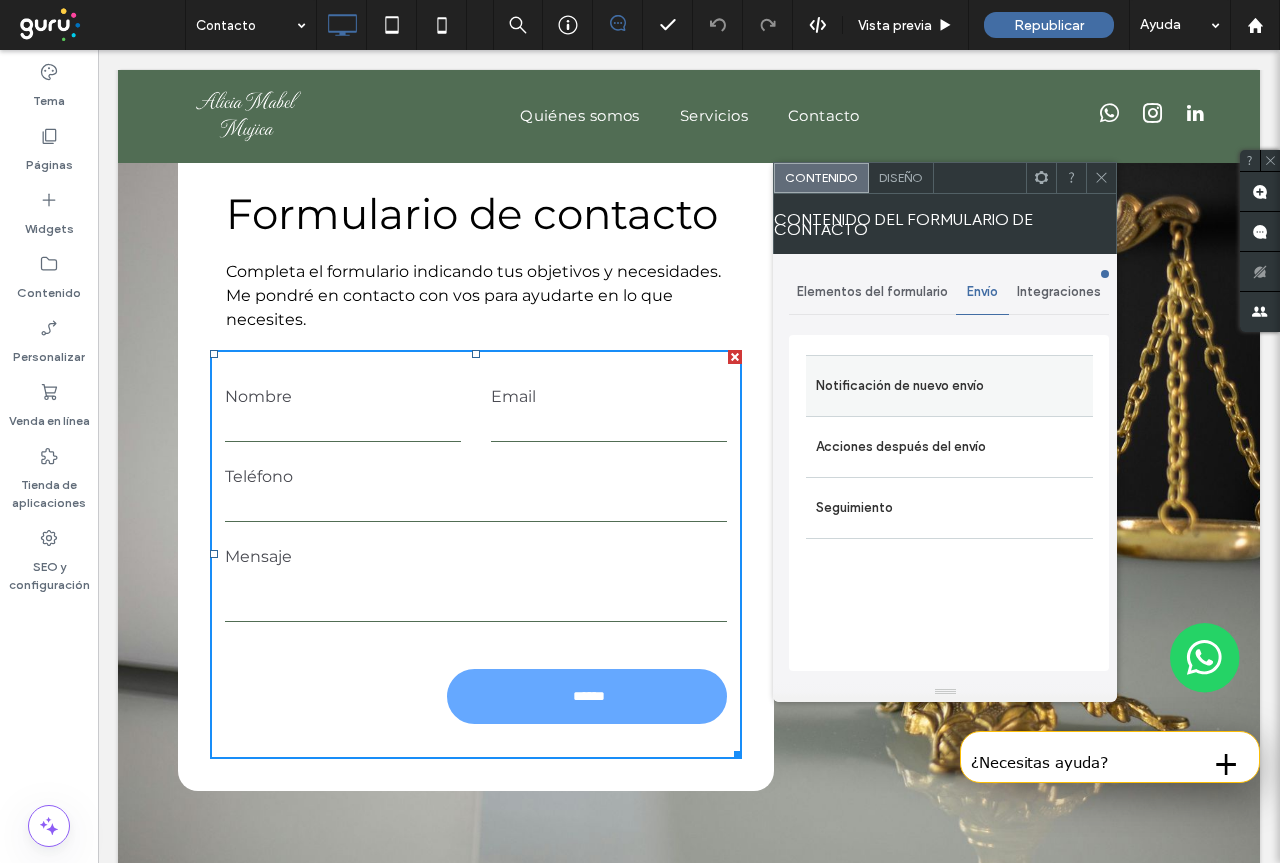 click on "Notificación de nuevo envío" at bounding box center (949, 386) 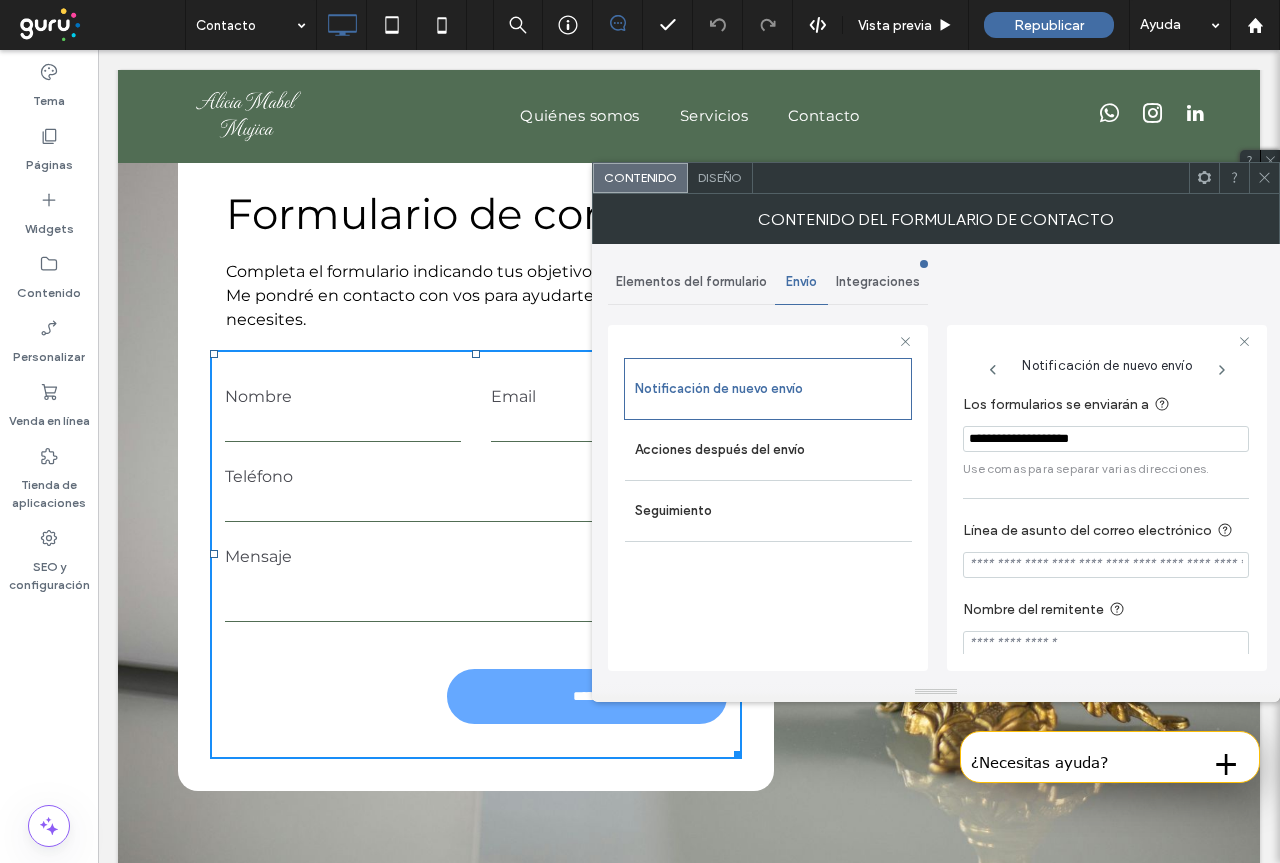 drag, startPoint x: 972, startPoint y: 442, endPoint x: 1149, endPoint y: 448, distance: 177.10167 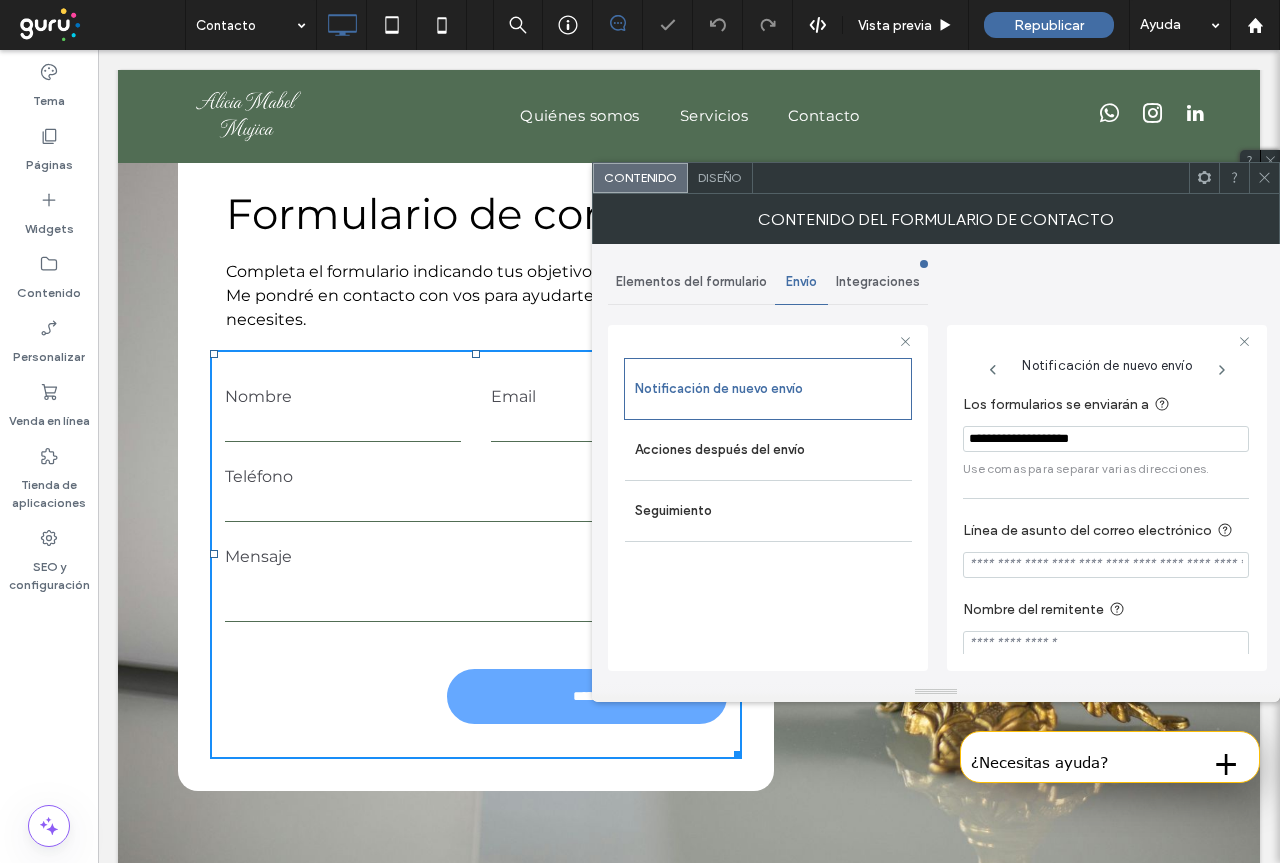 click 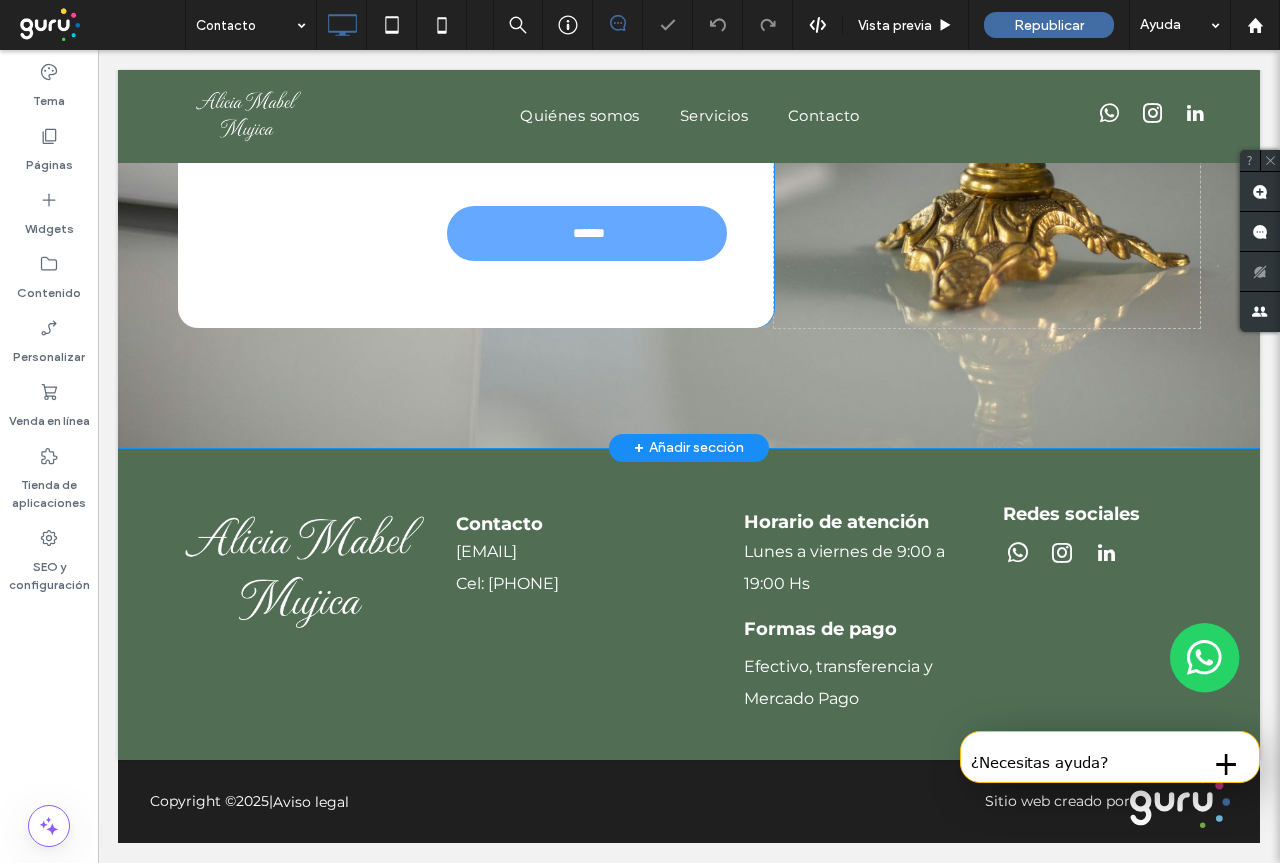 scroll, scrollTop: 1939, scrollLeft: 0, axis: vertical 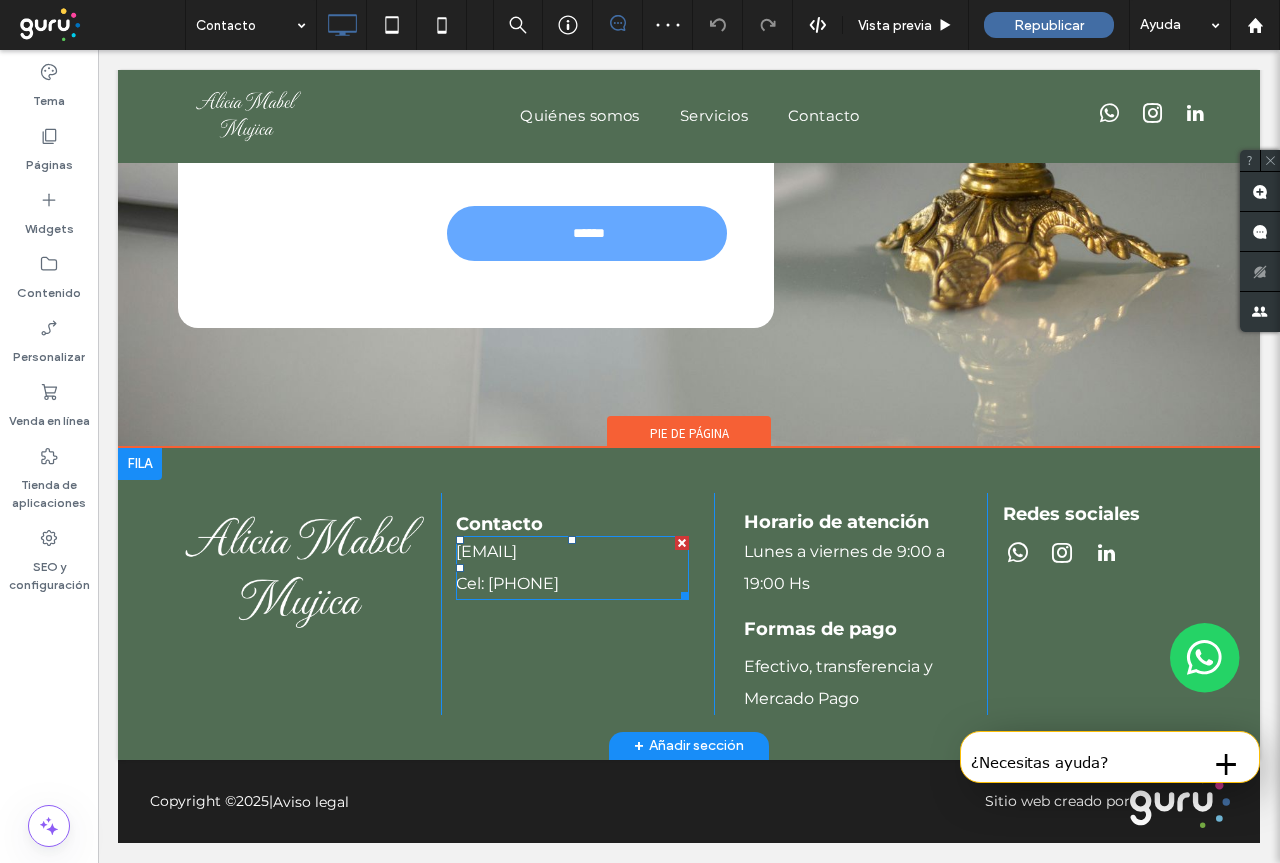 click on "ammujica@hotmail.com" at bounding box center (486, 551) 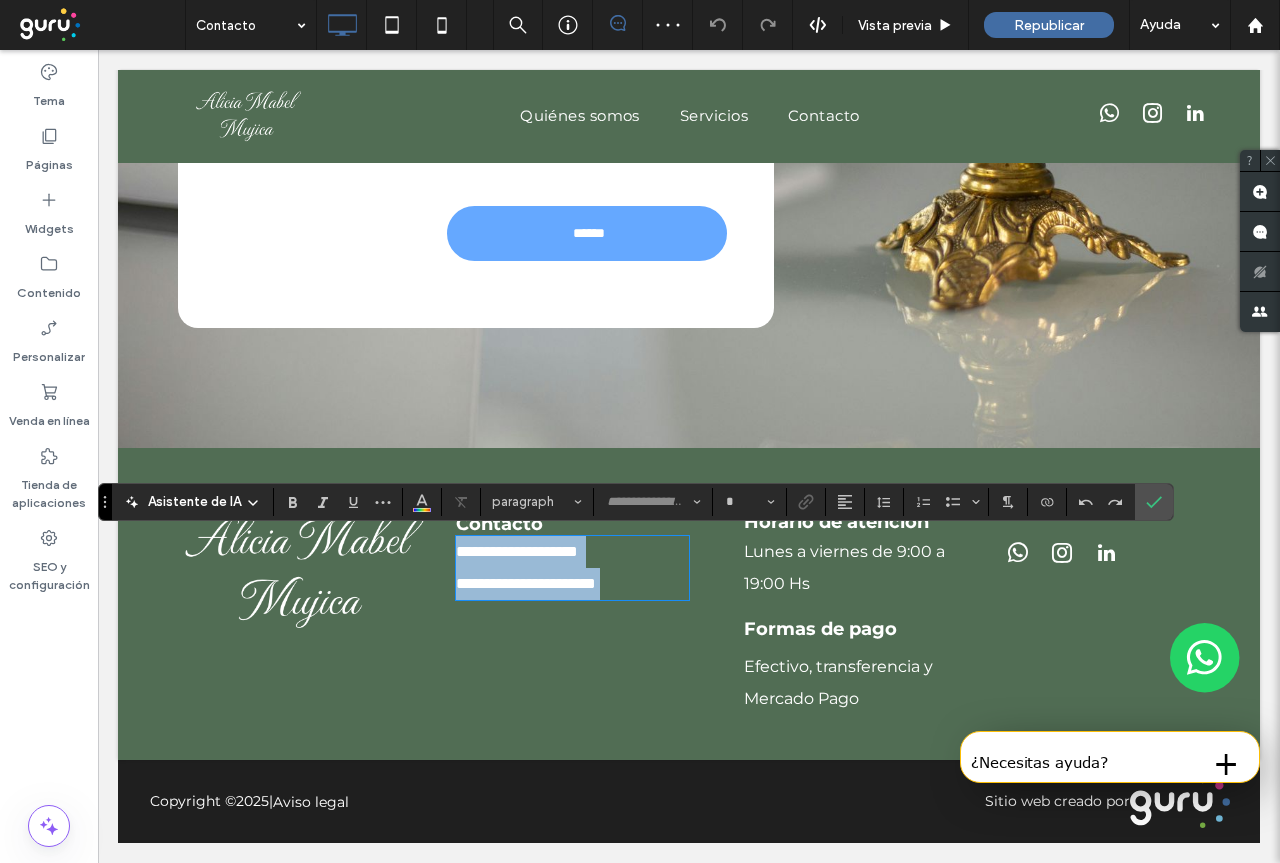 type on "**********" 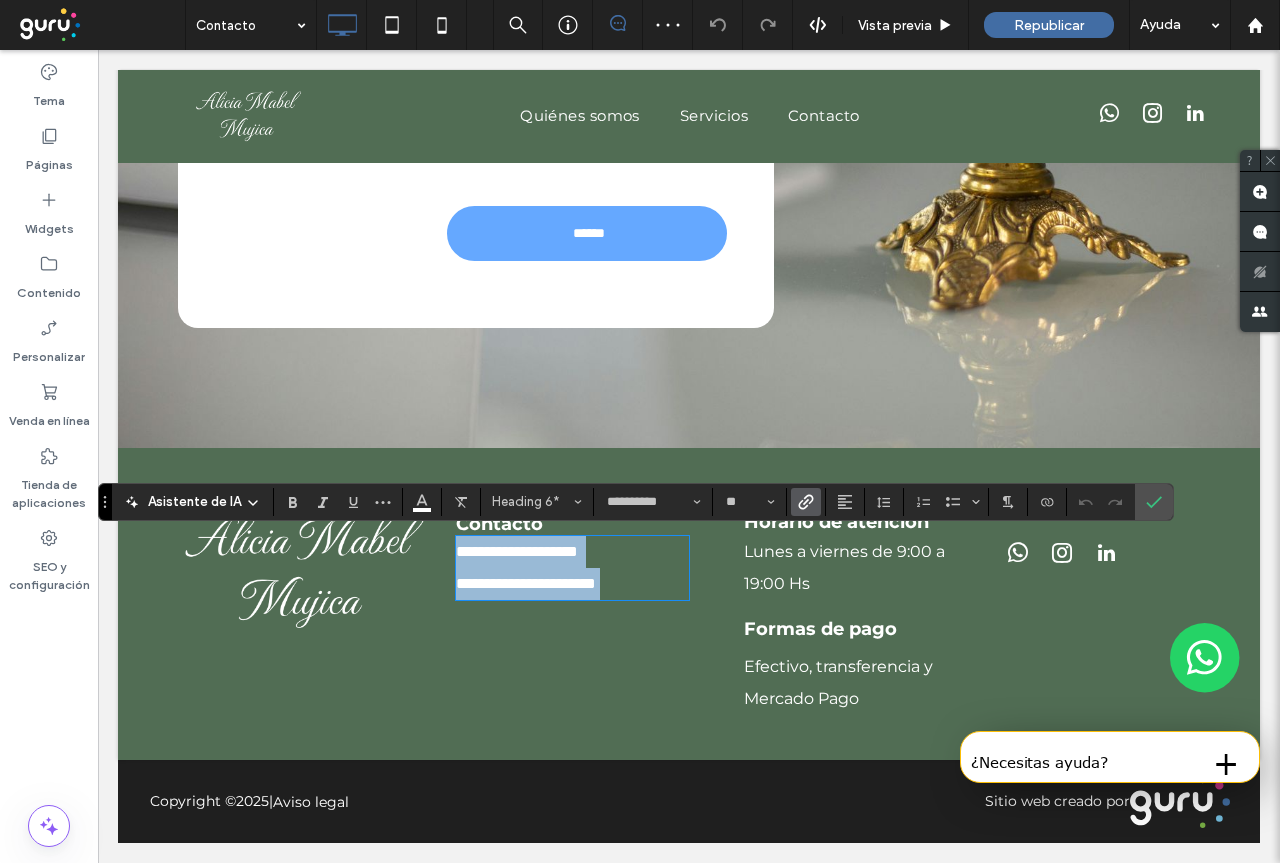 click on "**********" at bounding box center [517, 551] 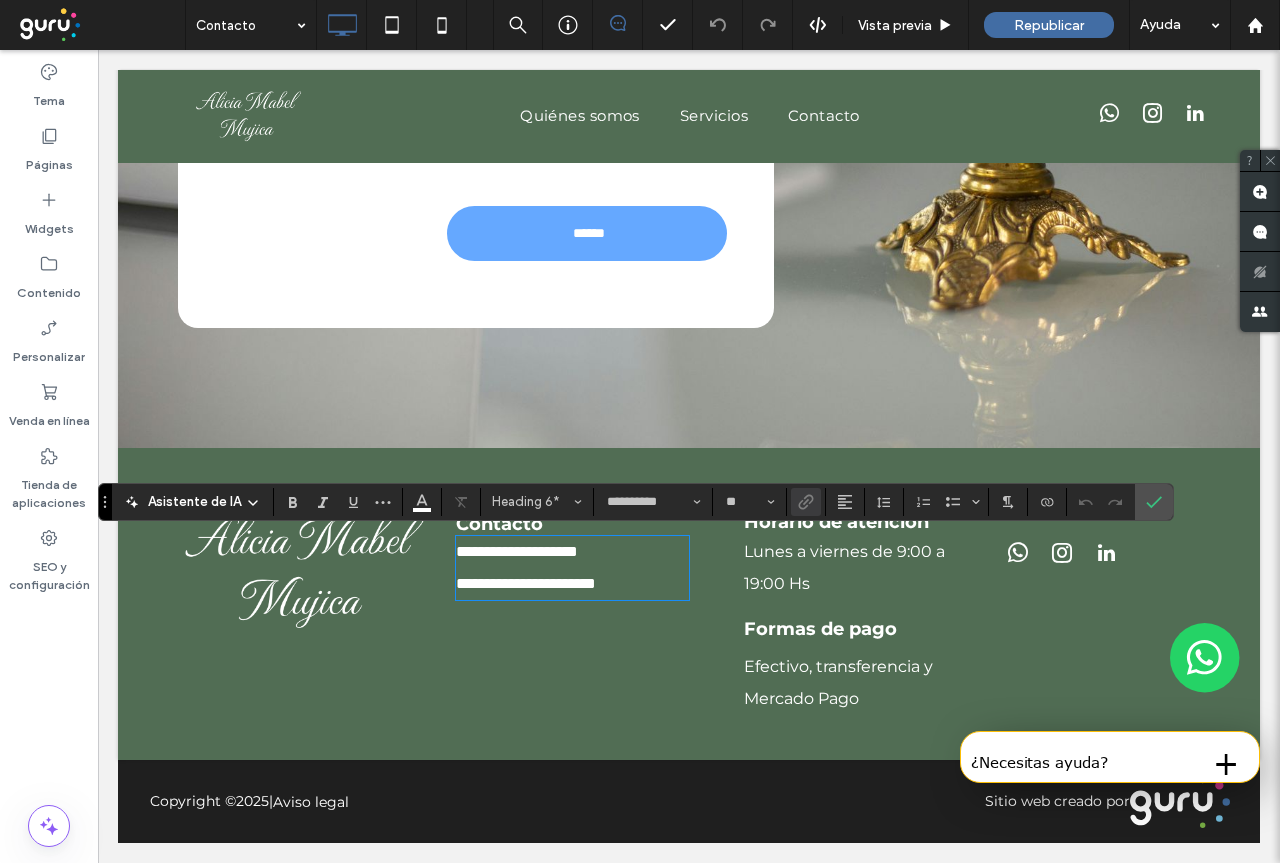 click on "**********" at bounding box center (517, 551) 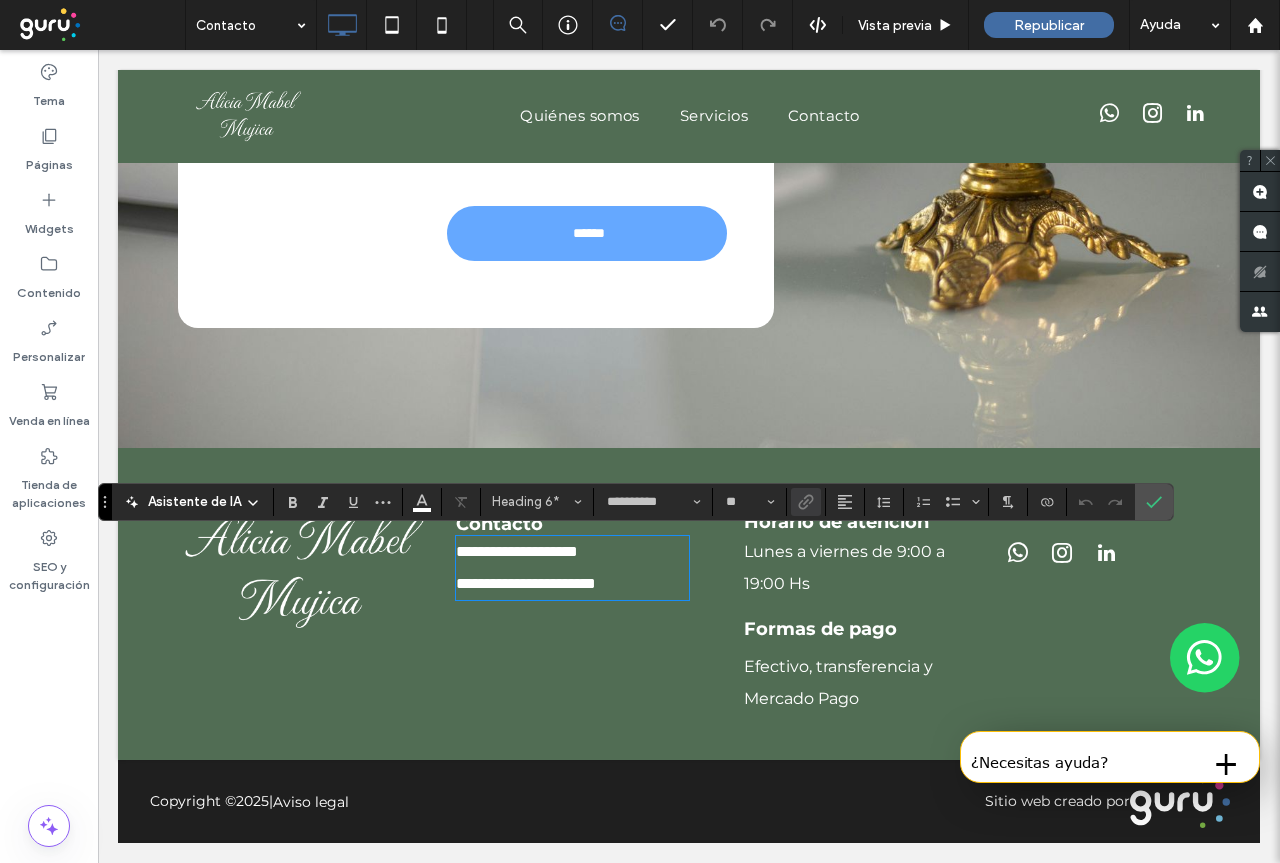 type 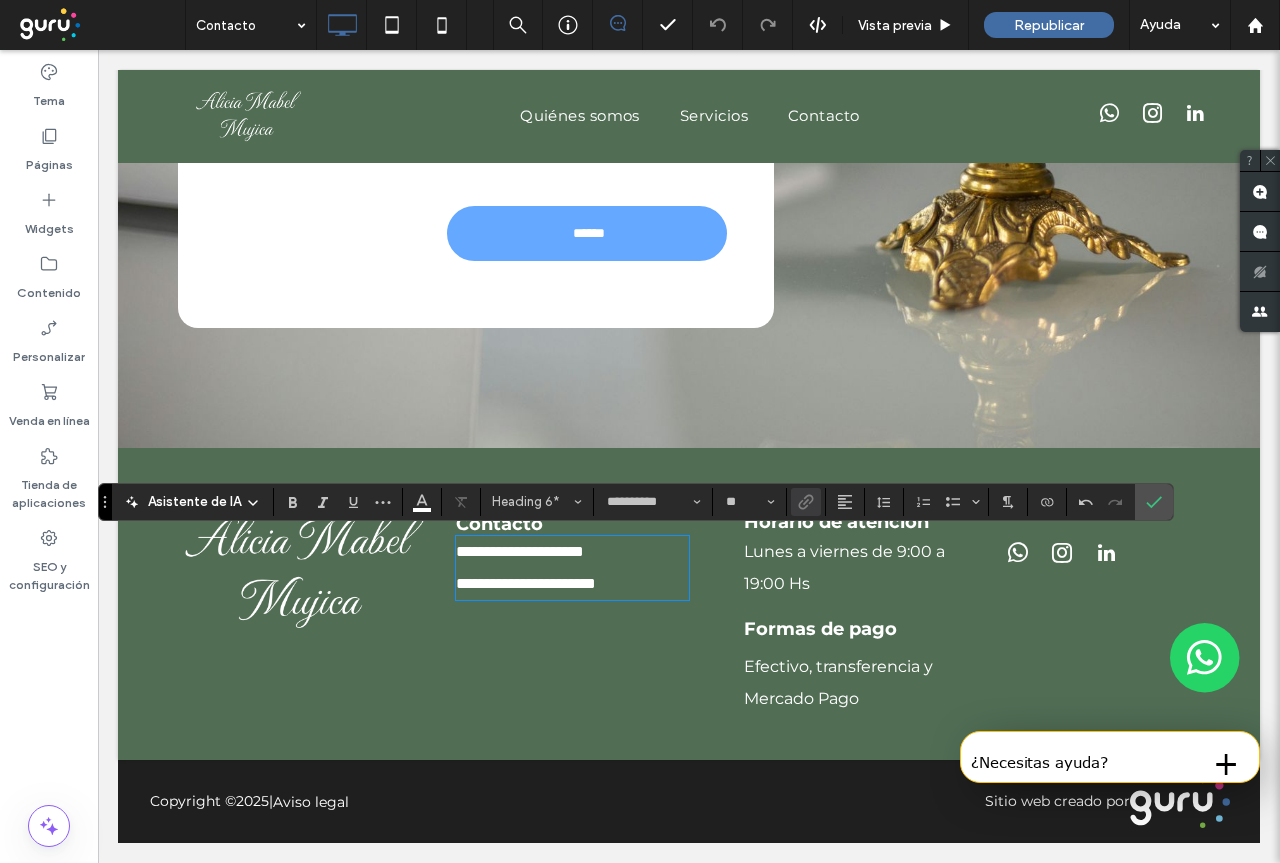 click on "**********" at bounding box center [520, 551] 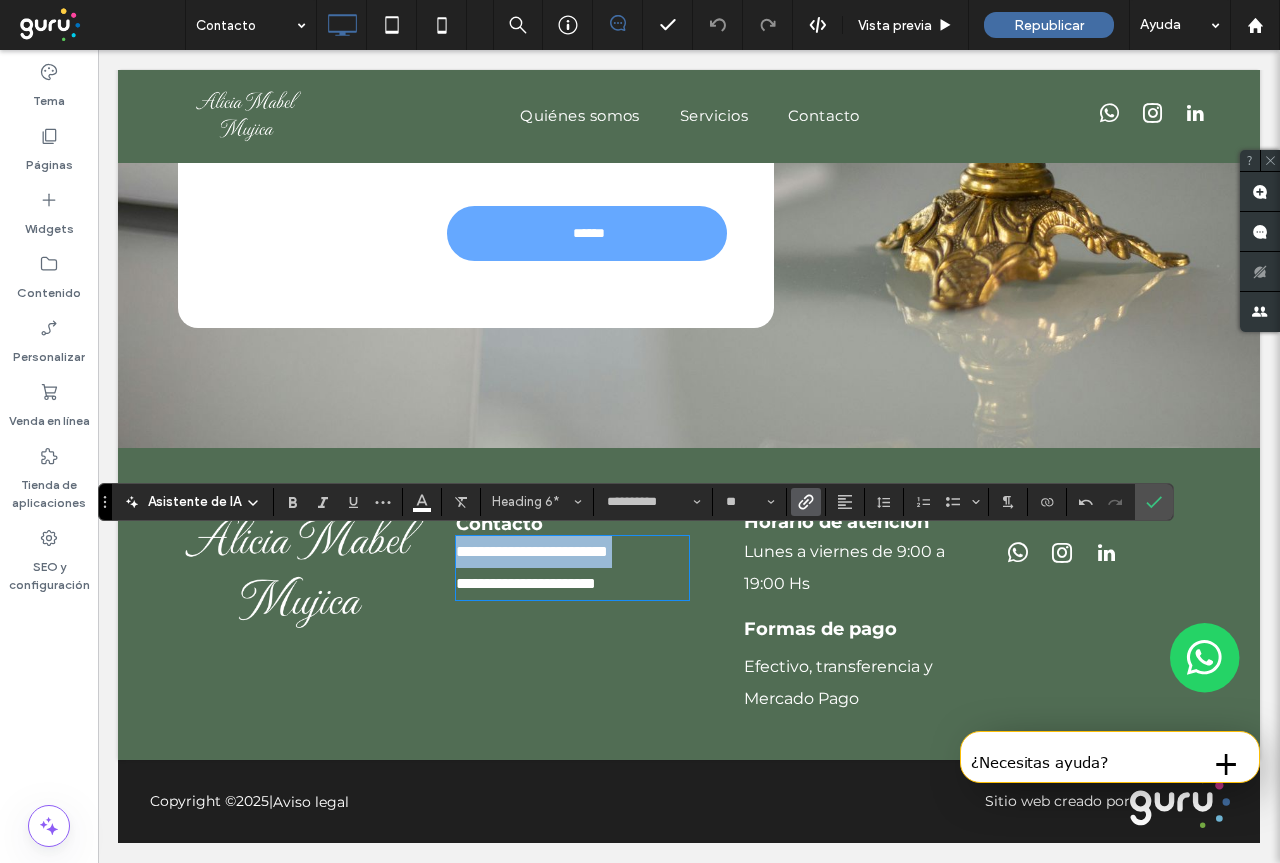 drag, startPoint x: 453, startPoint y: 552, endPoint x: 688, endPoint y: 554, distance: 235.00851 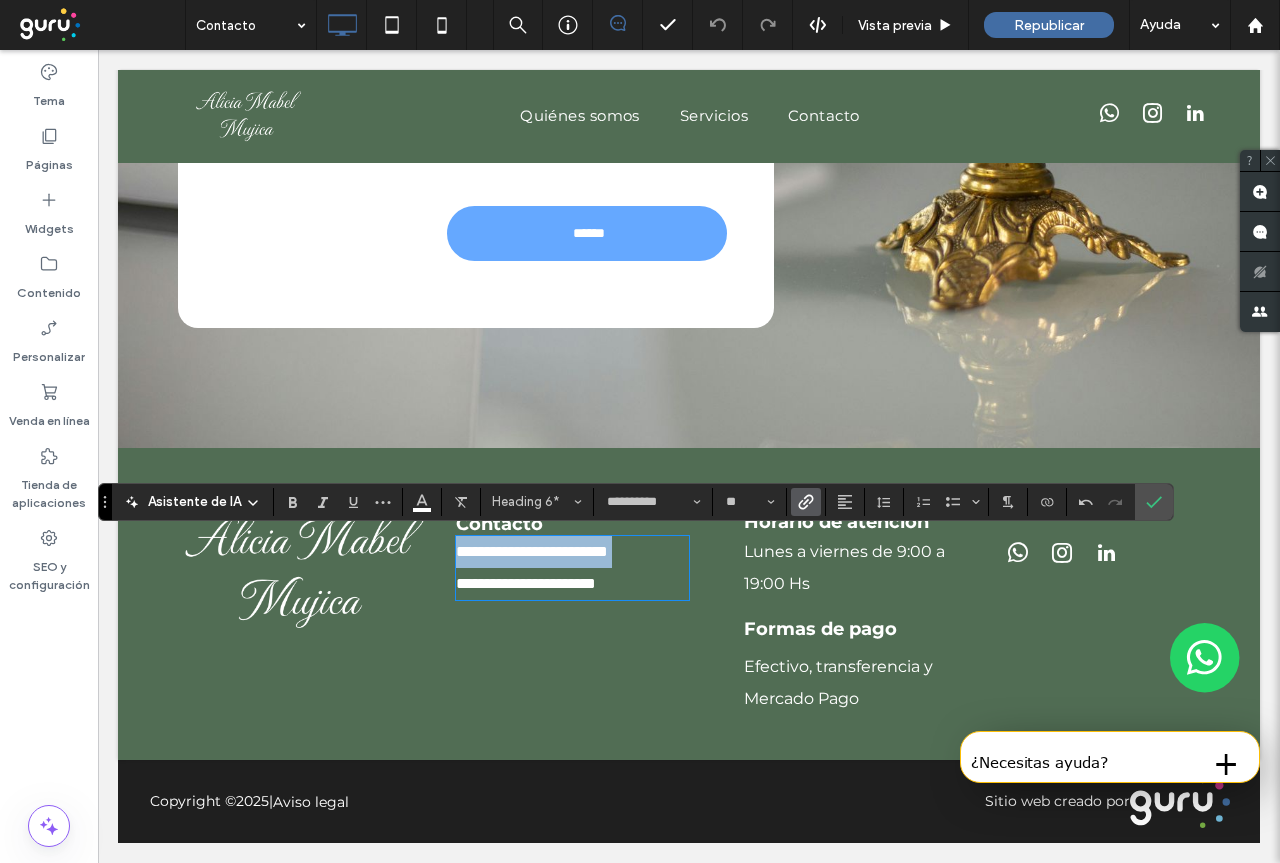click on "**********" at bounding box center (577, 604) 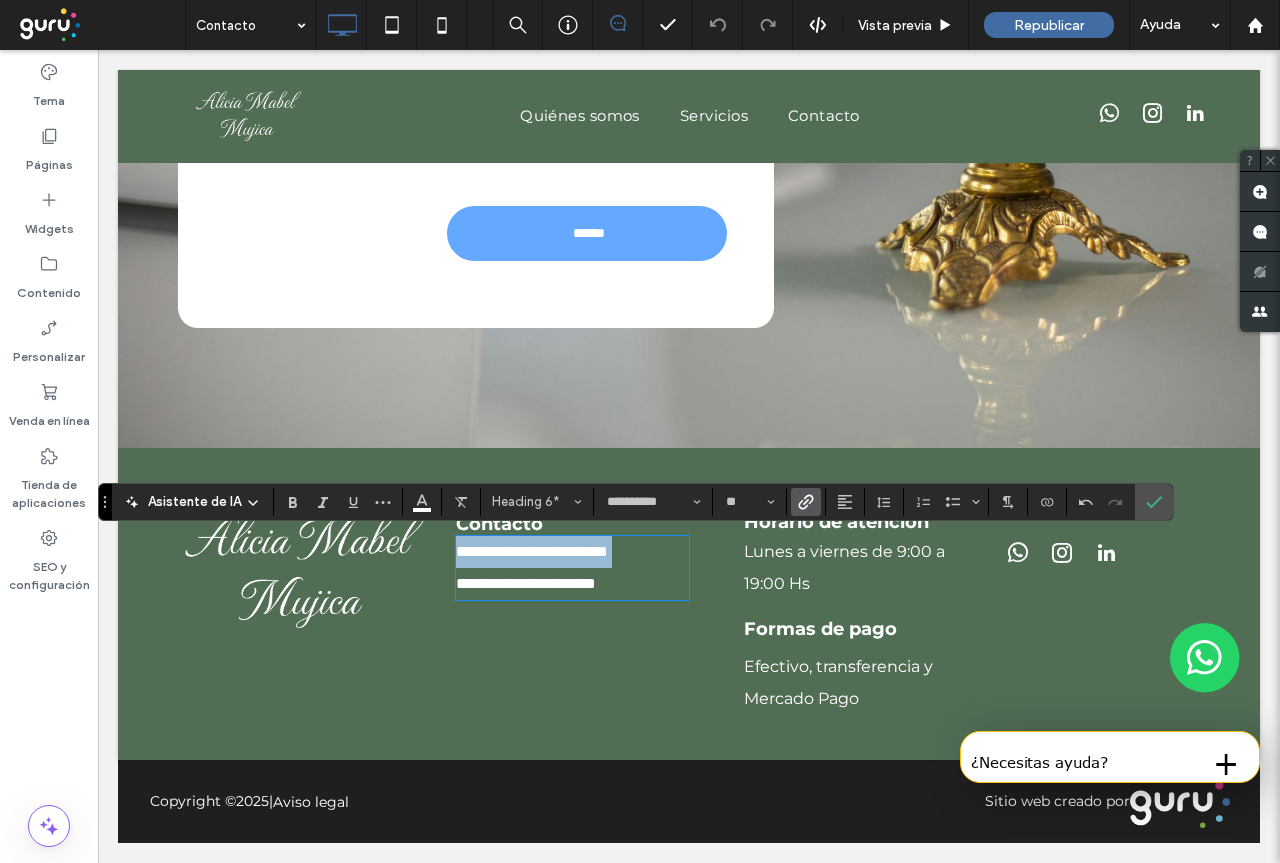 copy on "**********" 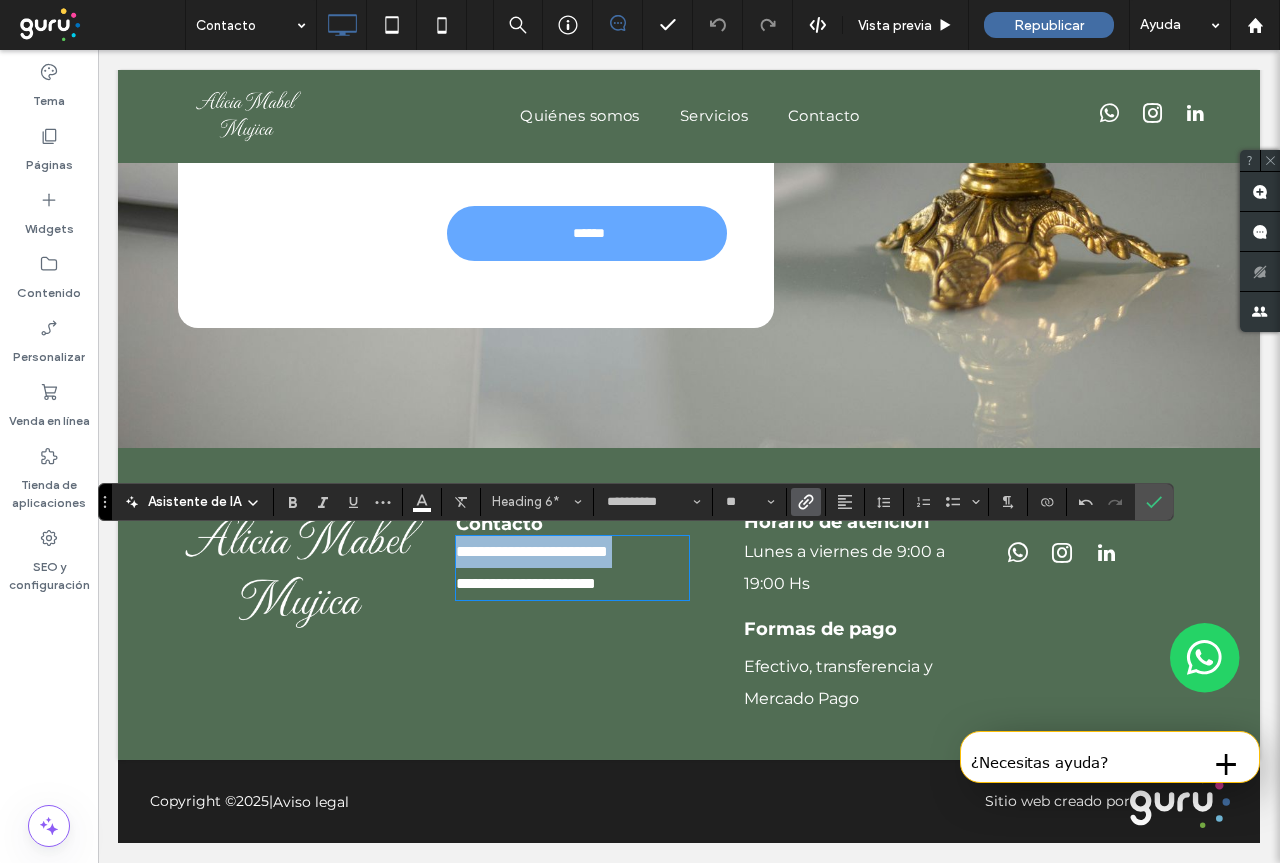 drag, startPoint x: 465, startPoint y: 558, endPoint x: 511, endPoint y: 545, distance: 47.801674 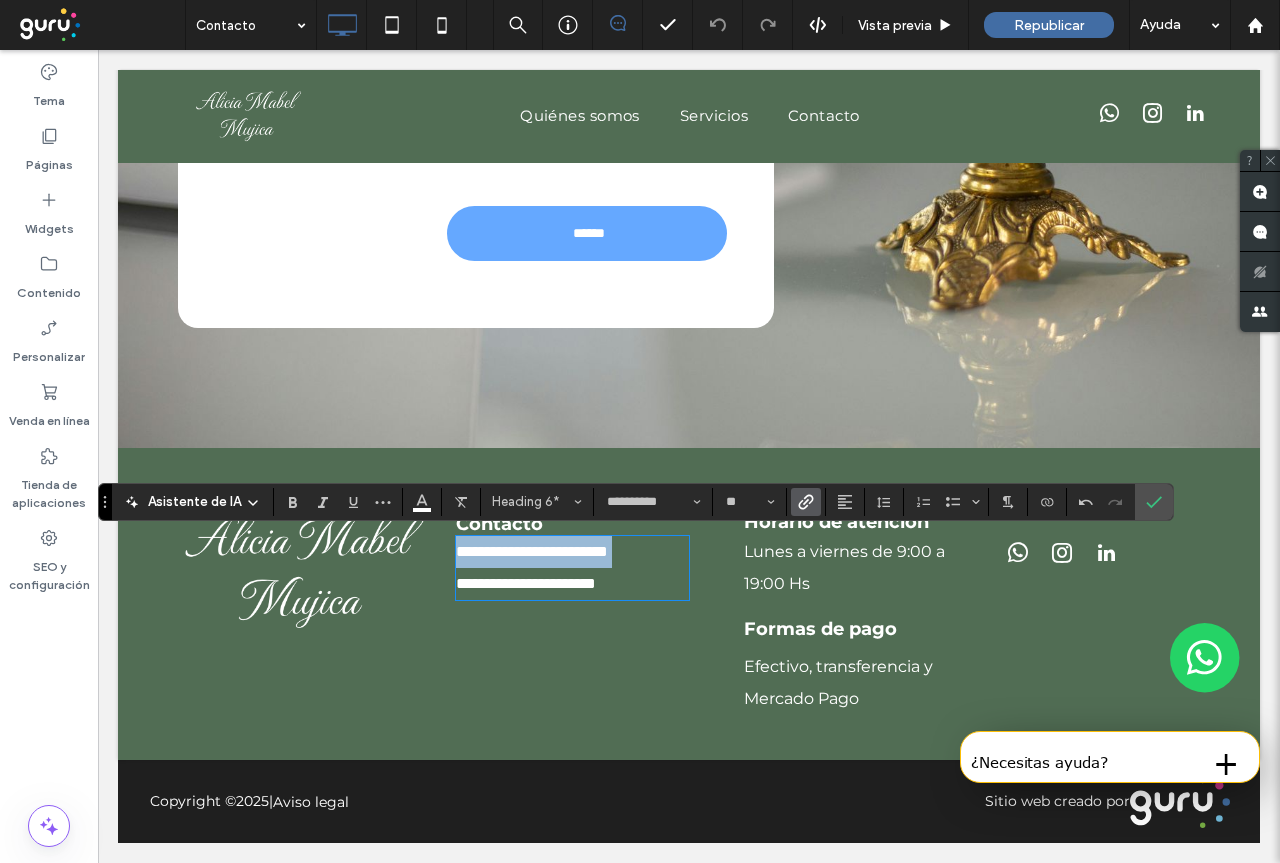 click on "**********" at bounding box center [532, 551] 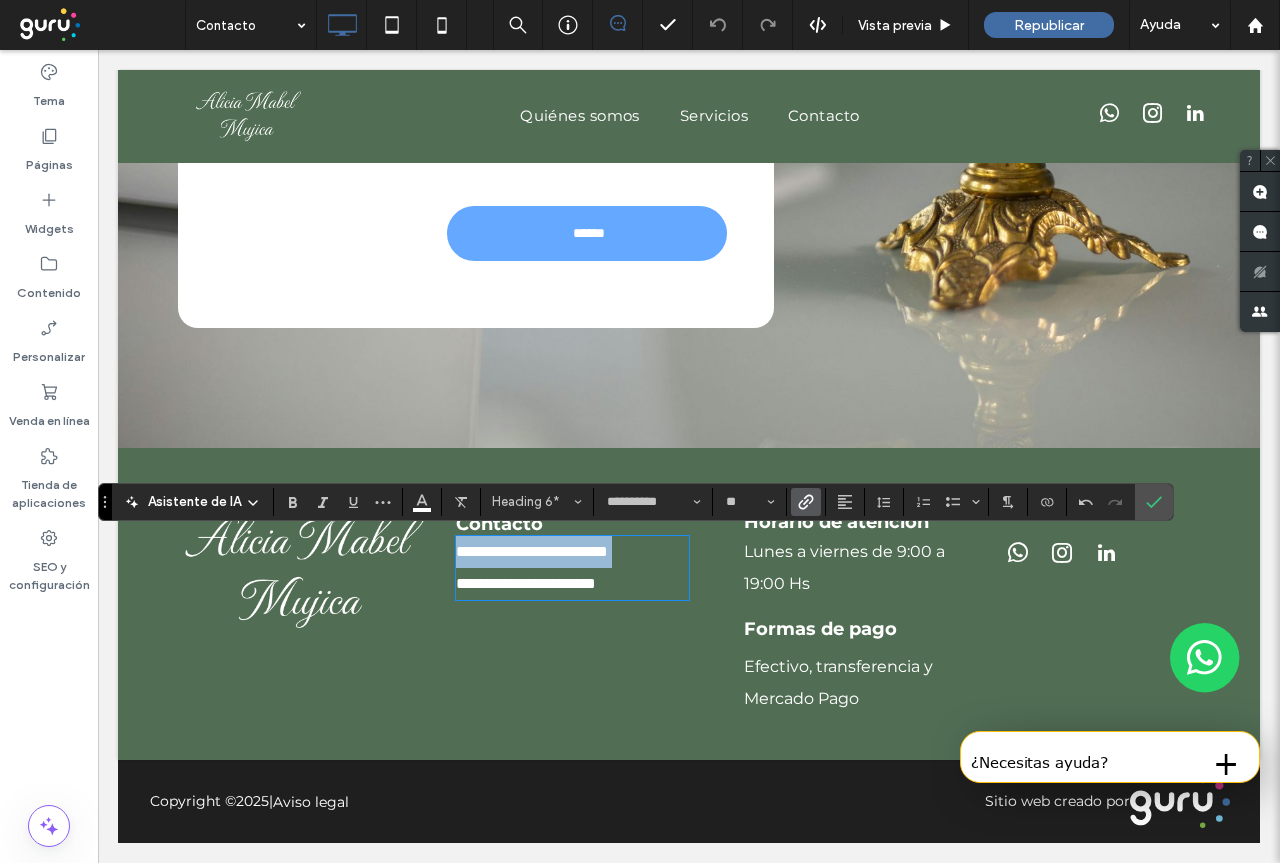 drag, startPoint x: 462, startPoint y: 551, endPoint x: 483, endPoint y: 549, distance: 21.095022 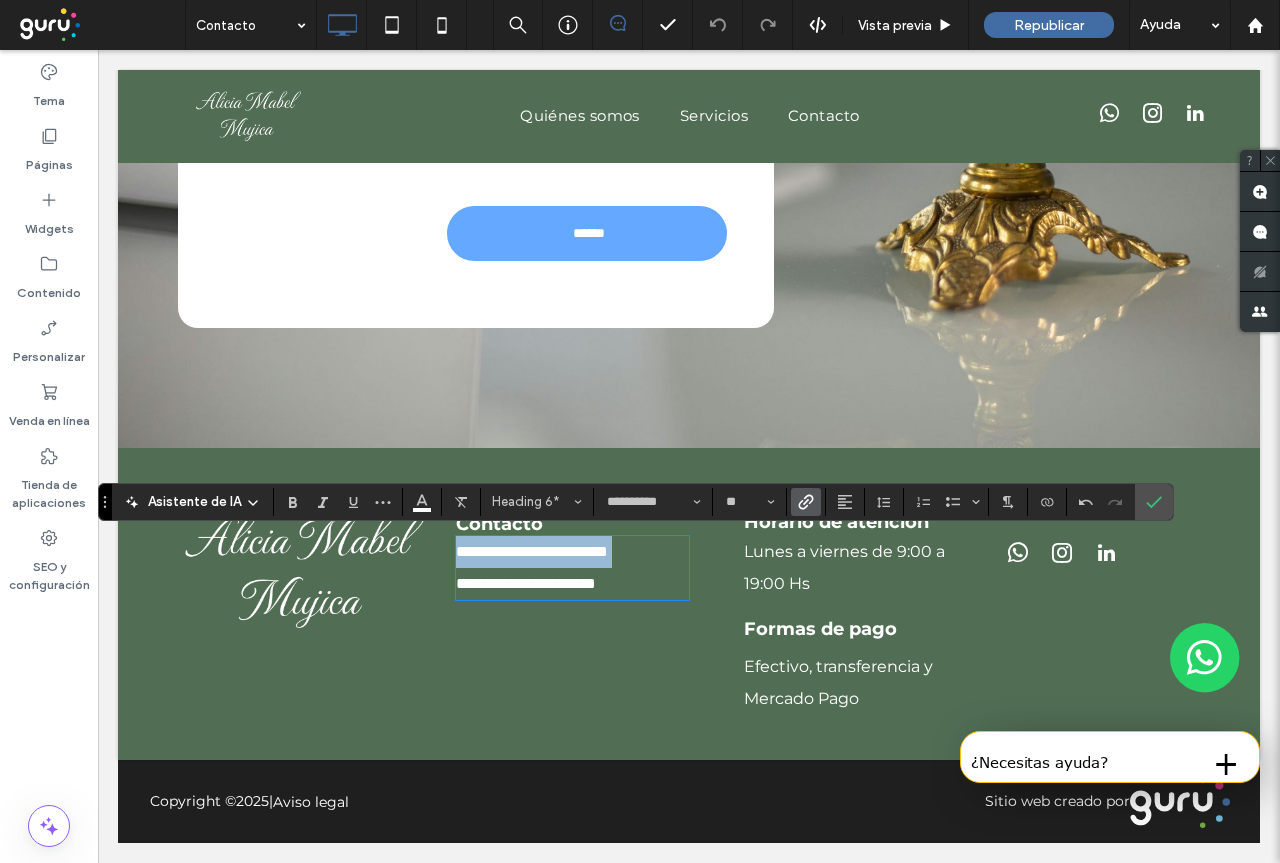 click on "**********" at bounding box center (532, 551) 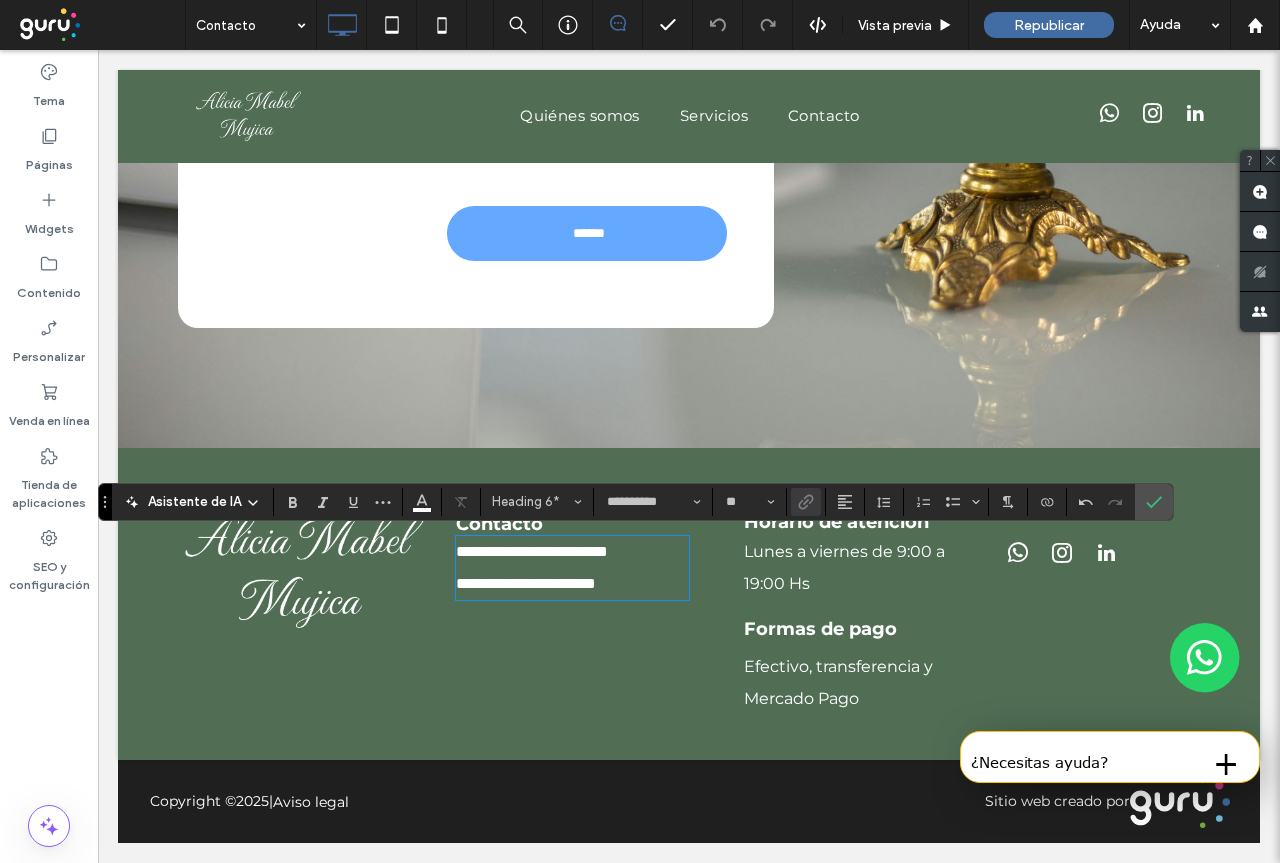click on "**********" at bounding box center (532, 551) 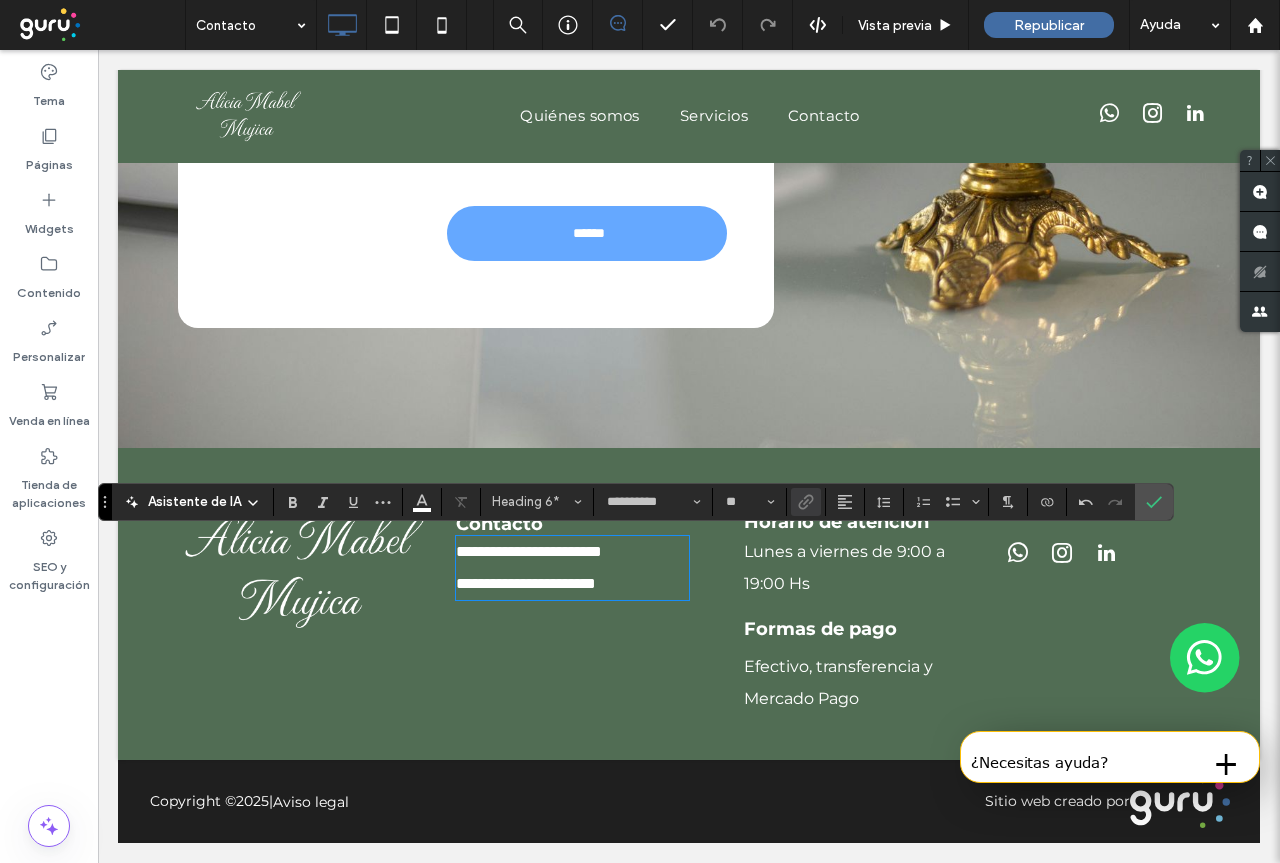 click on "**********" at bounding box center (572, 584) 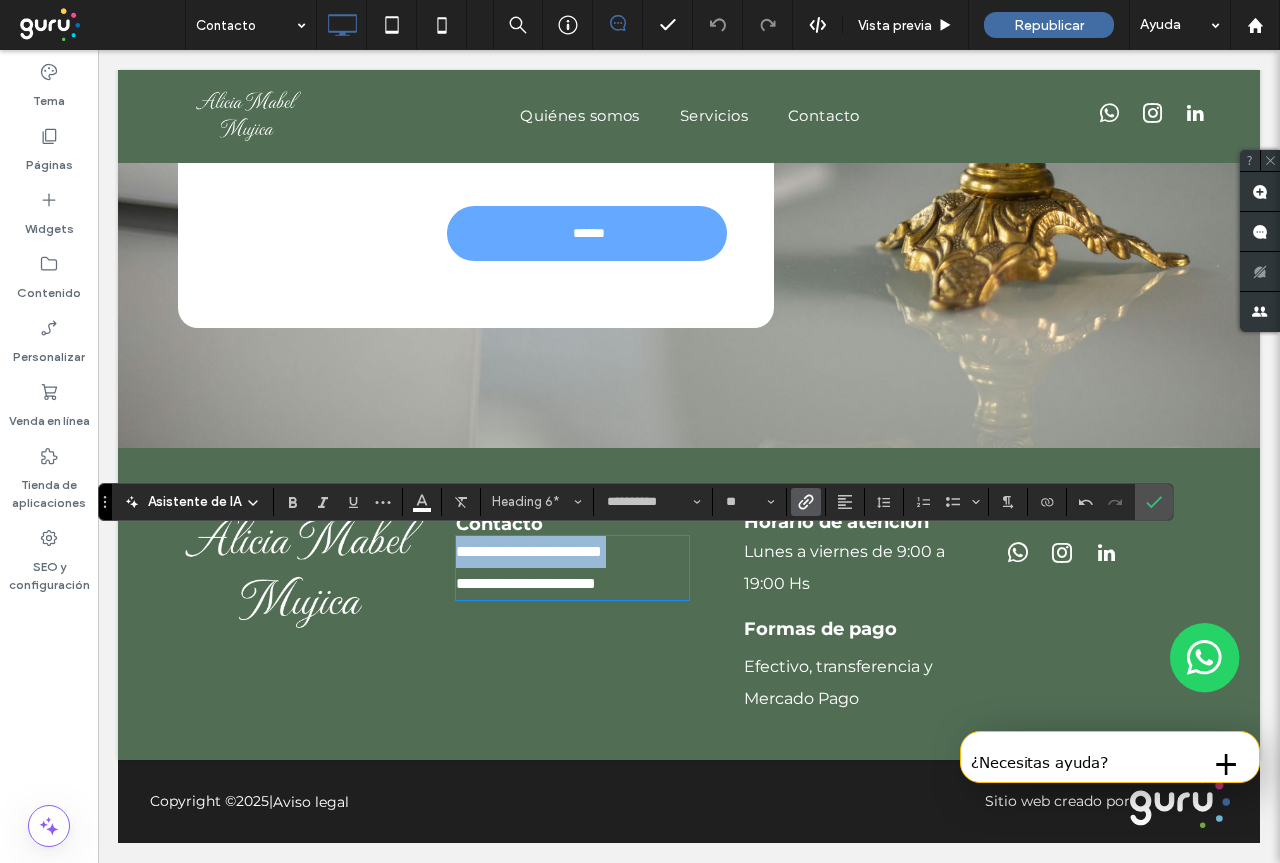drag, startPoint x: 453, startPoint y: 553, endPoint x: 663, endPoint y: 549, distance: 210.03809 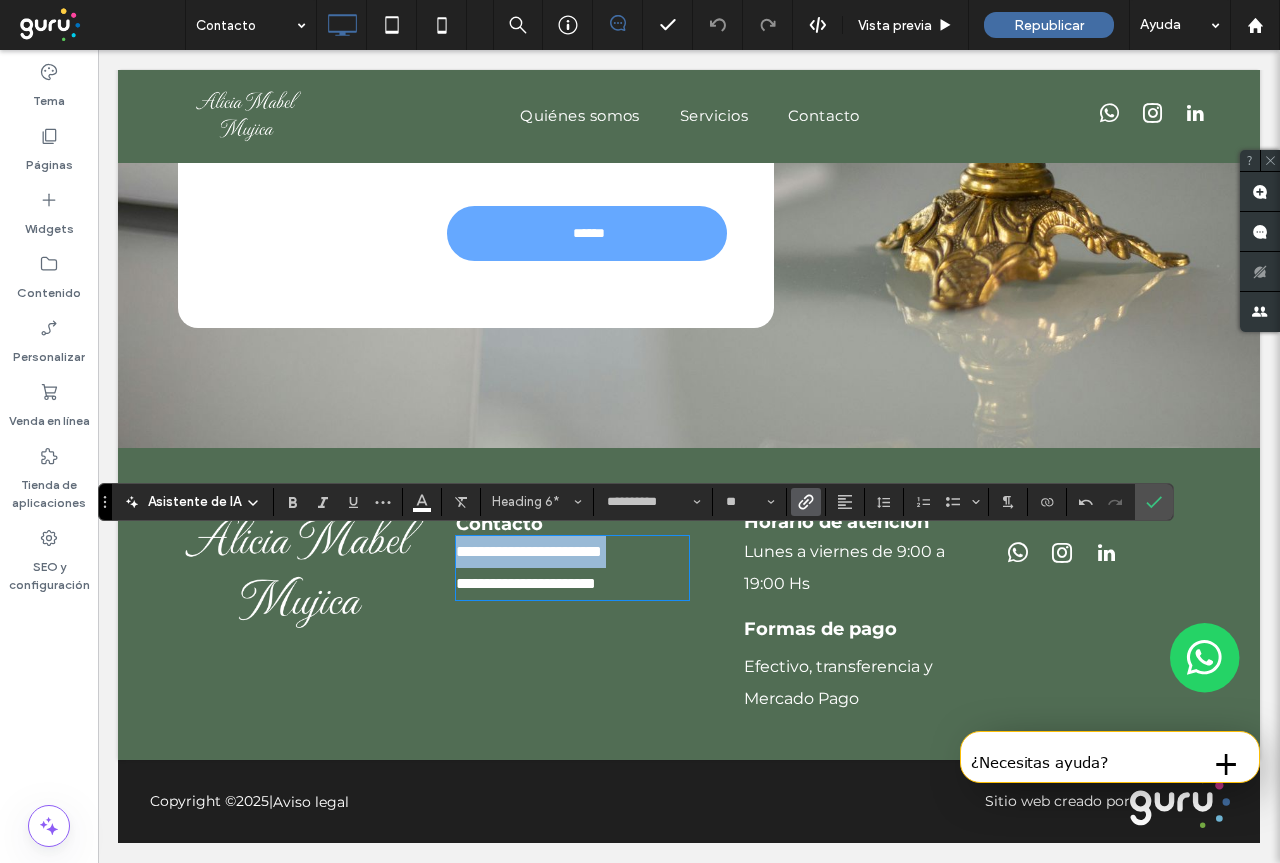copy on "**********" 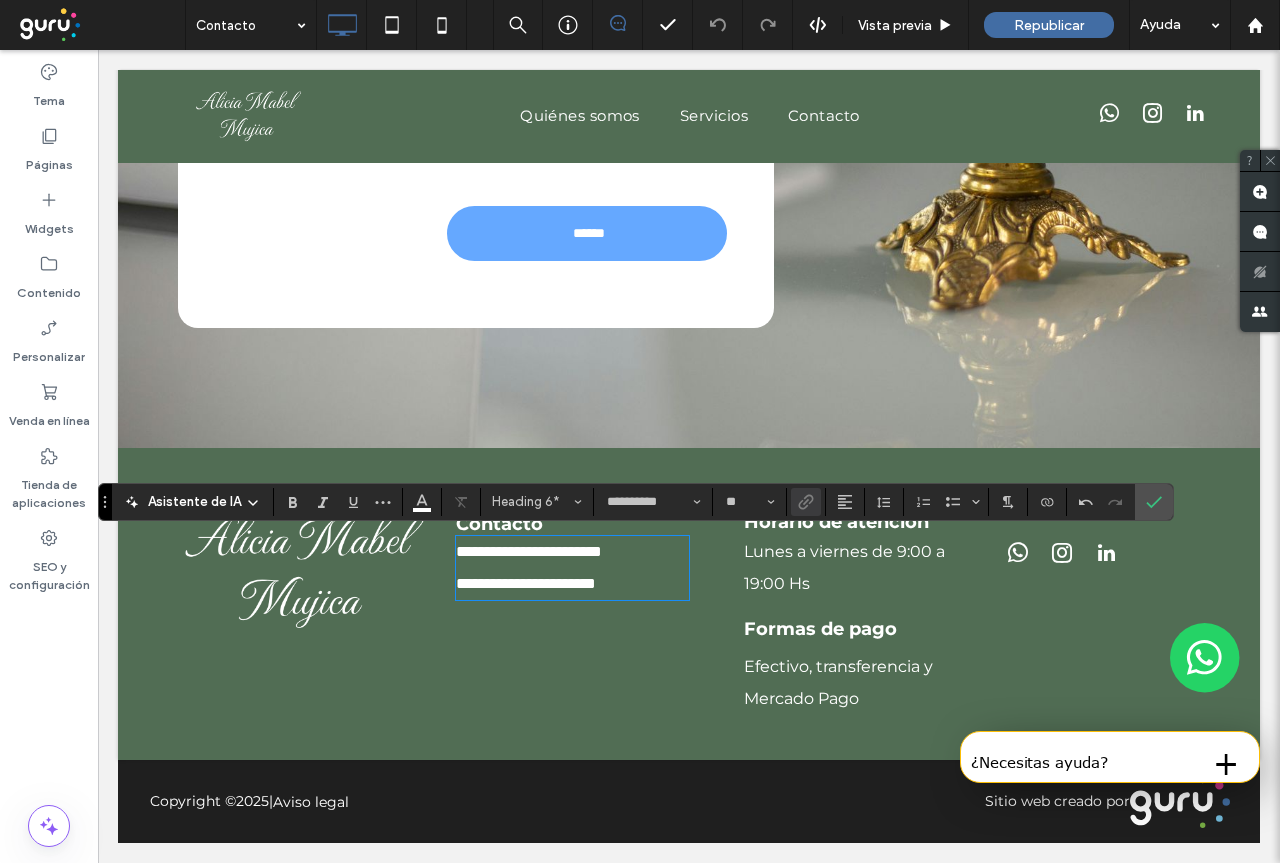 click on "**********" at bounding box center (526, 583) 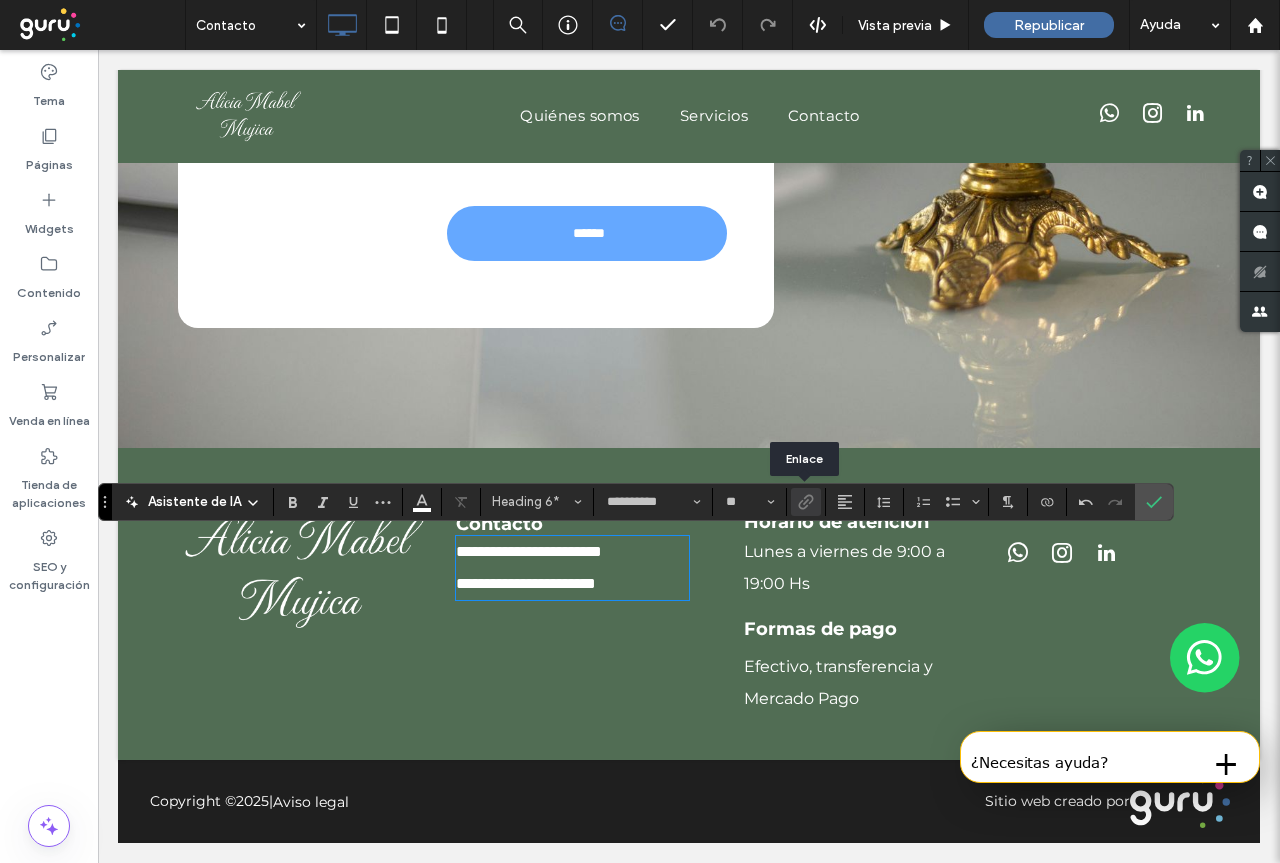 click at bounding box center [806, 502] 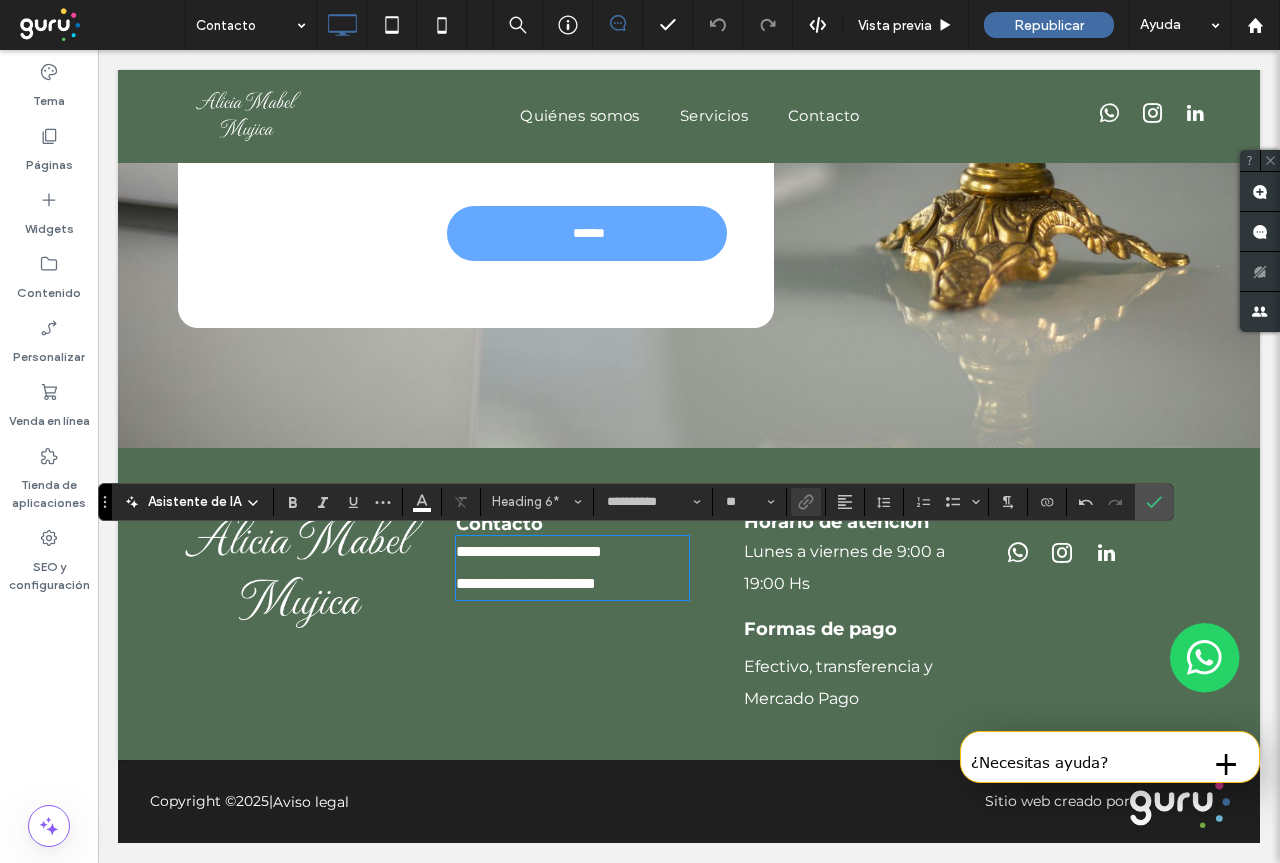 click on "**********" at bounding box center [572, 552] 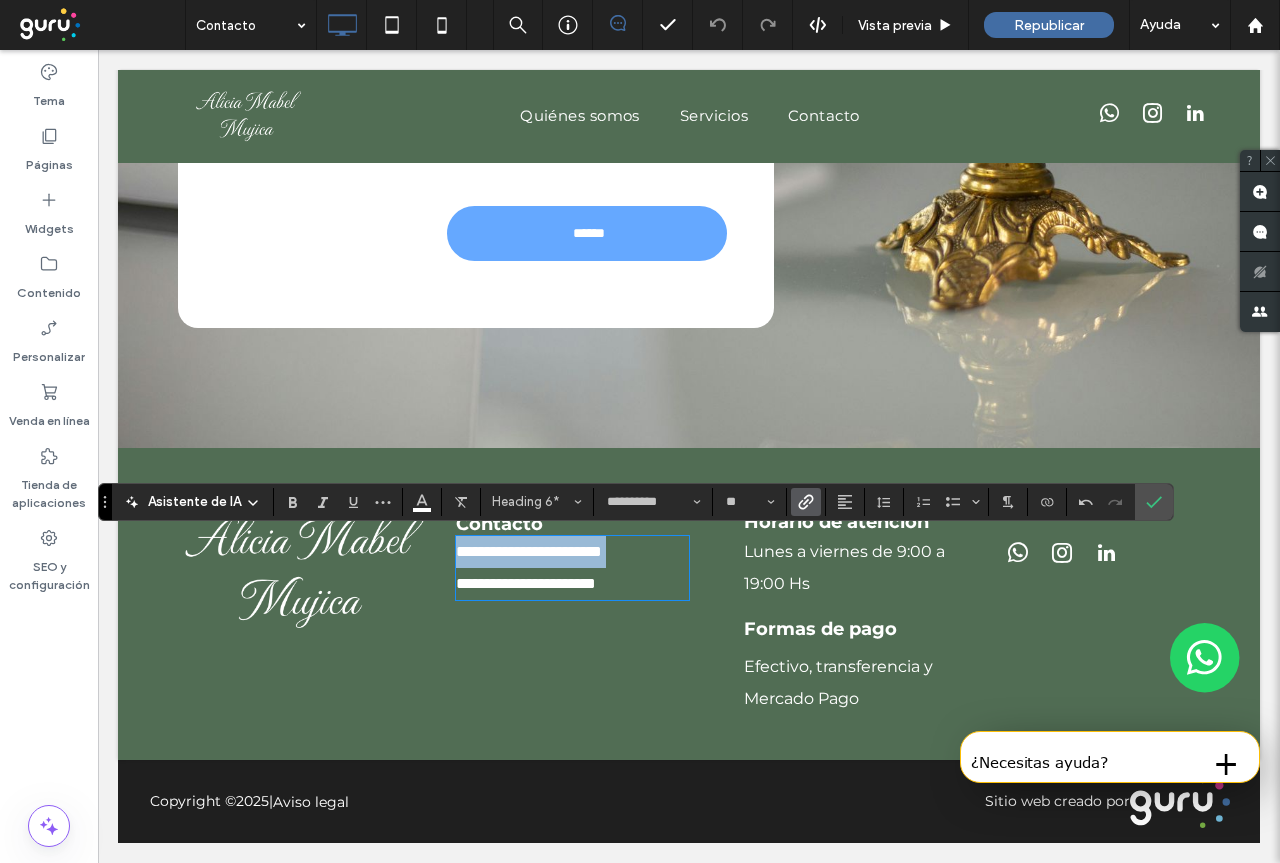 drag, startPoint x: 452, startPoint y: 551, endPoint x: 730, endPoint y: 551, distance: 278 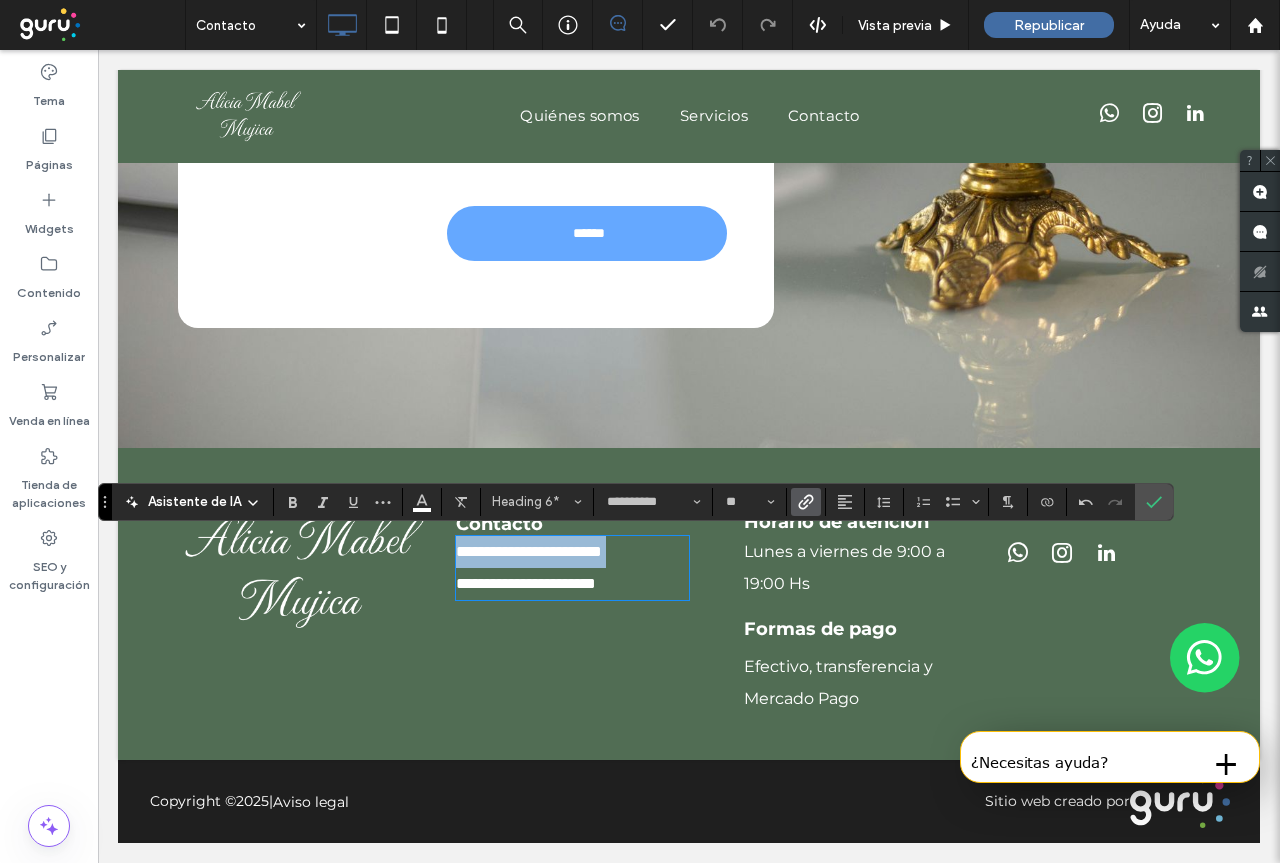 click on "**********" at bounding box center (577, 604) 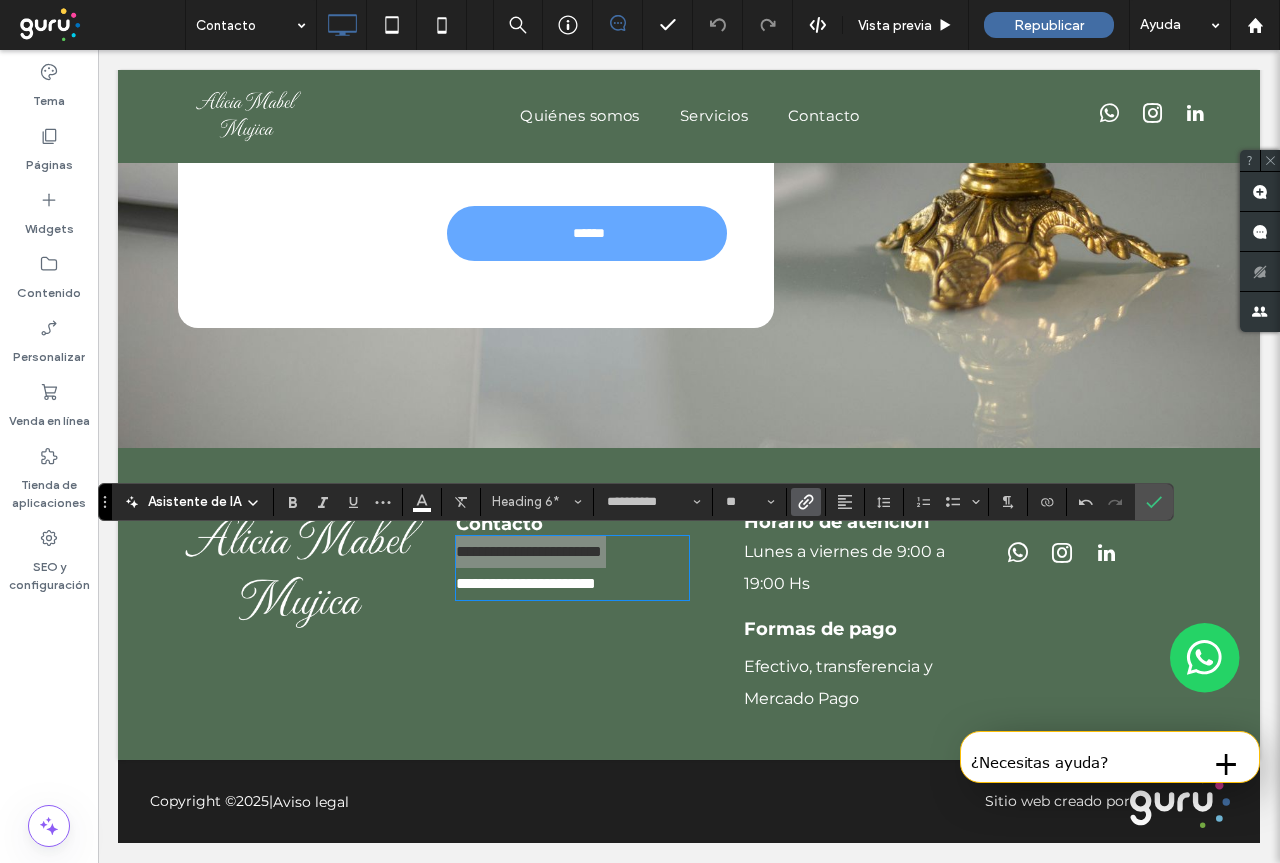 click 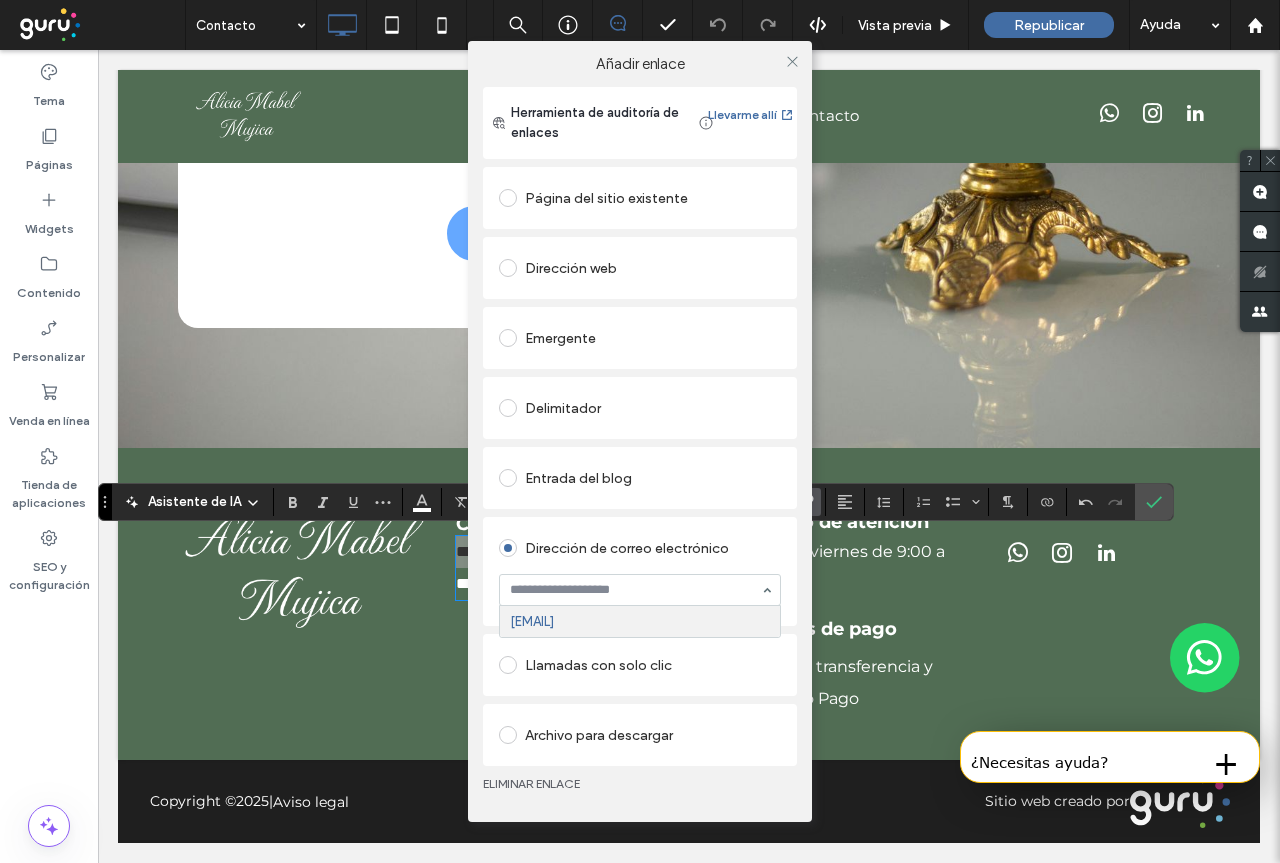 paste on "**********" 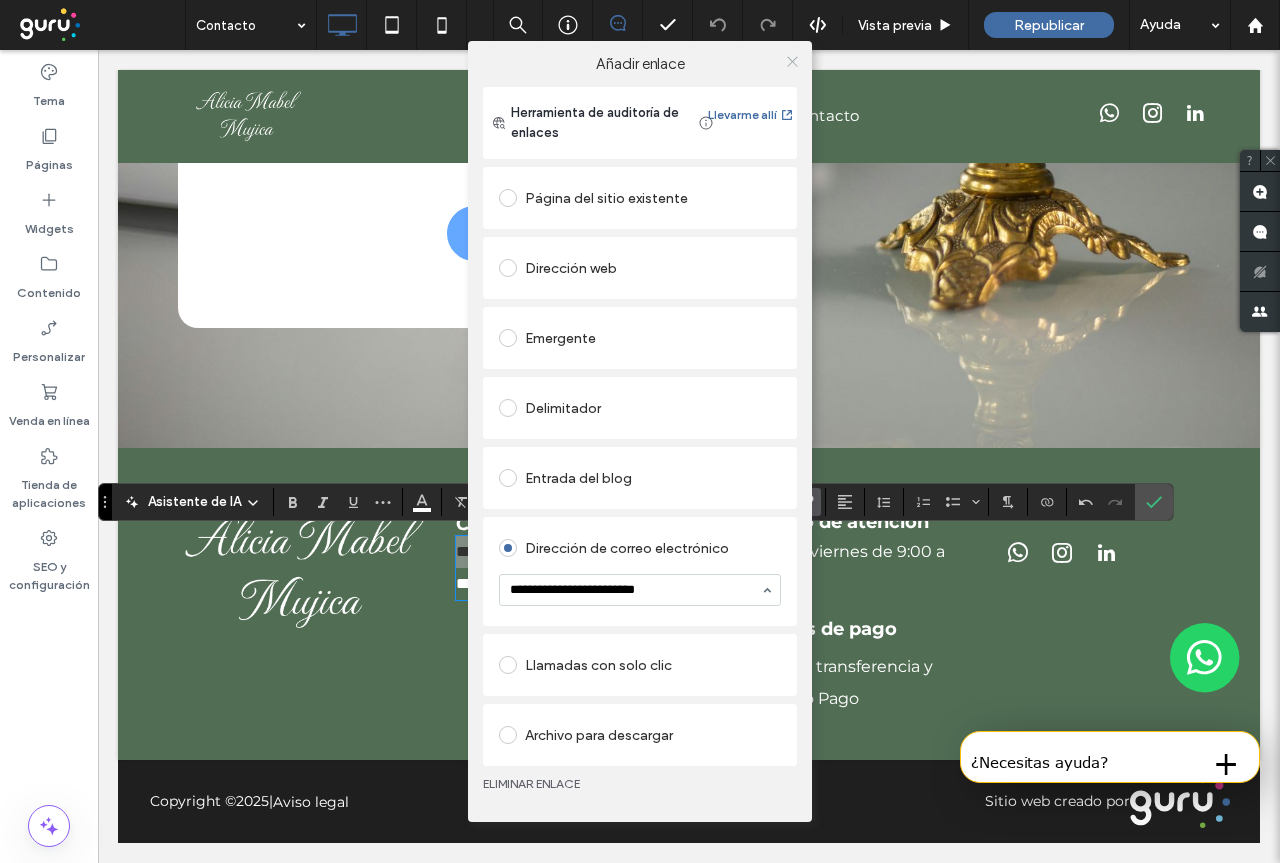 type on "**********" 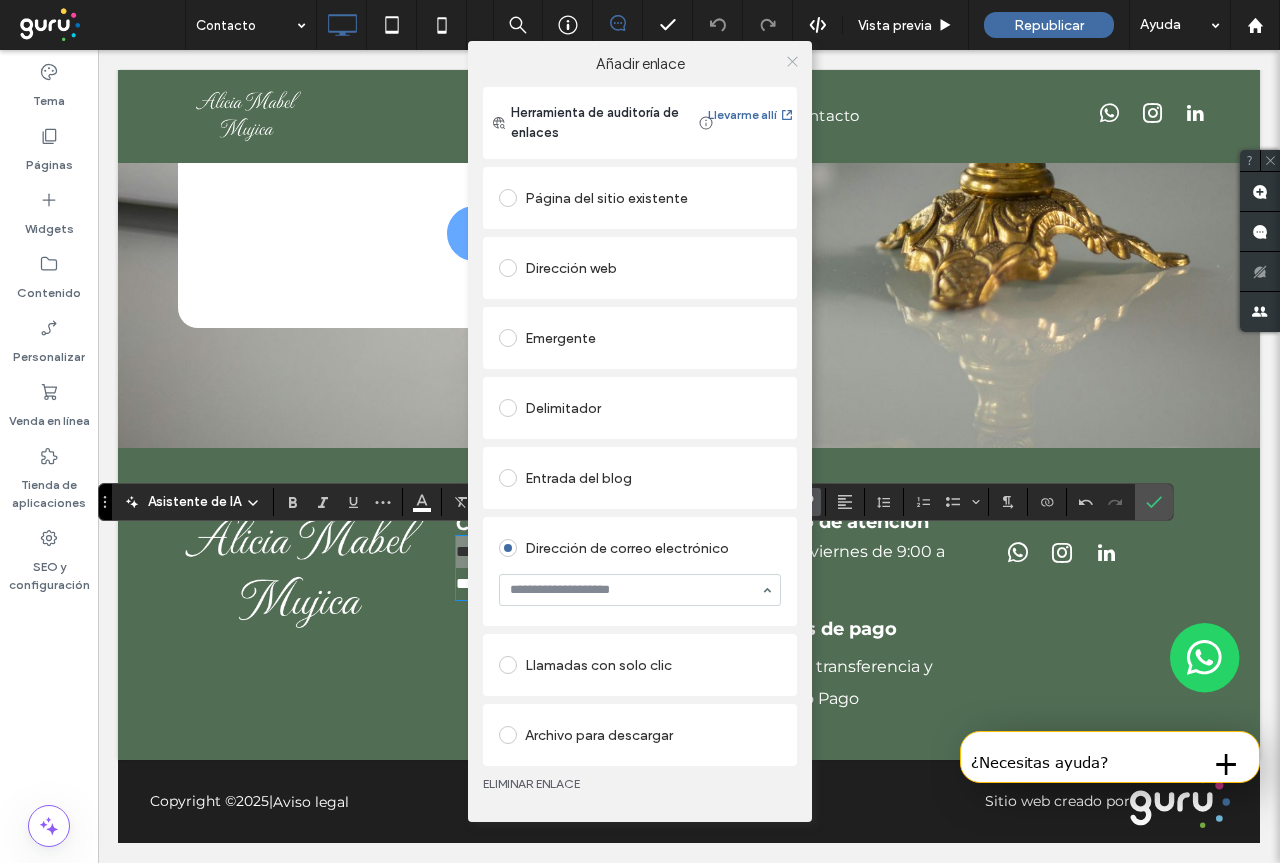 click 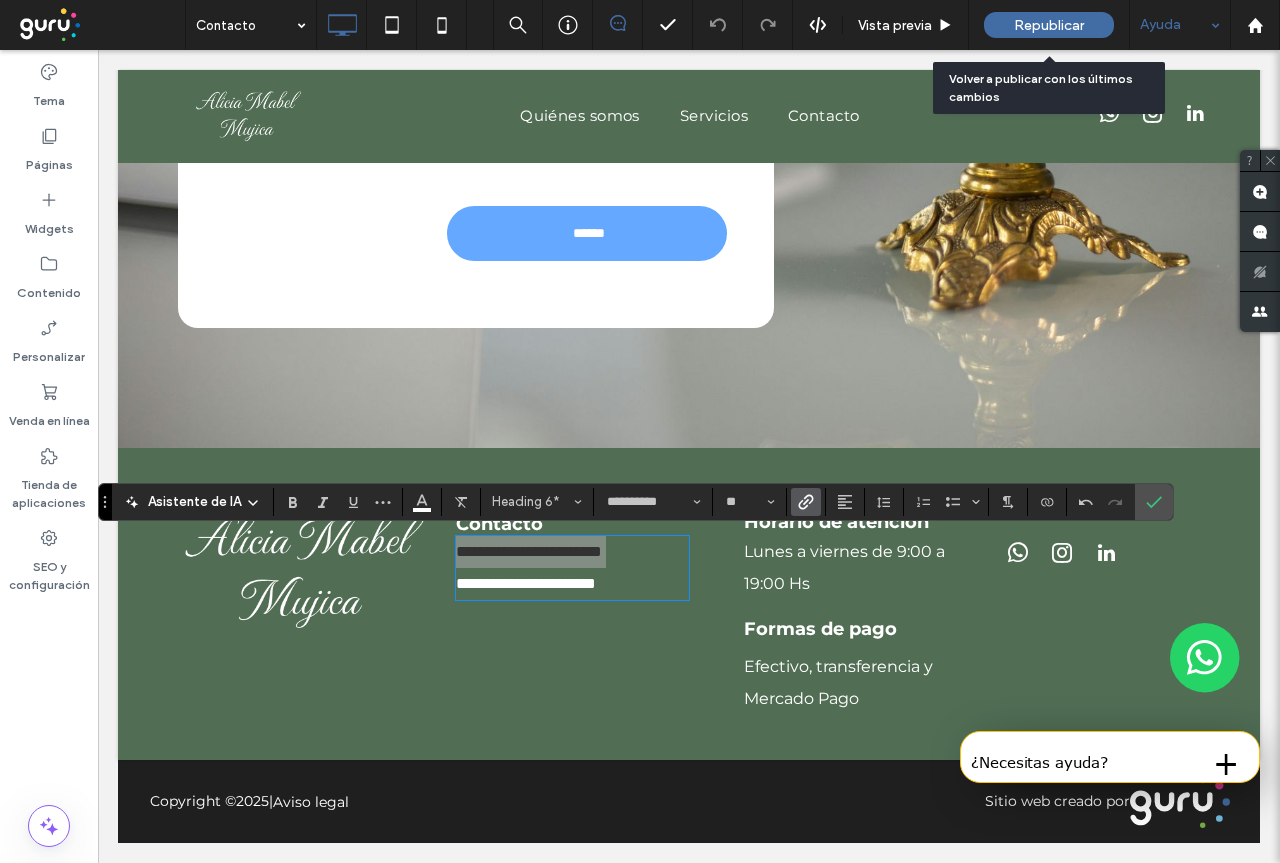drag, startPoint x: 1049, startPoint y: 25, endPoint x: 1140, endPoint y: 42, distance: 92.574295 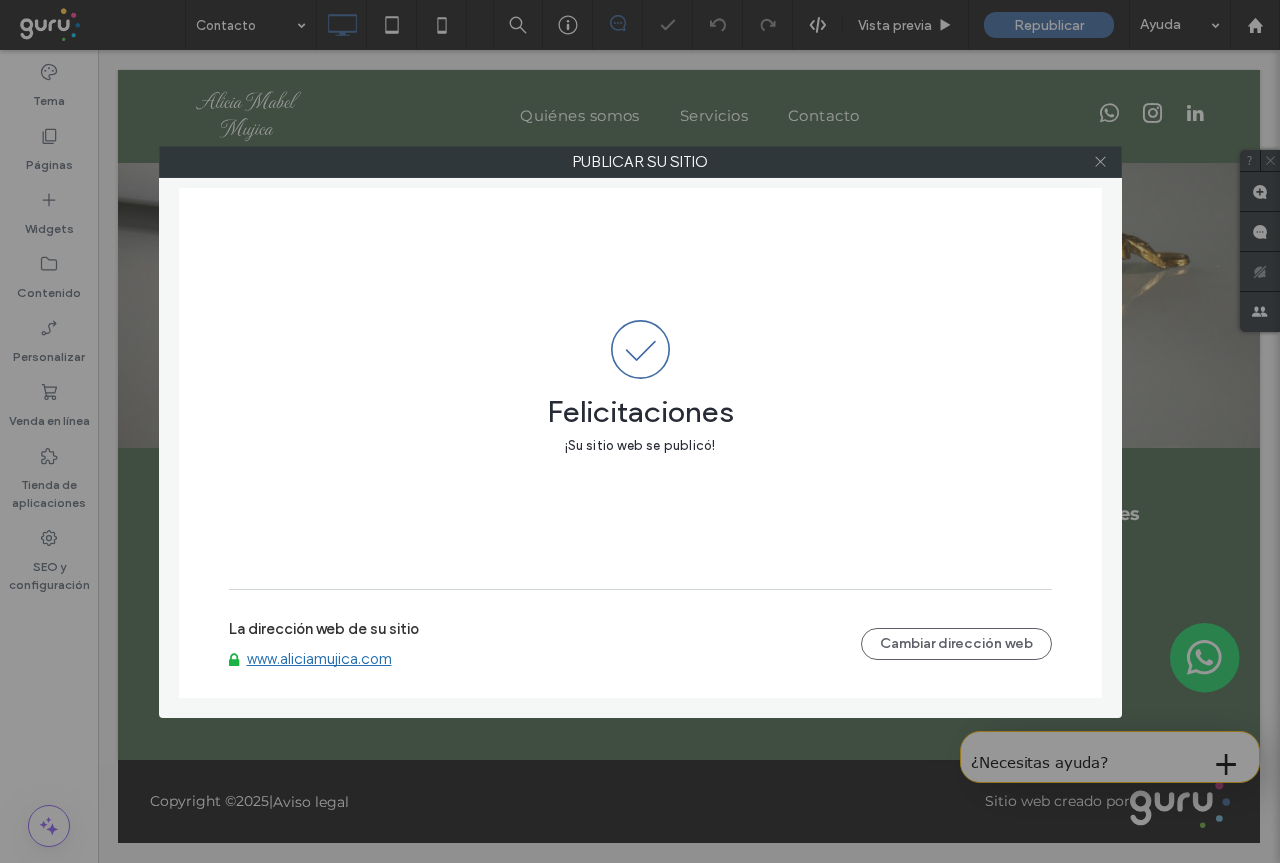 click 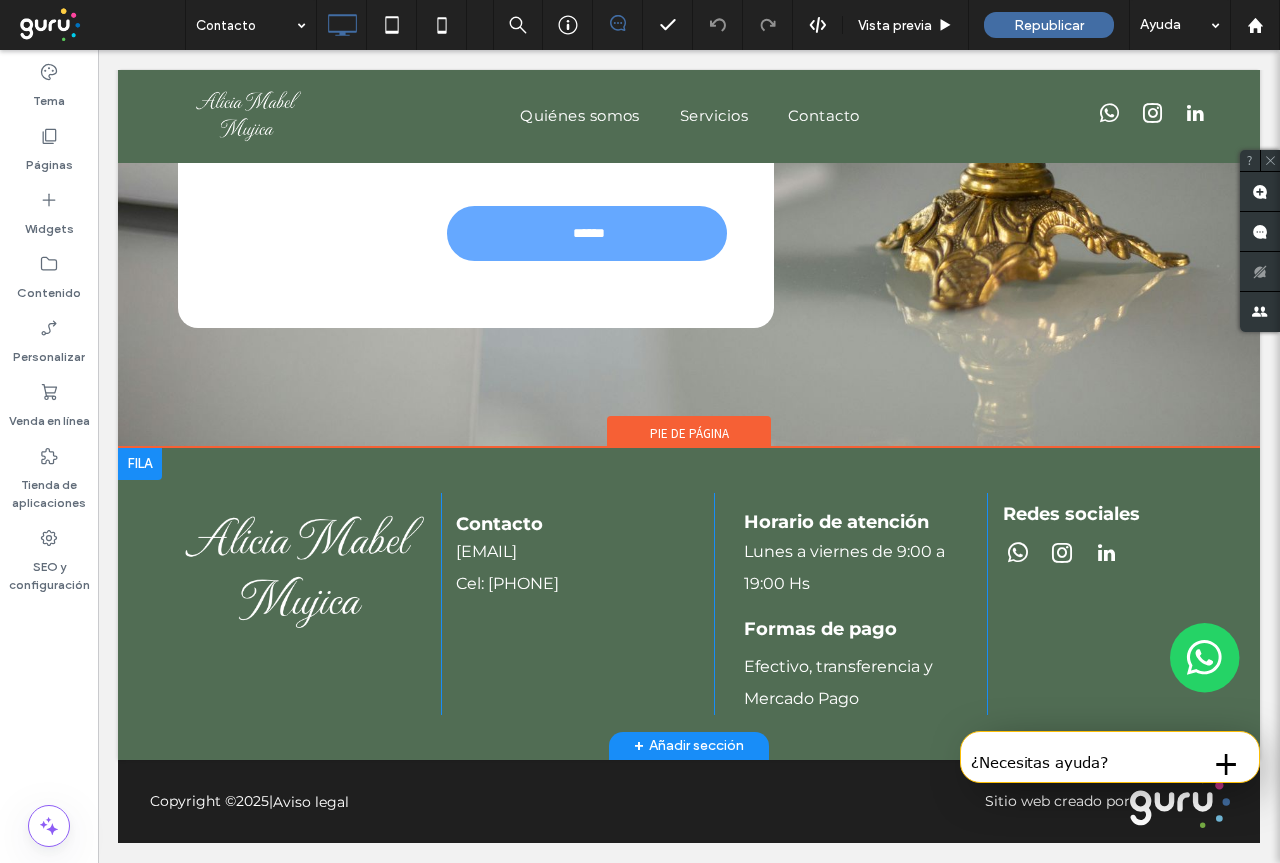 scroll, scrollTop: 1539, scrollLeft: 0, axis: vertical 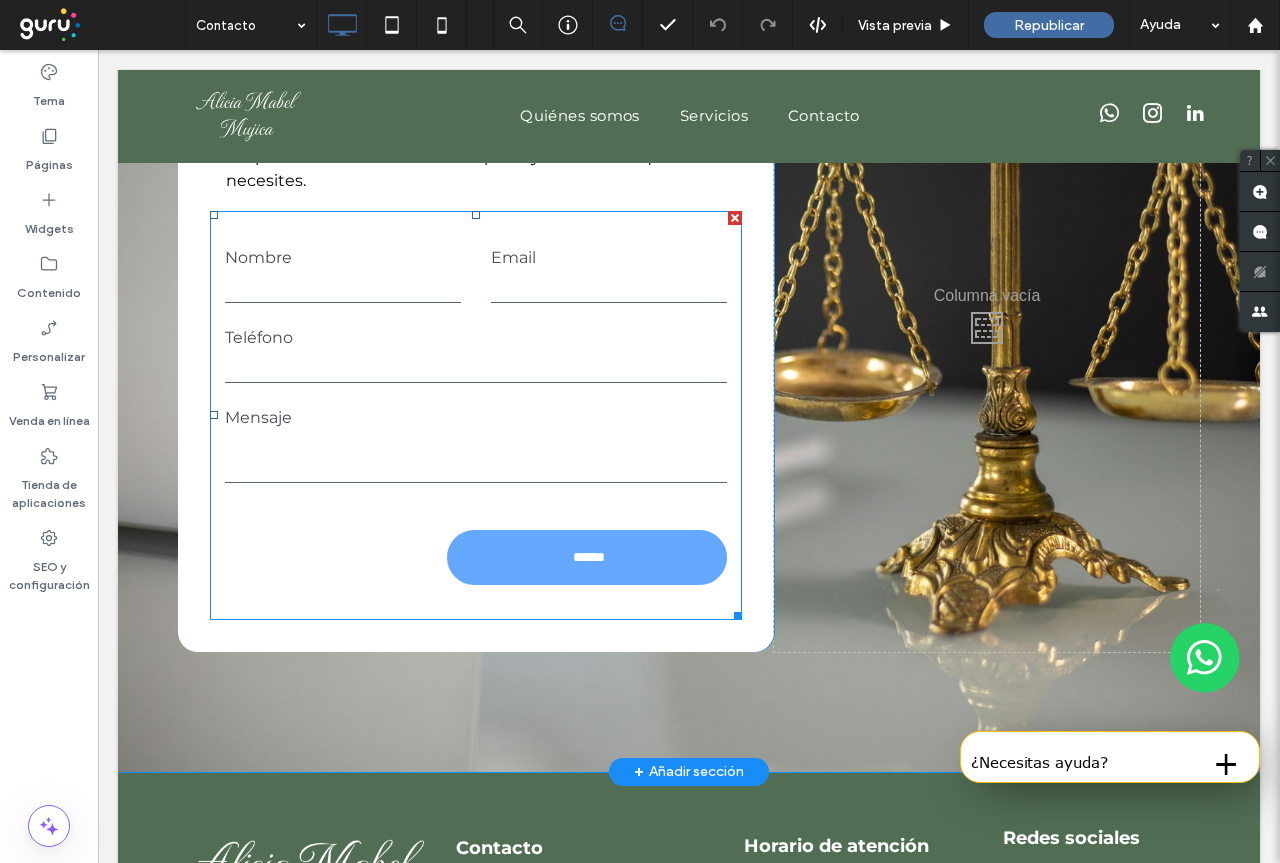 click on "Nombre
Email
Teléfono
Mensaje
******" at bounding box center [476, 415] 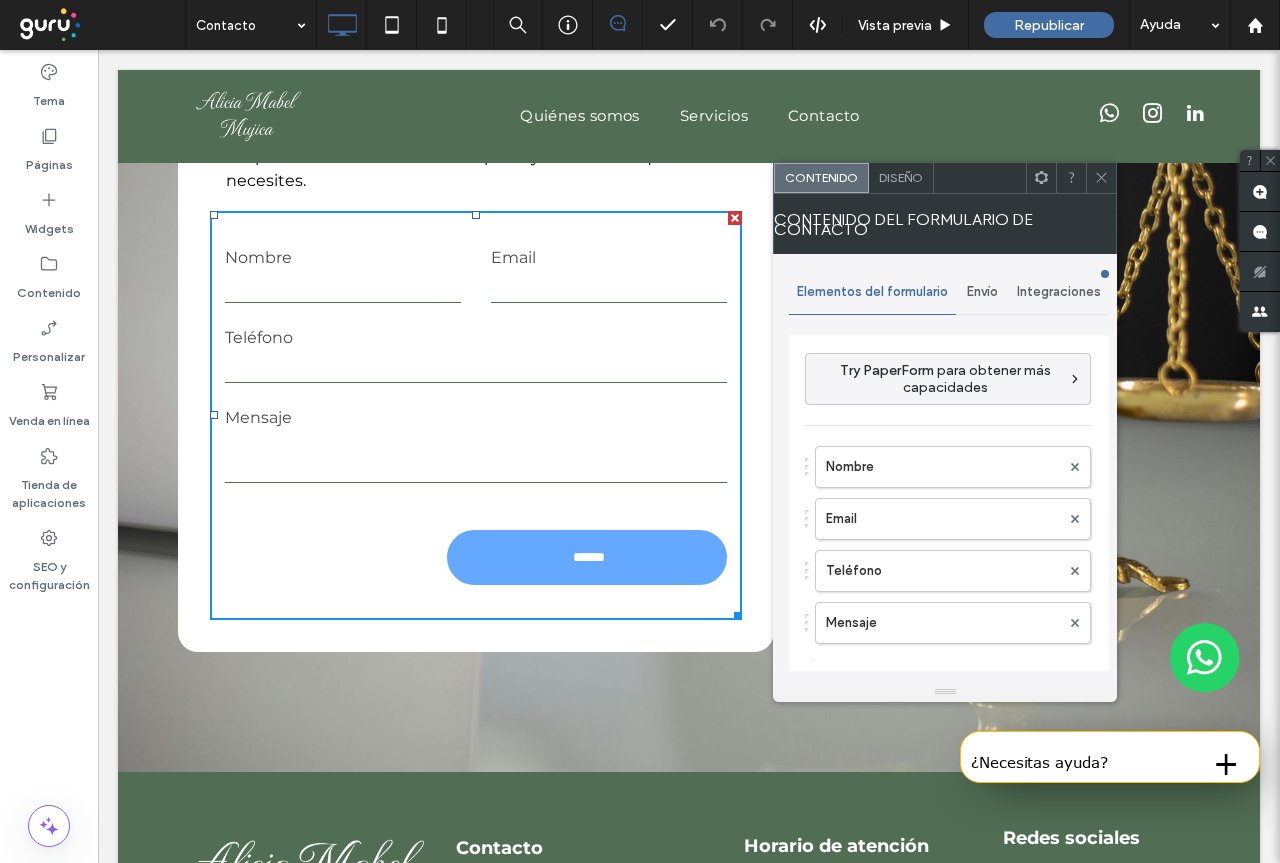 click on "Envío" at bounding box center [982, 292] 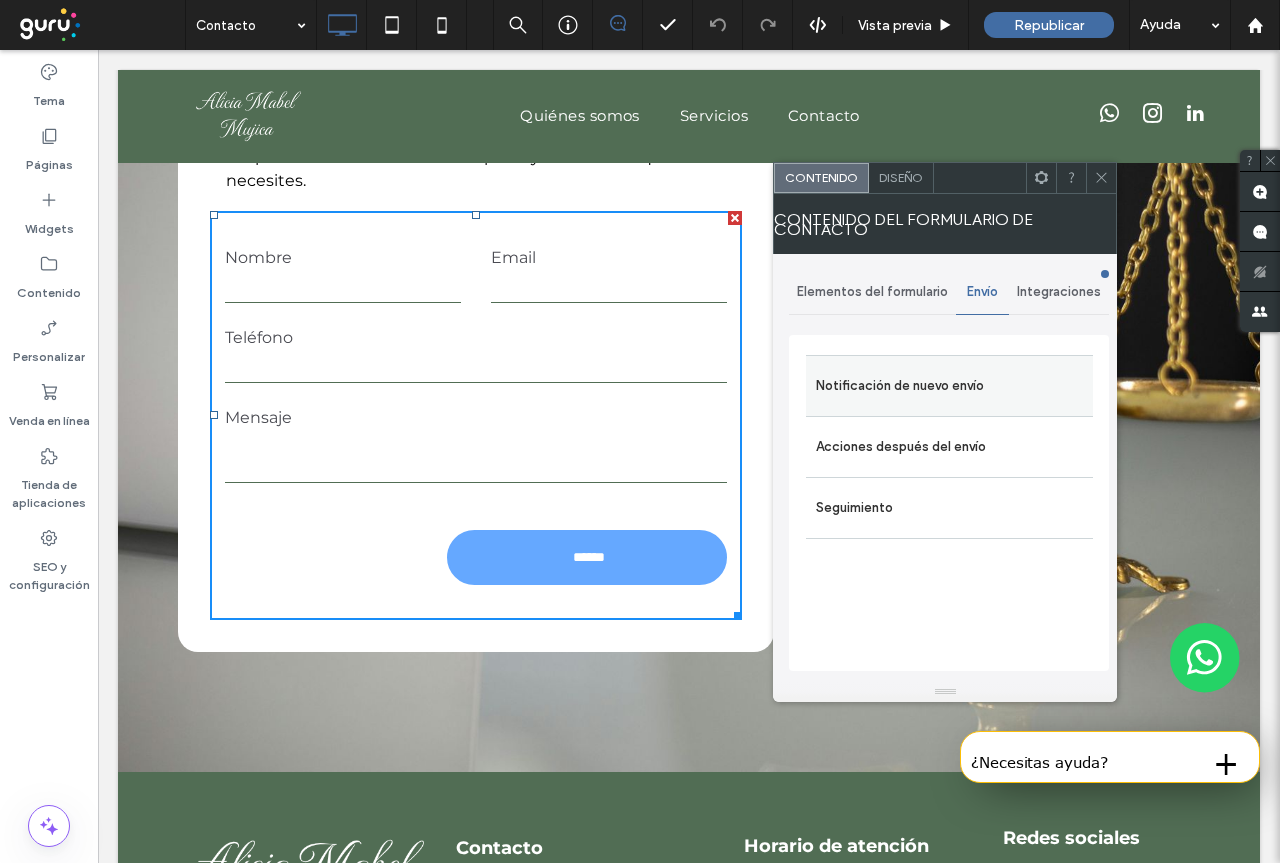click on "Notificación de nuevo envío" at bounding box center [949, 386] 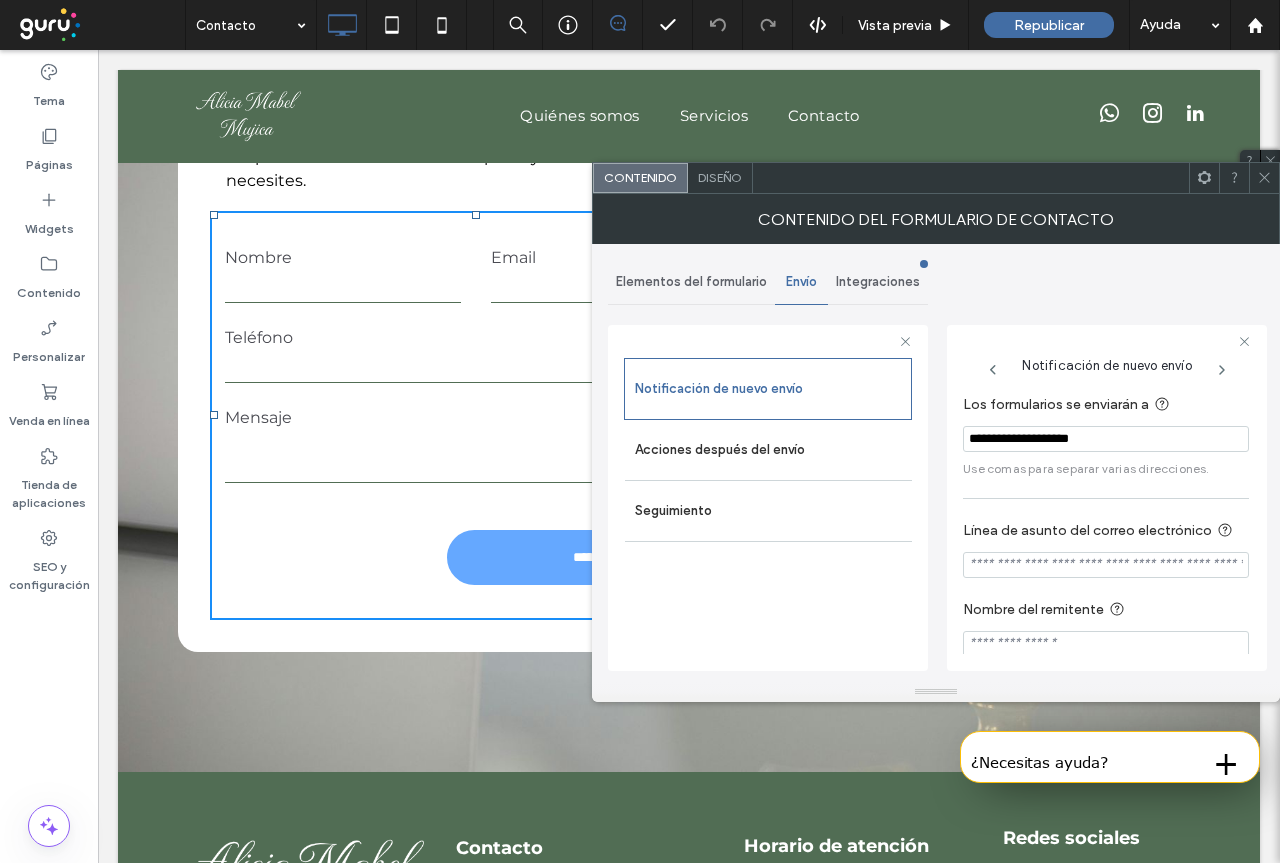 drag, startPoint x: 1126, startPoint y: 443, endPoint x: 945, endPoint y: 443, distance: 181 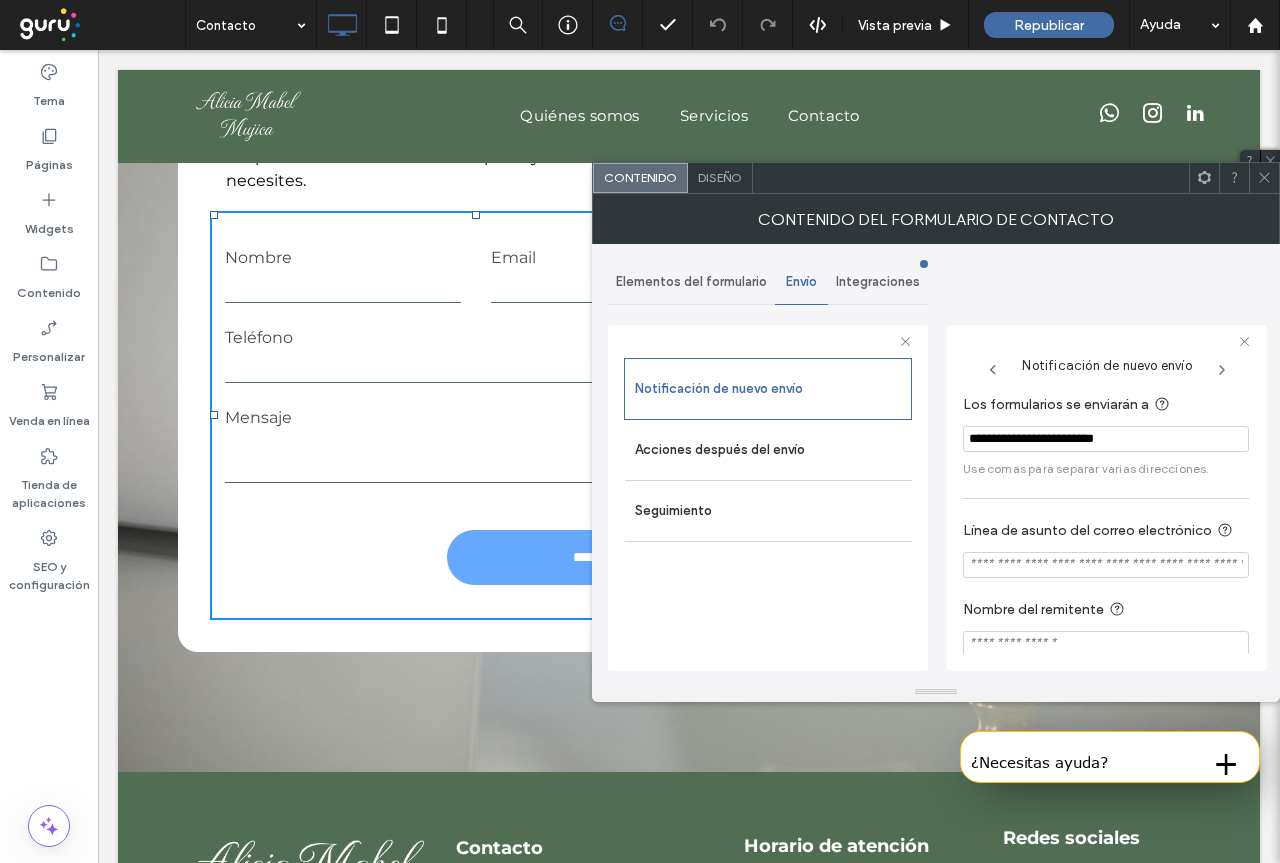 type on "**********" 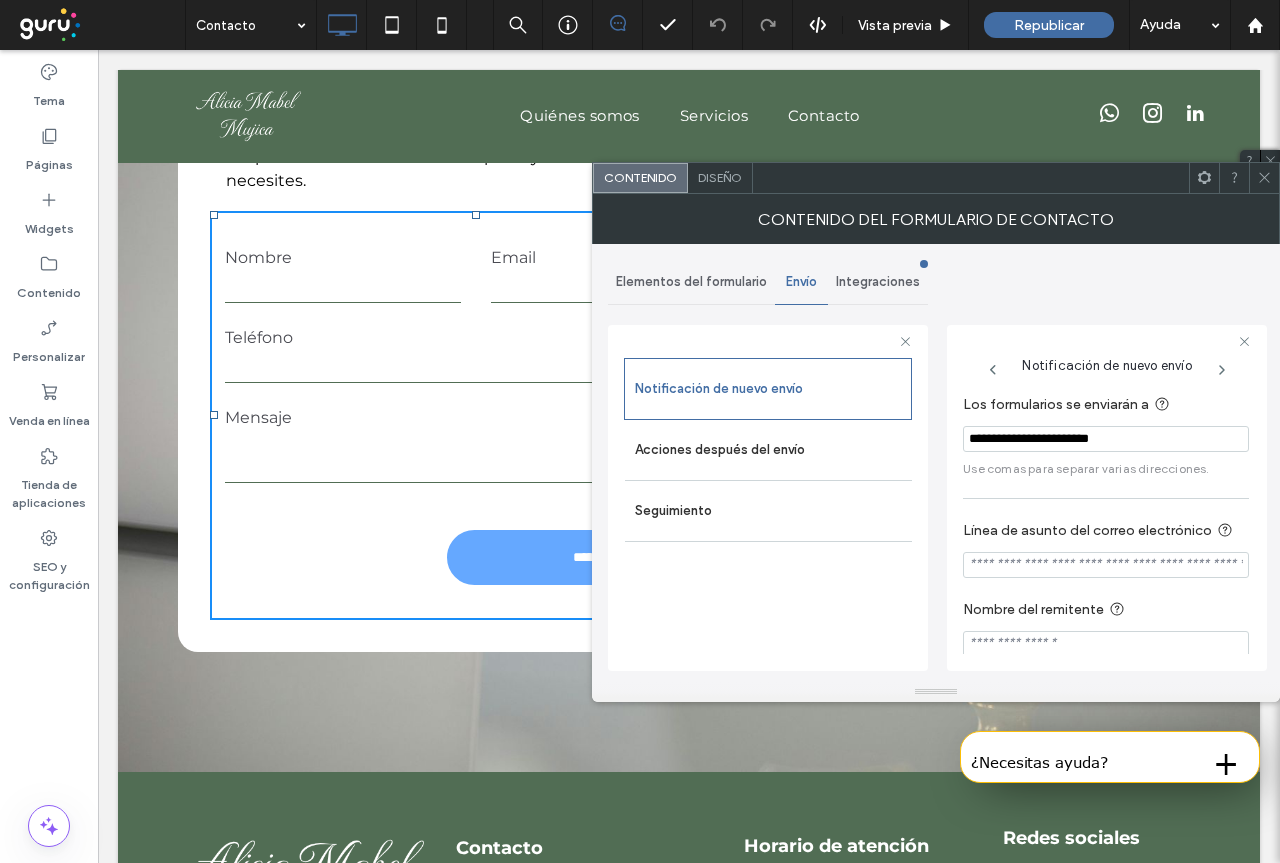 click at bounding box center (1264, 178) 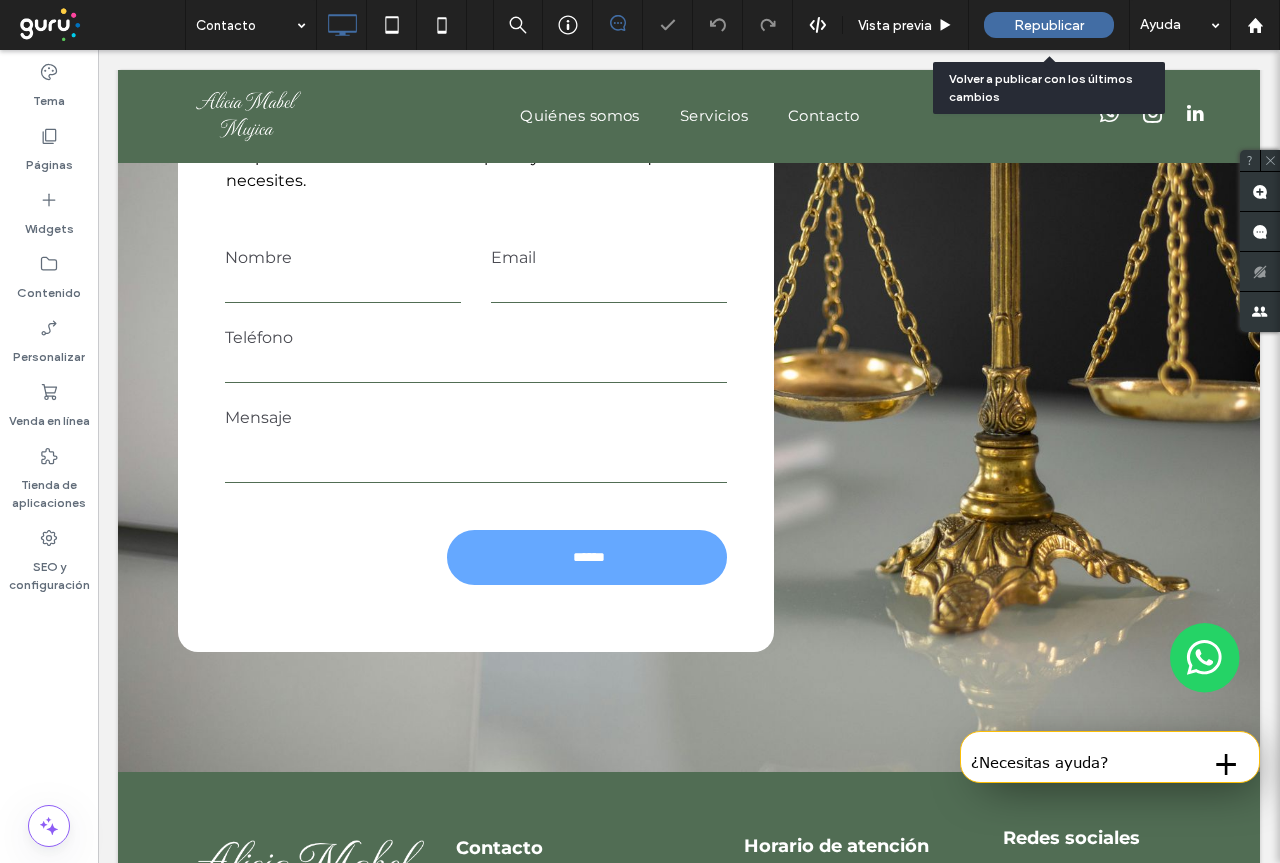 click on "Republicar" at bounding box center (1049, 25) 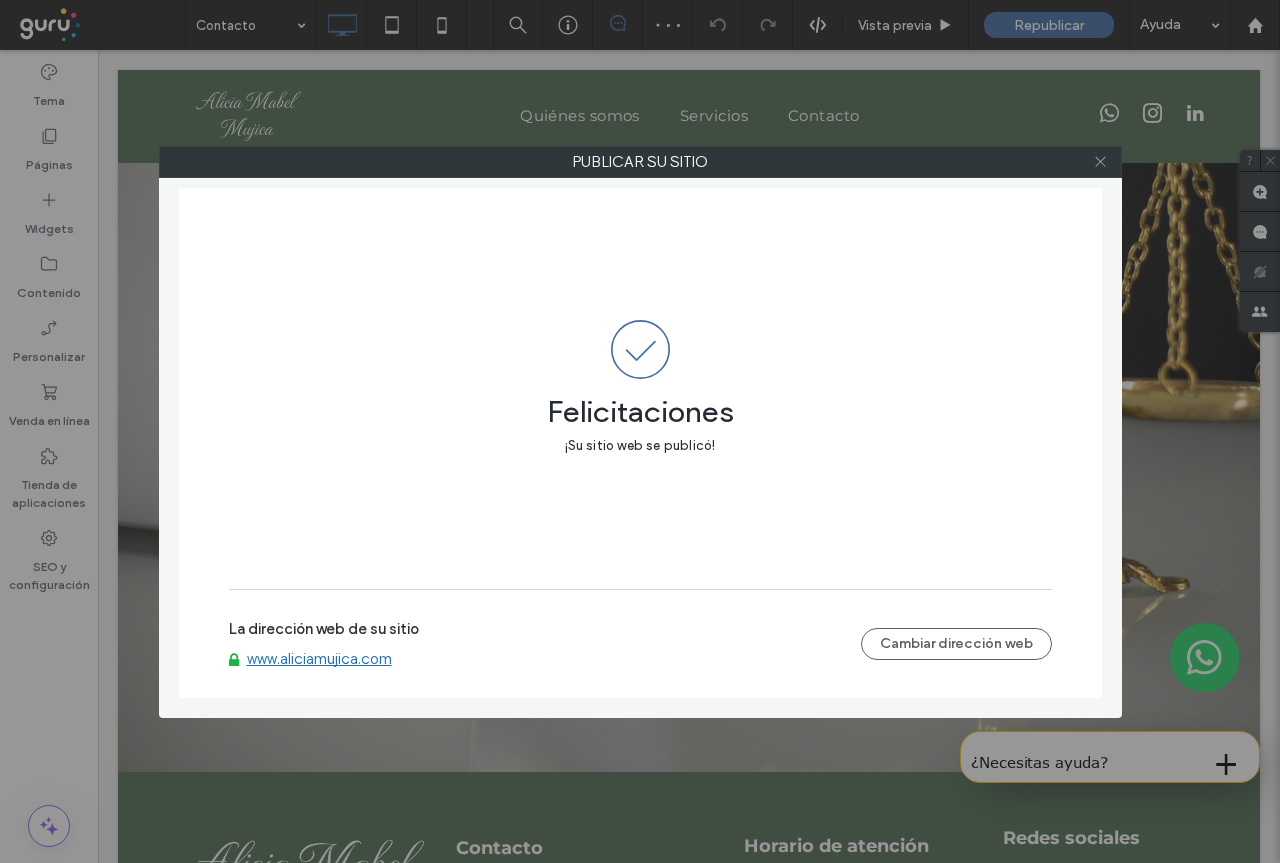 click 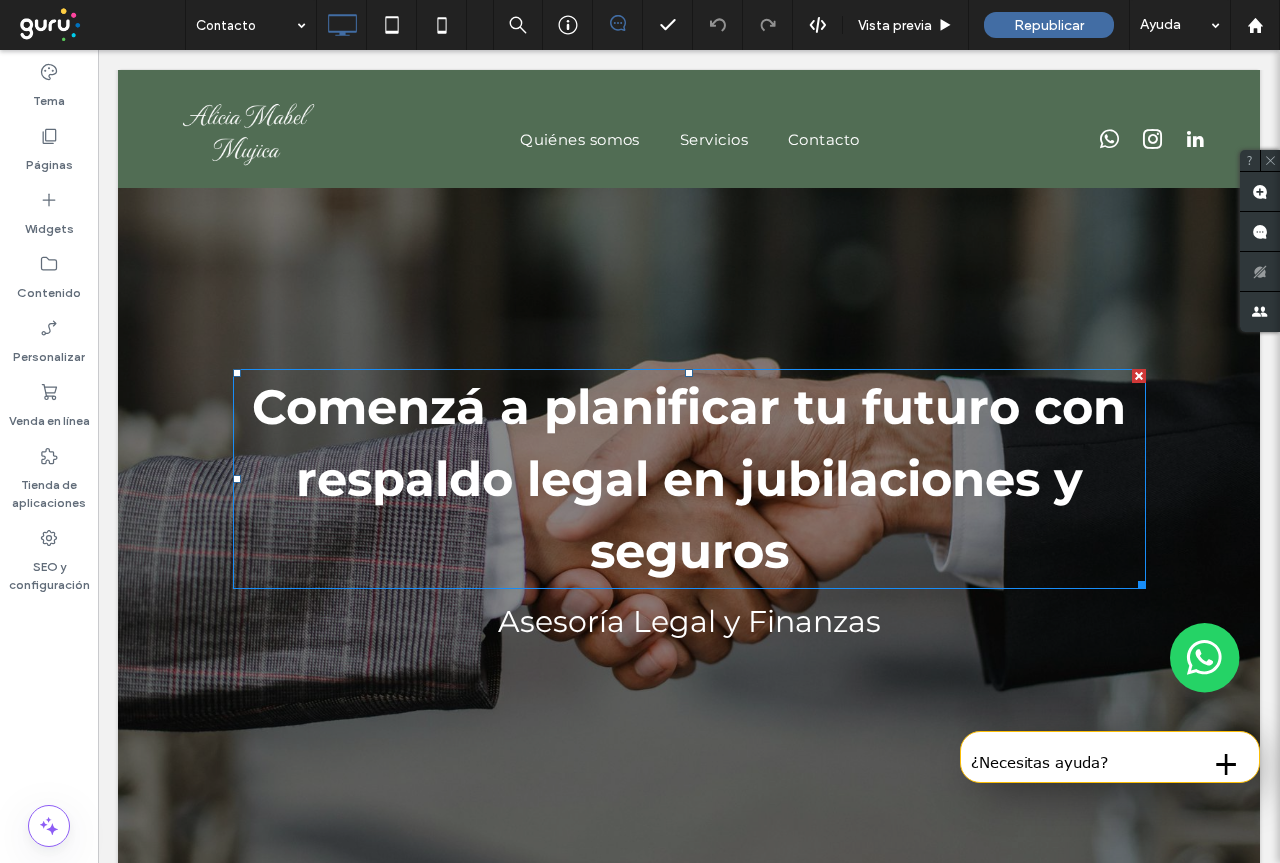 scroll, scrollTop: 0, scrollLeft: 0, axis: both 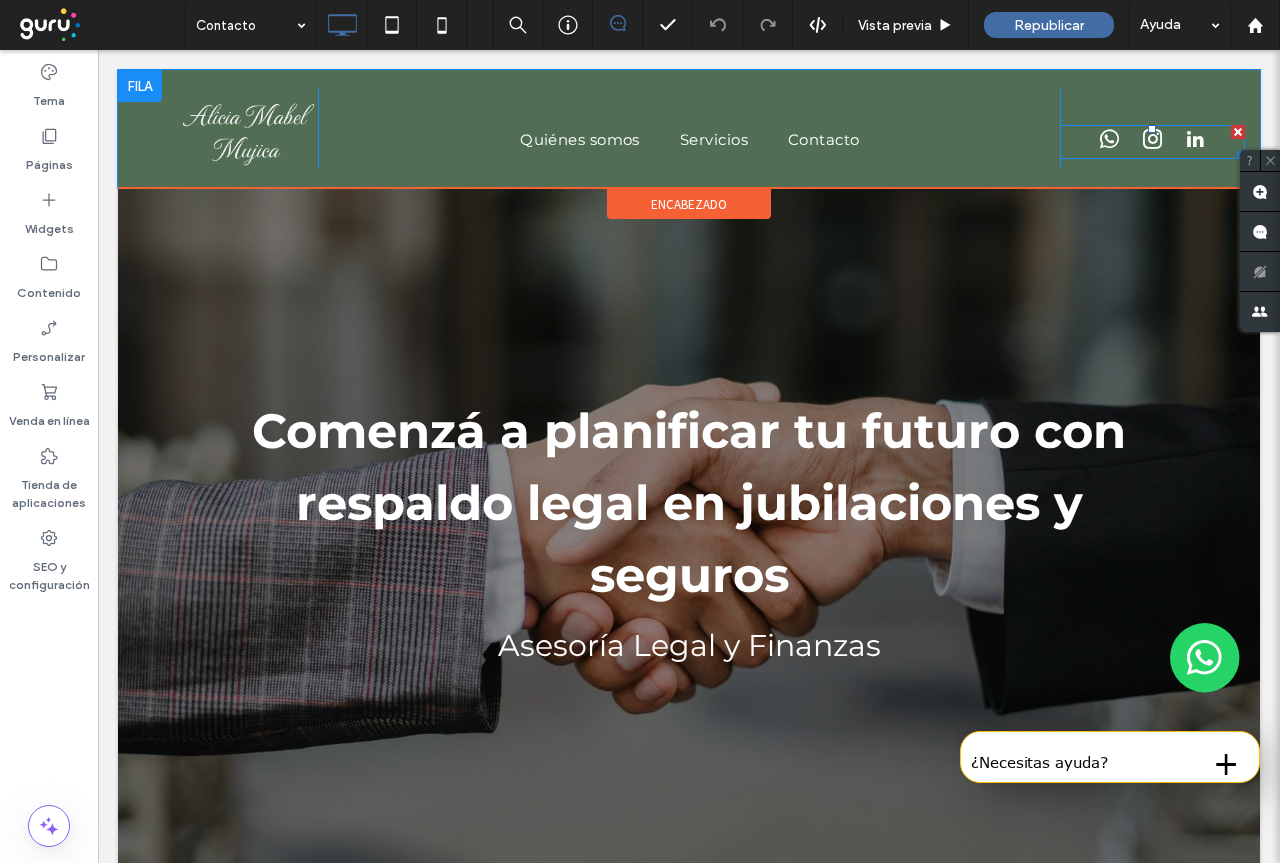 click at bounding box center [1195, 139] 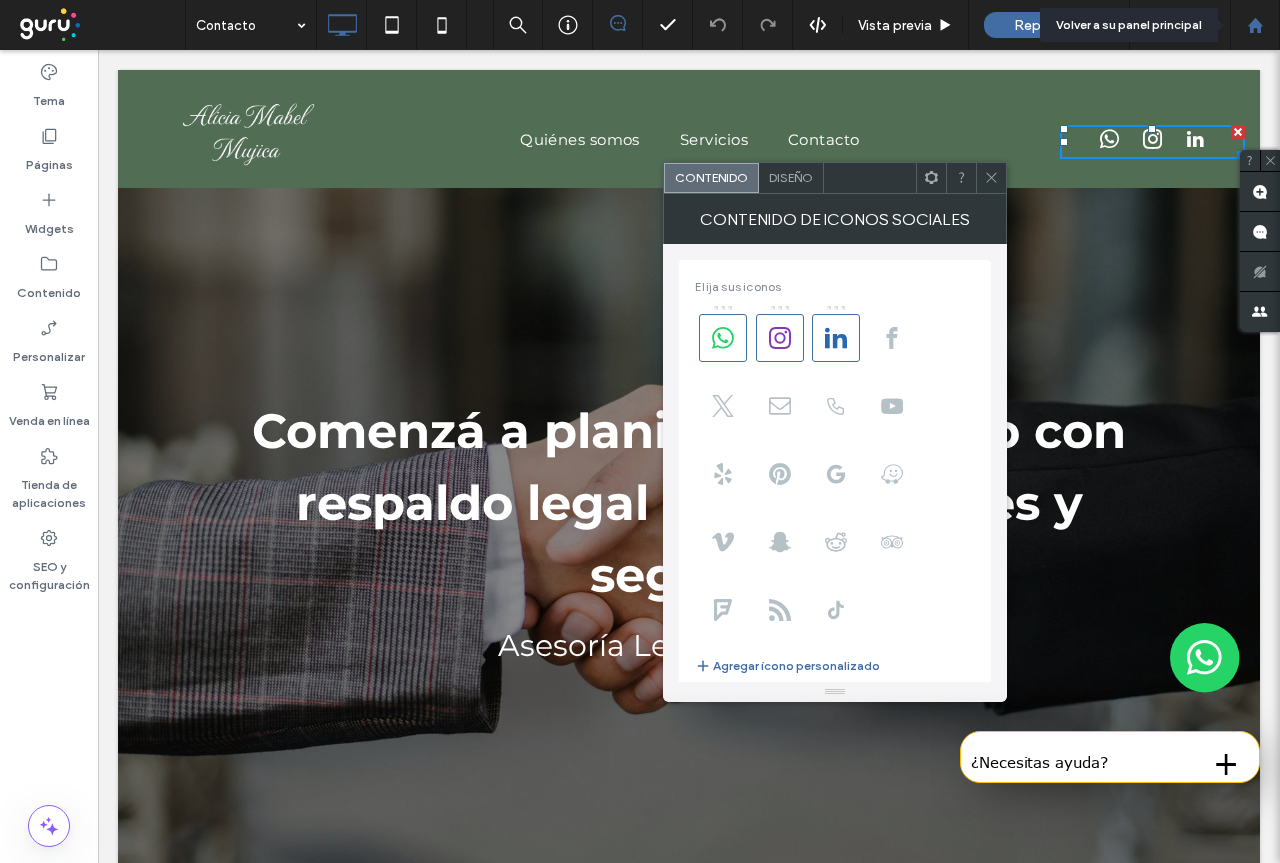 click 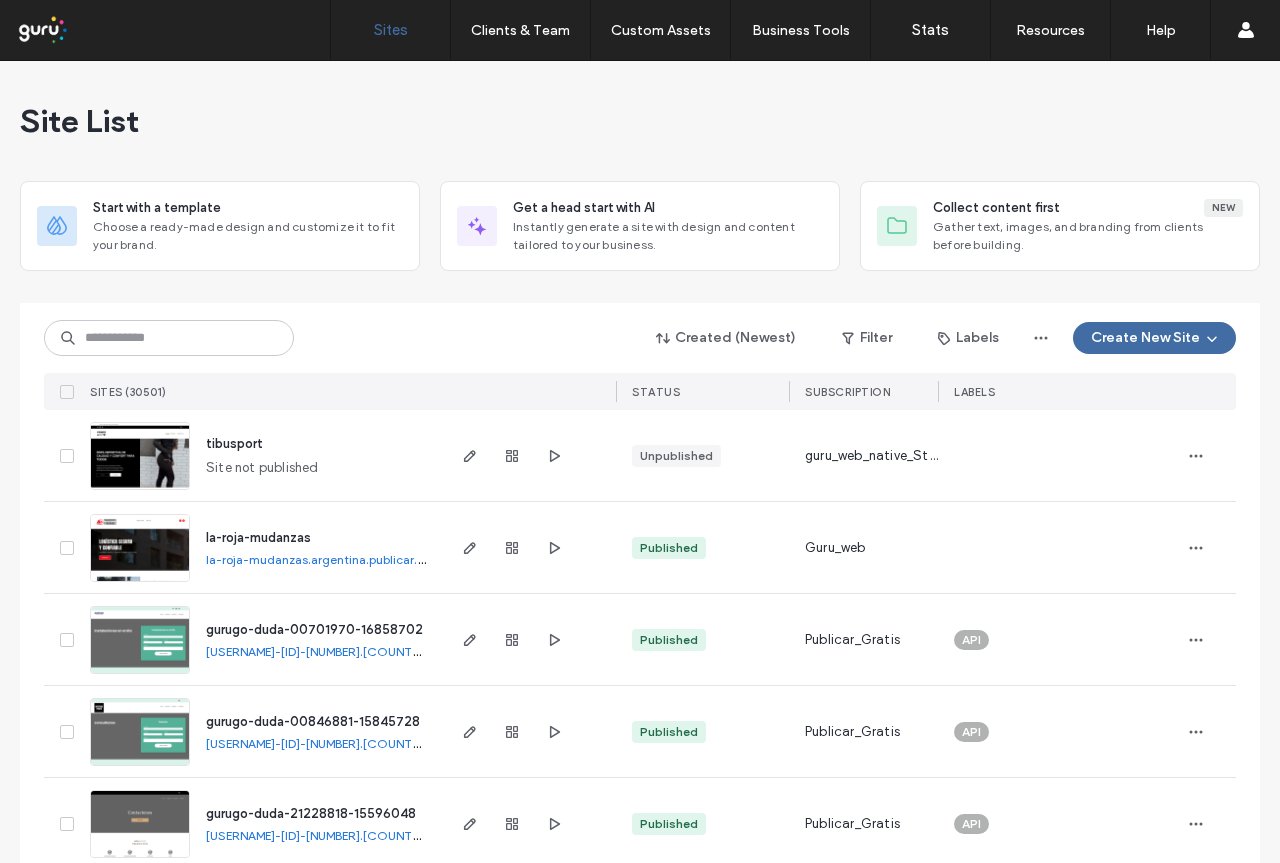 scroll, scrollTop: 0, scrollLeft: 0, axis: both 